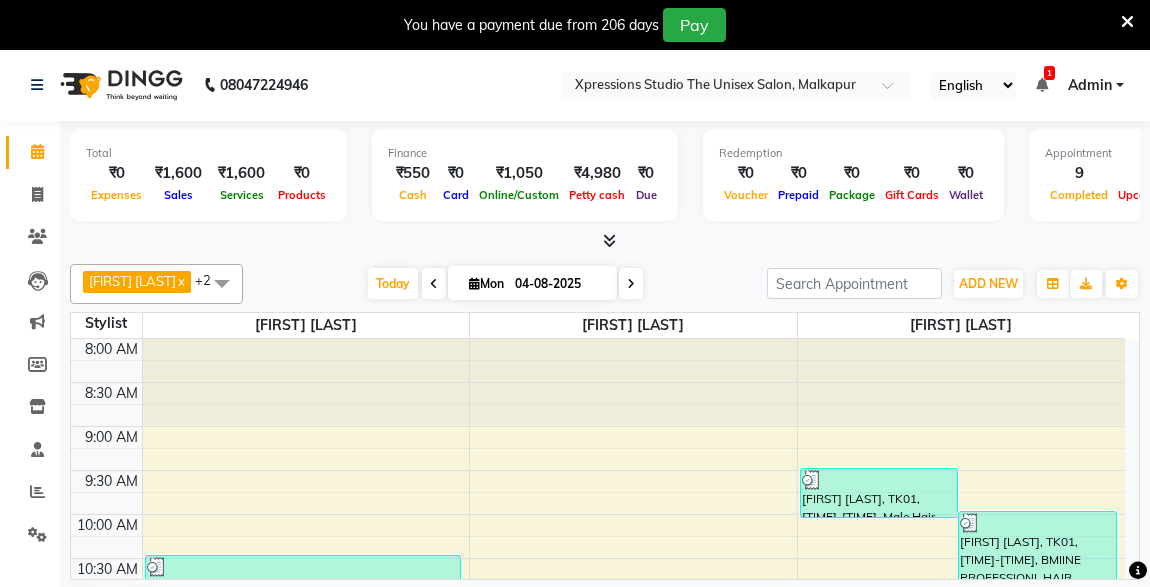 scroll, scrollTop: 0, scrollLeft: 0, axis: both 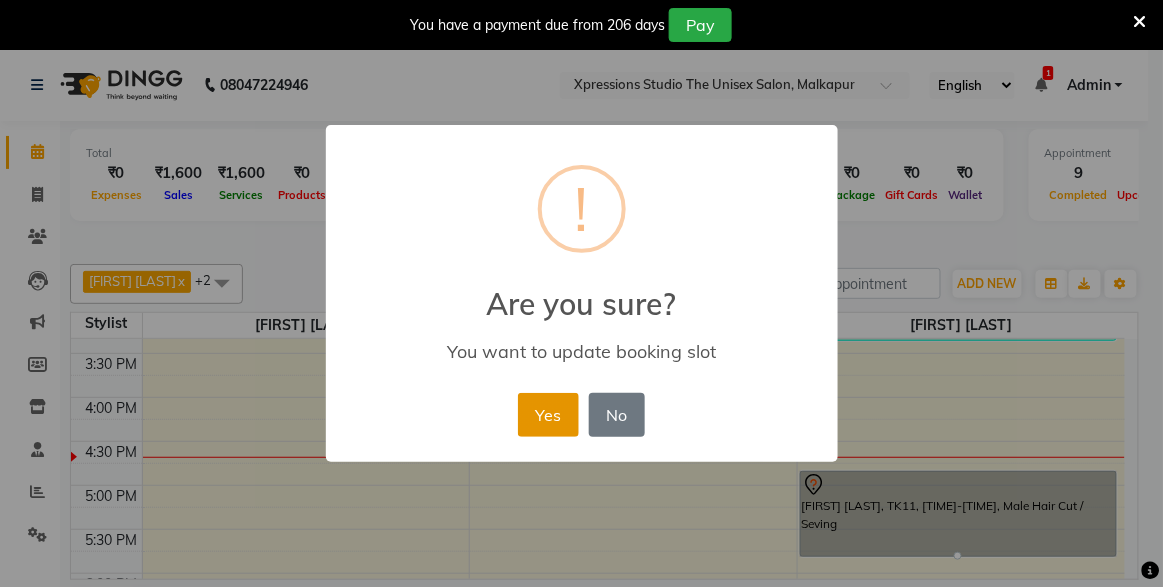 click on "Yes" at bounding box center (548, 415) 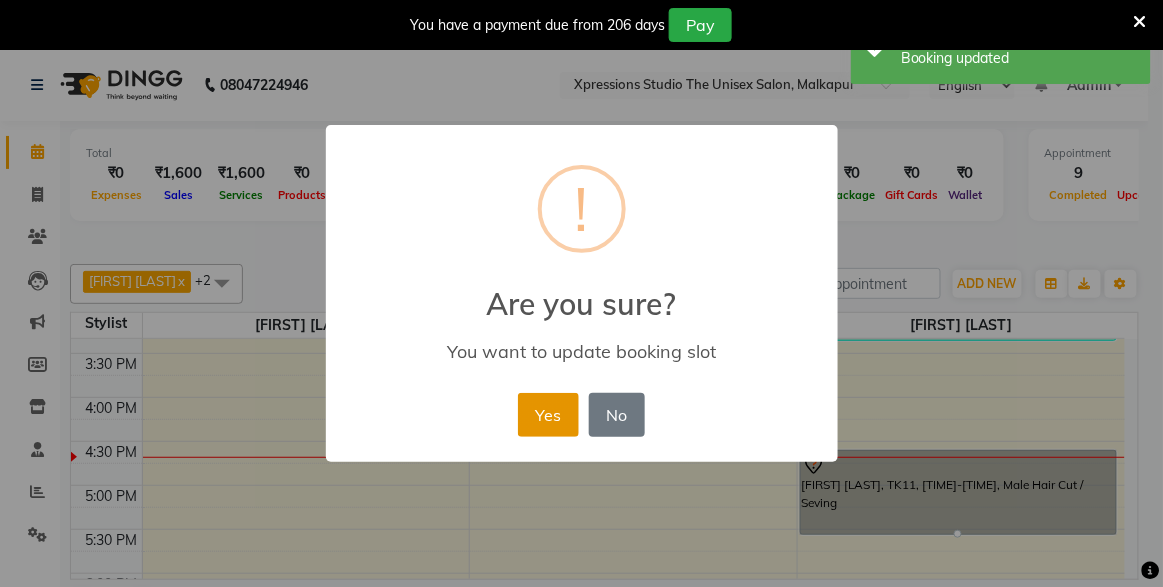 click on "Yes" at bounding box center (548, 415) 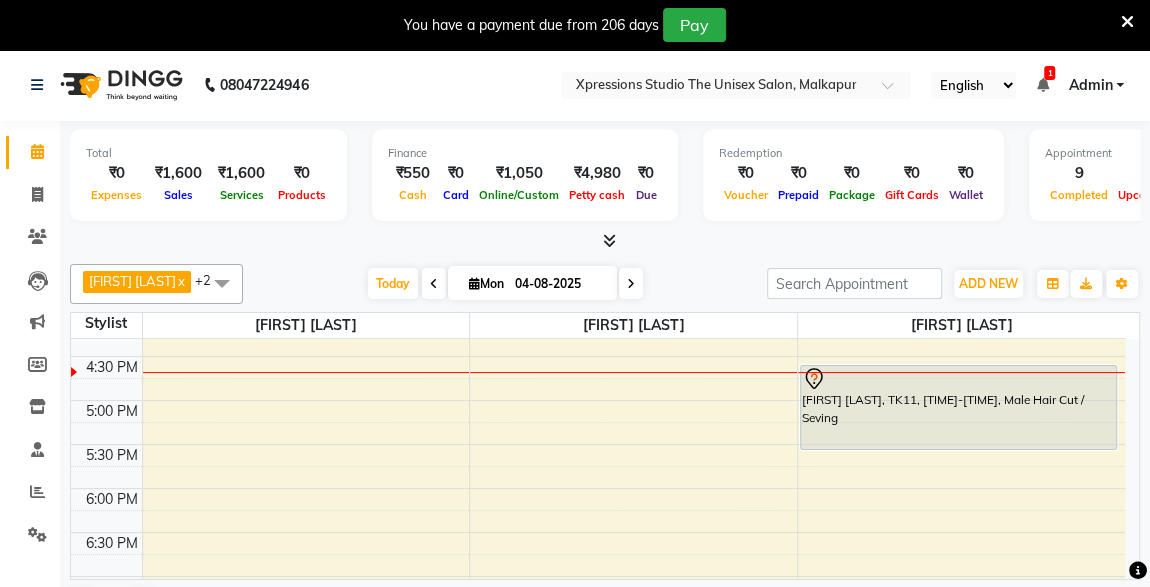 scroll, scrollTop: 733, scrollLeft: 0, axis: vertical 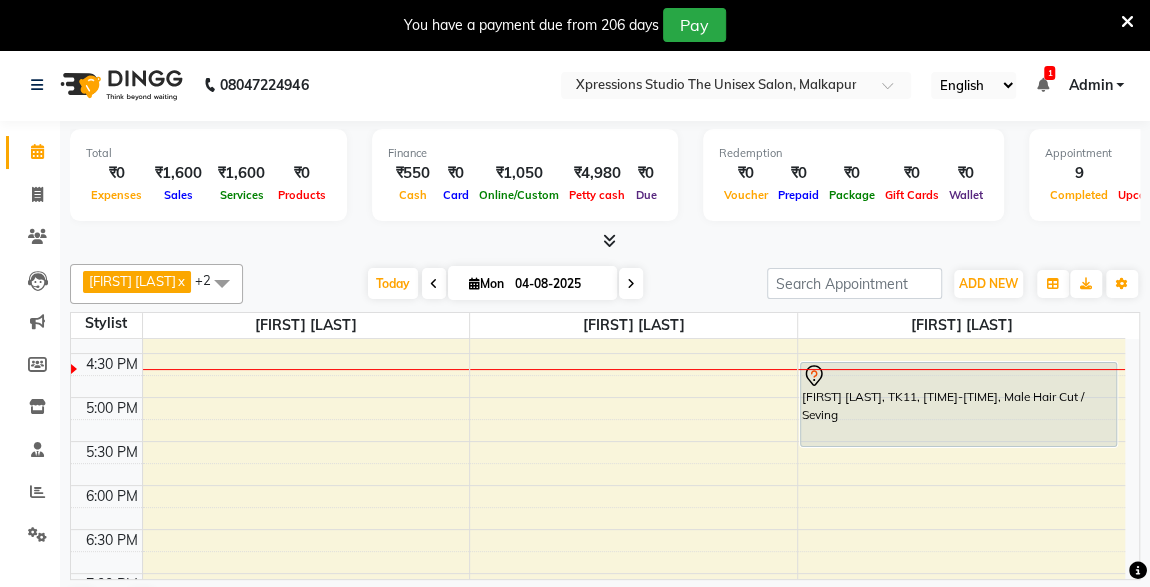 click on "8:00 AM 8:30 AM 9:00 AM 9:30 AM 10:00 AM 10:30 AM 11:00 AM 11:30 AM 12:00 PM 12:30 PM 1:00 PM 1:30 PM 2:00 PM 2:30 PM 3:00 PM 3:30 PM 4:00 PM 4:30 PM 5:00 PM 5:30 PM 6:00 PM 6:30 PM 7:00 PM 7:30 PM 8:00 PM 8:30 PM 9:00 PM 9:30 PM 10:00 PM 10:30 PM     Pavan shubhas, TK04, 12:20 PM-01:20 PM, Male Hair Cut / Beard      ROHAN, TK07, 01:00 PM-02:40 PM, Male Hair Cut / Seving,BMIINE PROFESSIONL HAIR COLOUR     shubham nemade, TK02, 10:30 AM-11:55 AM, Male Hair Cut / Beard ,Massage - Charcole Massage             SATISH RAJDEV, TK05, 08:00 PM-09:00 PM, Male Hair Cut / Seving     SOHIL KHAN, TK08, 01:40 PM-02:40 PM, Male Hair Cut / Beard      Pratham Wadhwani, TK09, 02:20 PM-02:40 PM, Male SEVING              vinit wadhvani, TK06, 02:30 PM-02:50 PM, Male SEVING      Nanak paryani, TK01, 09:30 AM-10:05 AM, Male Hair Cut      Nanak paryani, TK01, 10:00 AM-11:00 AM, BMIINE PROFESSIONL HAIR COLOUR,Male Hair Cut ,Male SEVING      ROHAN, TK03, 11:30 AM-12:30 PM, Male Hair Cut / Seving" at bounding box center (598, 265) 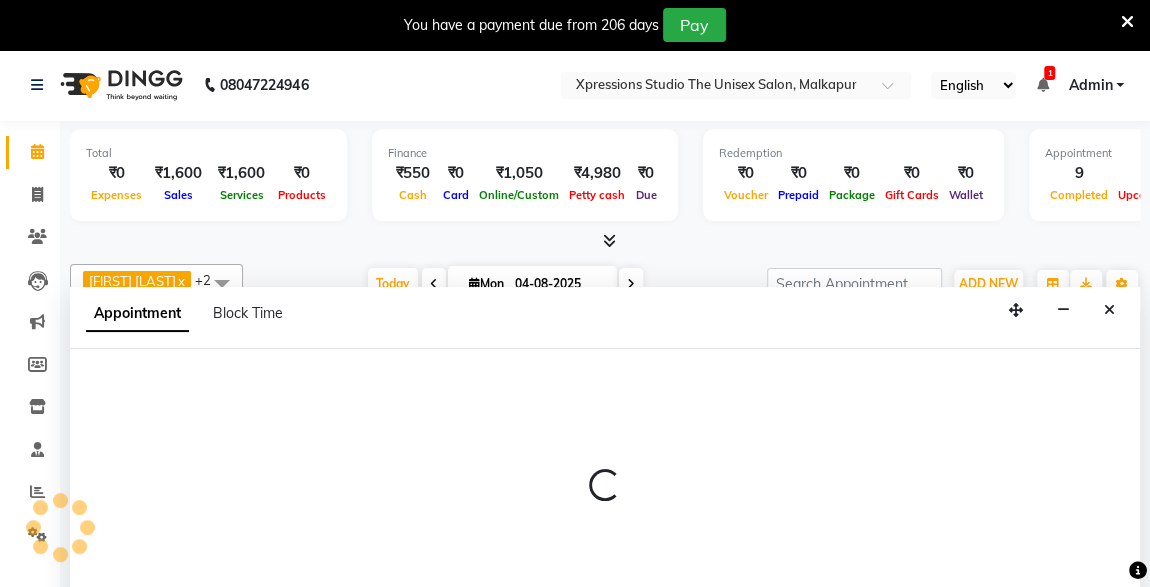 select on "57589" 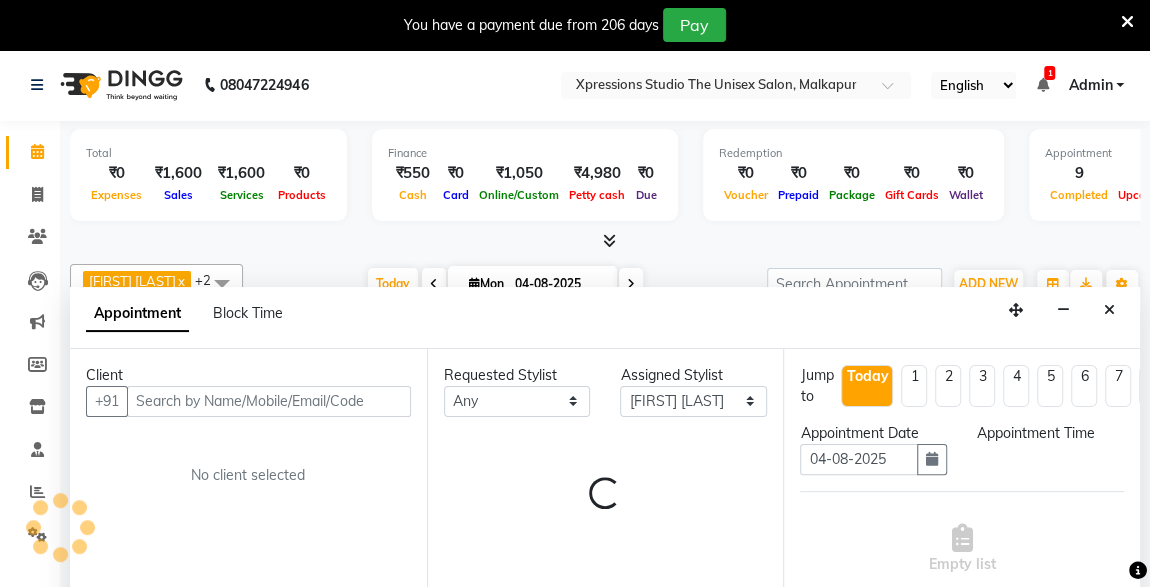 scroll, scrollTop: 49, scrollLeft: 0, axis: vertical 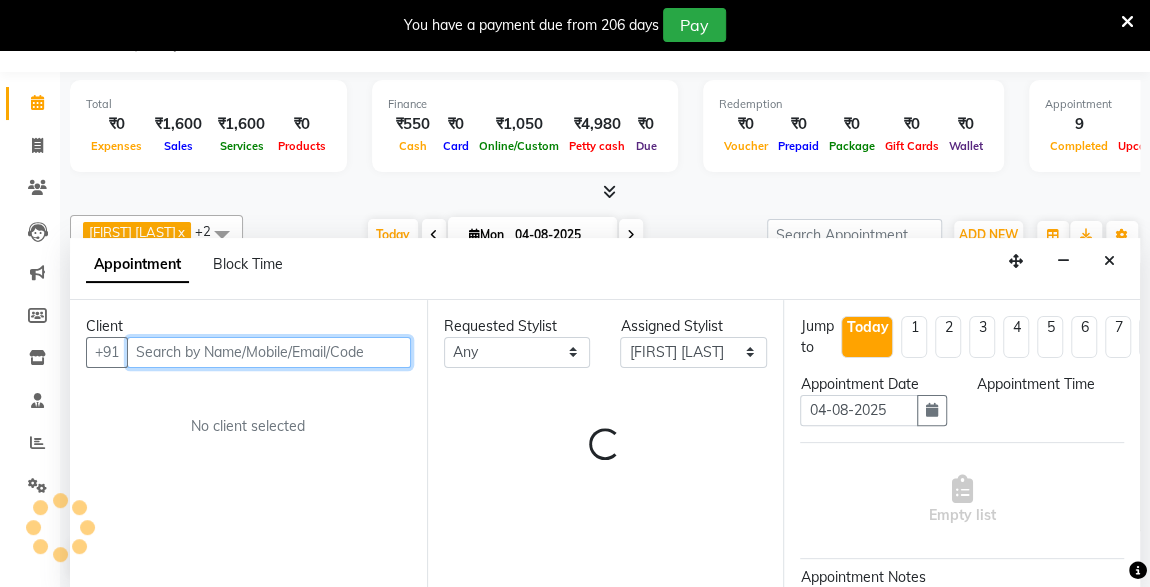 select on "1065" 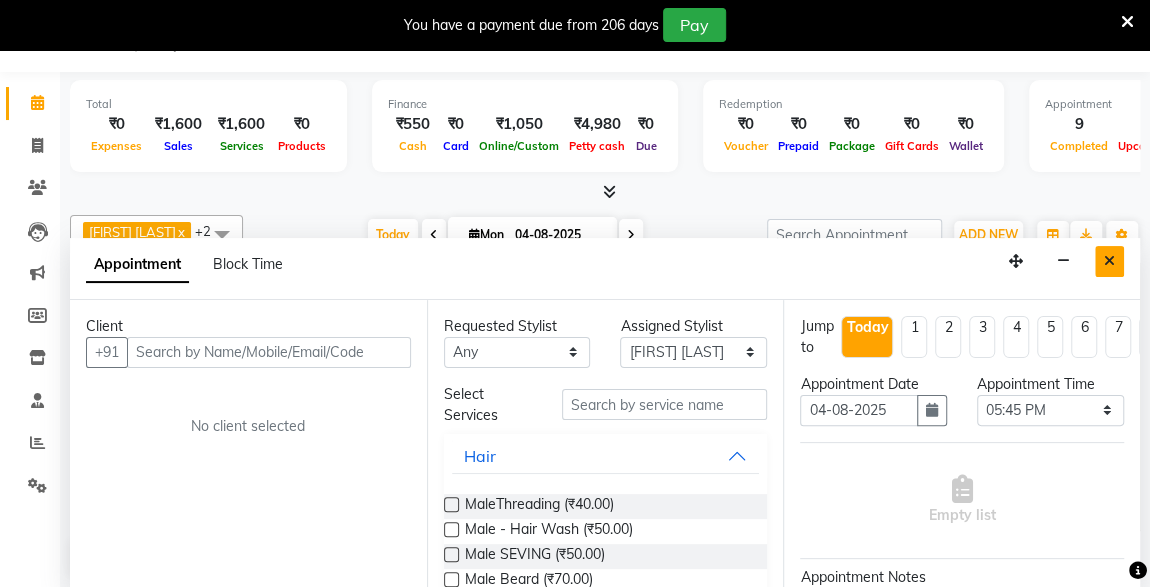 click at bounding box center [1109, 261] 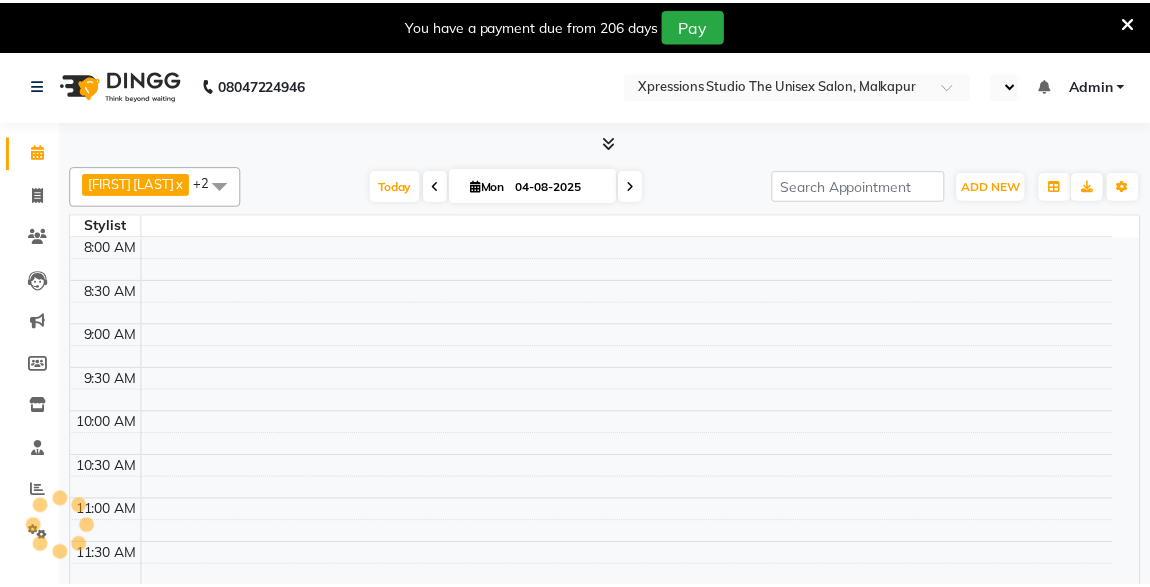 scroll, scrollTop: 0, scrollLeft: 0, axis: both 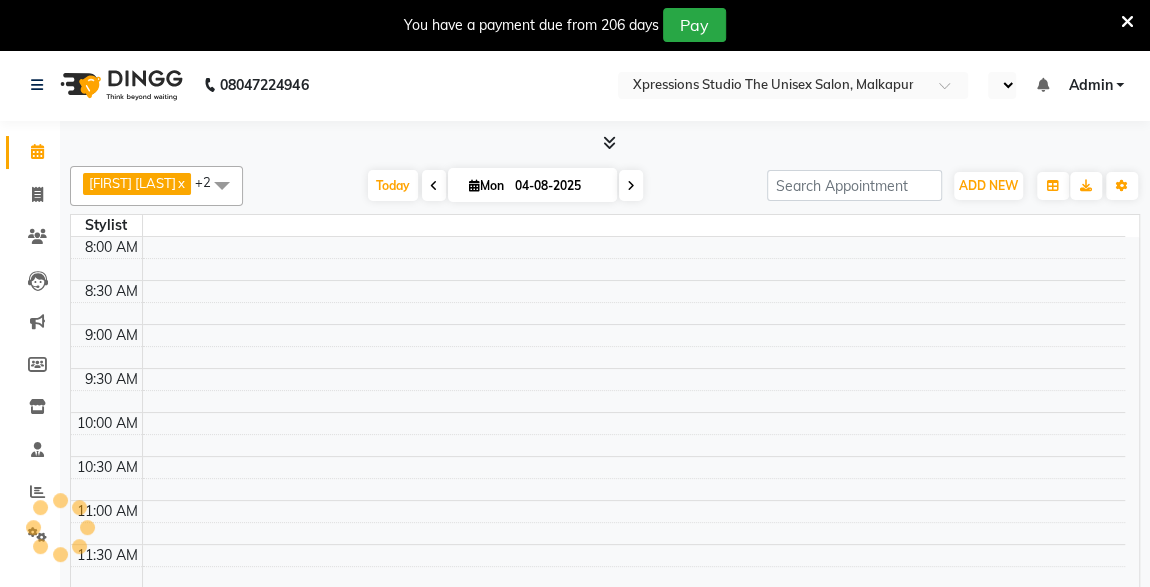 select on "en" 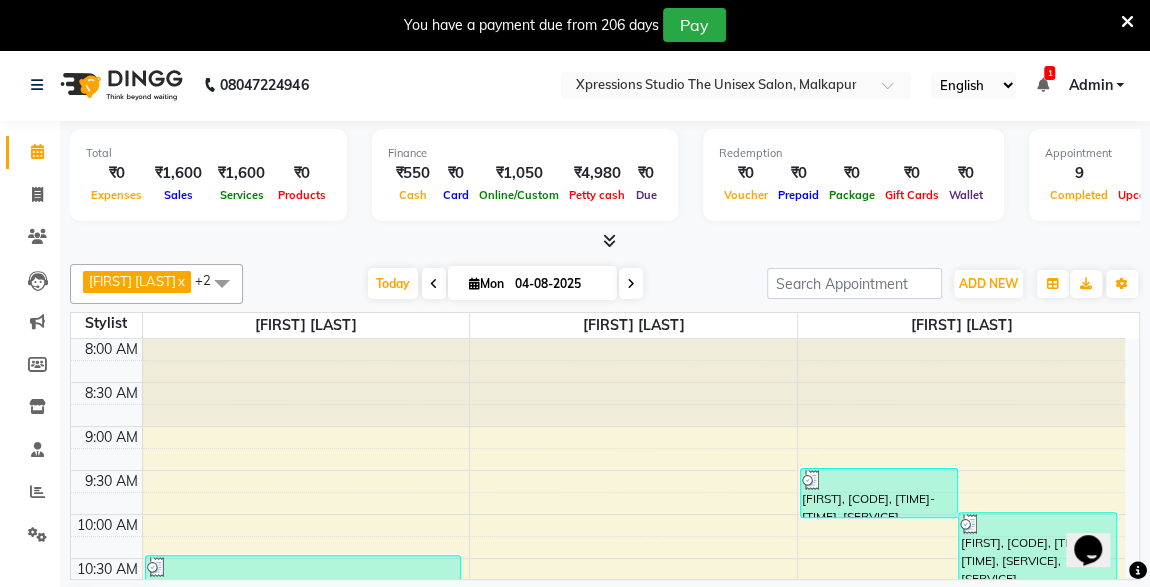 scroll, scrollTop: 0, scrollLeft: 0, axis: both 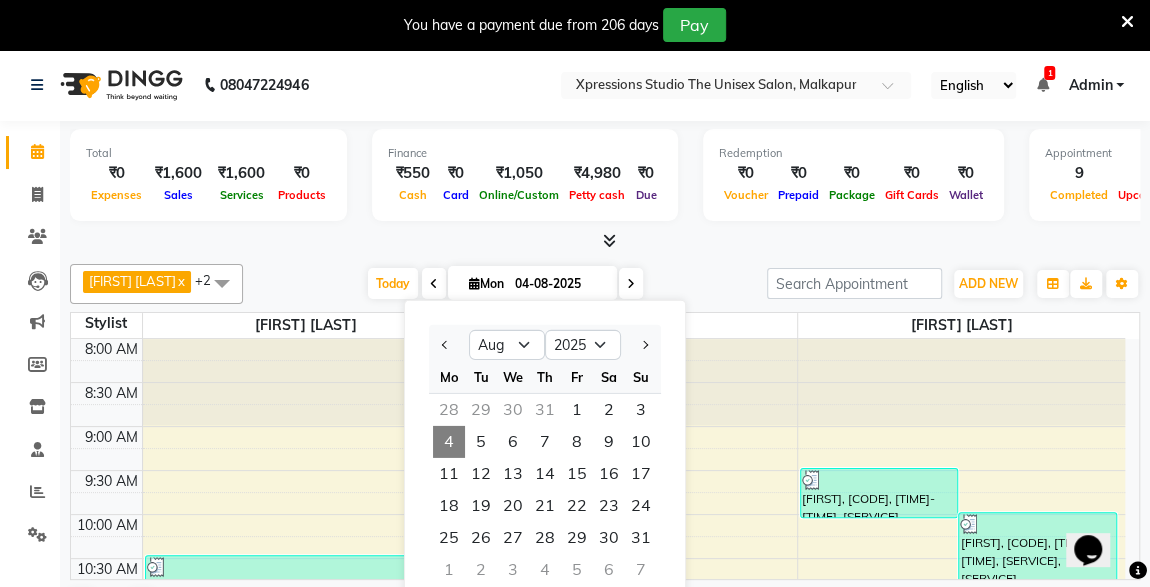click on "04-08-2025" at bounding box center (559, 284) 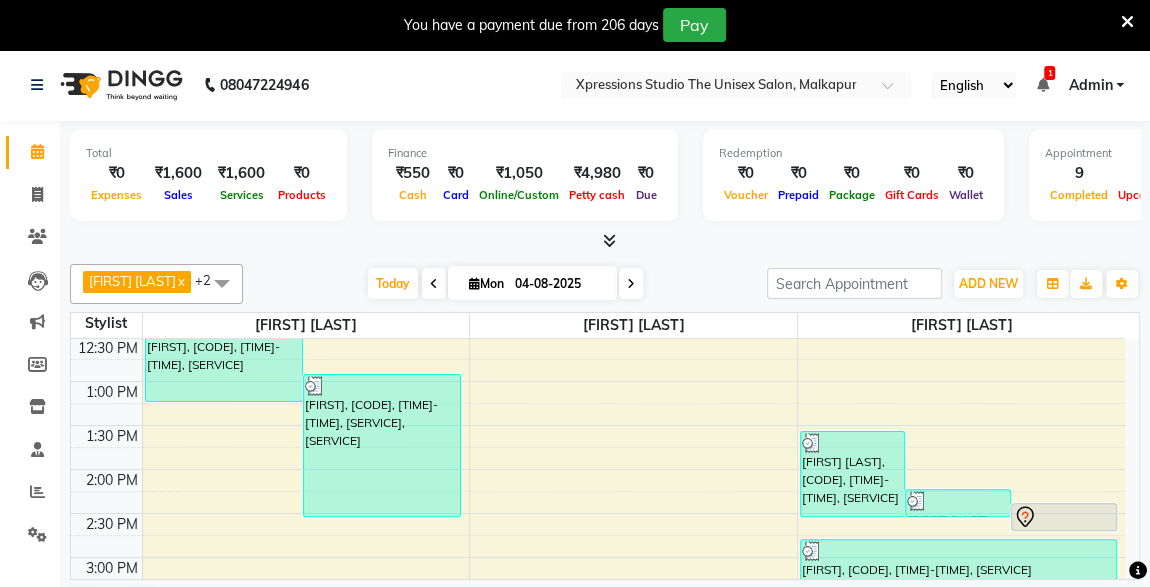 scroll, scrollTop: 835, scrollLeft: 0, axis: vertical 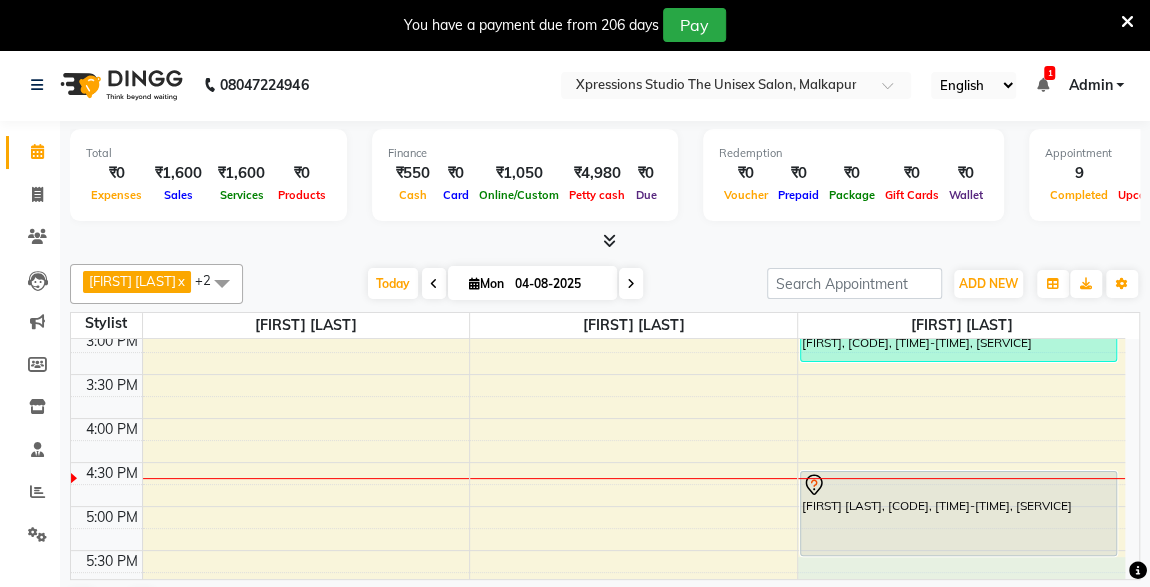 click on "8:00 AM 8:30 AM 9:00 AM 9:30 AM 10:00 AM 10:30 AM 11:00 AM 11:30 AM 12:00 PM 12:30 PM 1:00 PM 1:30 PM 2:00 PM 2:30 PM 3:00 PM 3:30 PM 4:00 PM 4:30 PM 5:00 PM 5:30 PM 6:00 PM 6:30 PM 7:00 PM 7:30 PM 8:00 PM 8:30 PM 9:00 PM 9:30 PM 10:00 PM 10:30 PM     Pavan shubhas, TK04, 12:20 PM-01:20 PM, Male Hair Cut / Beard      ROHAN, TK07, 01:00 PM-02:40 PM, Male Hair Cut / Seving,BMIINE PROFESSIONL HAIR COLOUR     shubham nemade, TK02, 10:30 AM-11:55 AM, Male Hair Cut / Beard ,Massage - Charcole Massage             SATISH RAJDEV, TK05, 08:00 PM-09:00 PM, Male Hair Cut / Seving     SOHIL KHAN, TK08, 01:40 PM-02:40 PM, Male Hair Cut / Beard      Pratham Wadhwani, TK09, 02:20 PM-02:40 PM, Male SEVING              vinit wadhvani, TK06, 02:30 PM-02:50 PM, Male SEVING      Nanak paryani, TK01, 09:30 AM-10:05 AM, Male Hair Cut      Nanak paryani, TK01, 10:00 AM-11:00 AM, BMIINE PROFESSIONL HAIR COLOUR,Male Hair Cut ,Male SEVING      ROHAN, TK03, 11:30 AM-12:30 PM, Male Hair Cut / Seving" at bounding box center [598, 374] 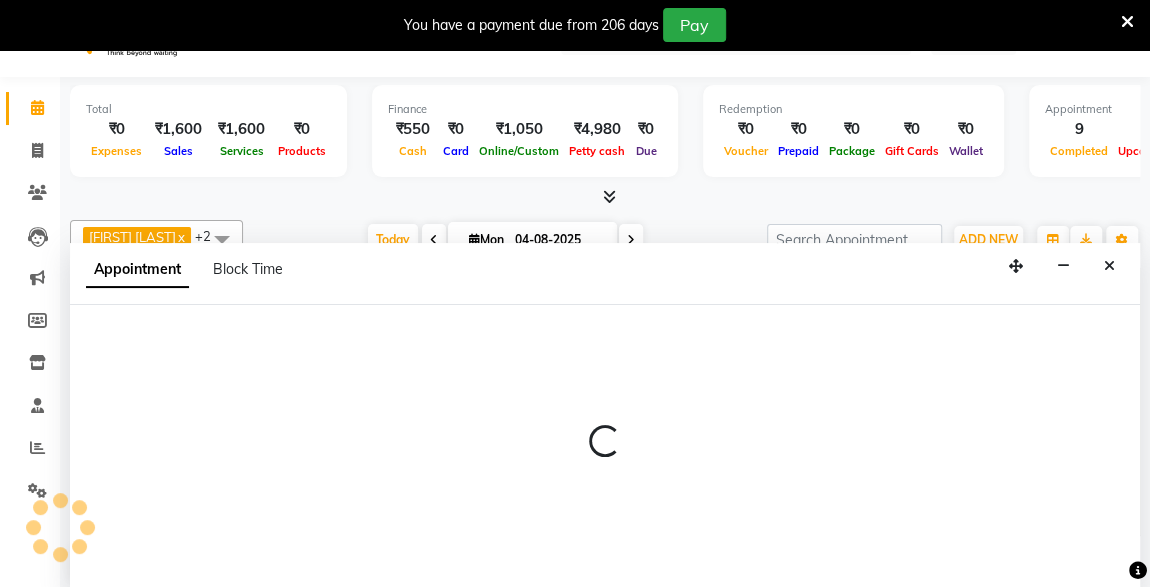 select on "57589" 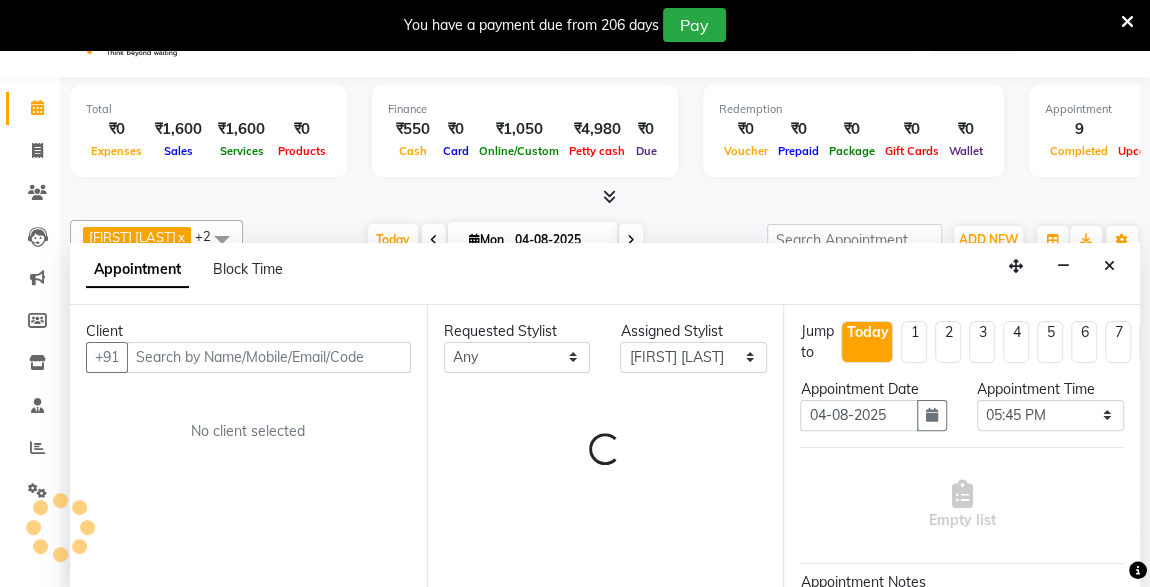 scroll, scrollTop: 49, scrollLeft: 0, axis: vertical 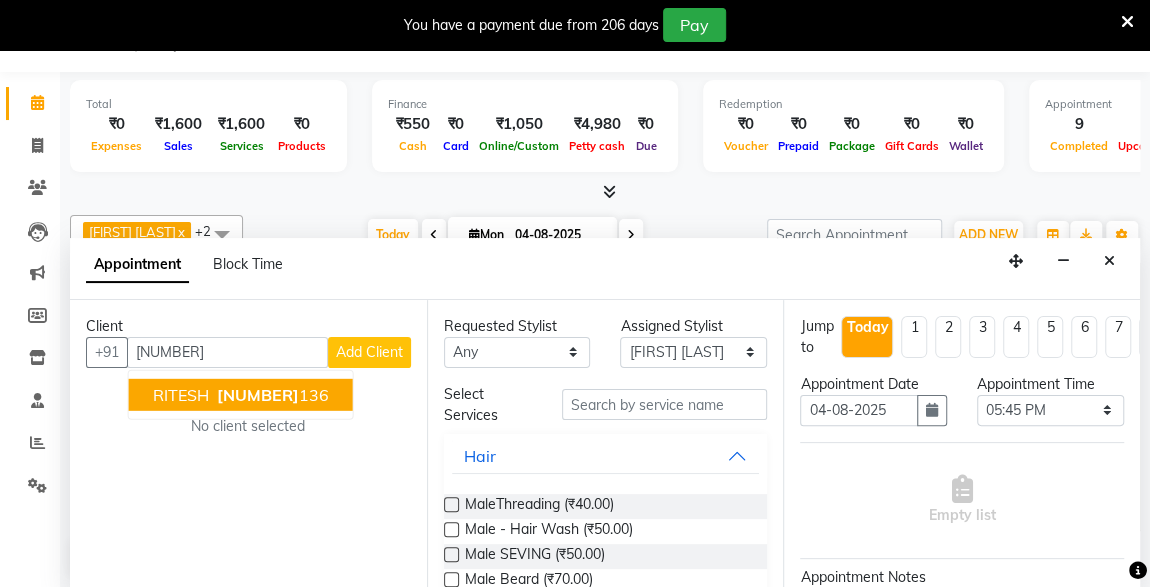 click on "8788155" at bounding box center [258, 394] 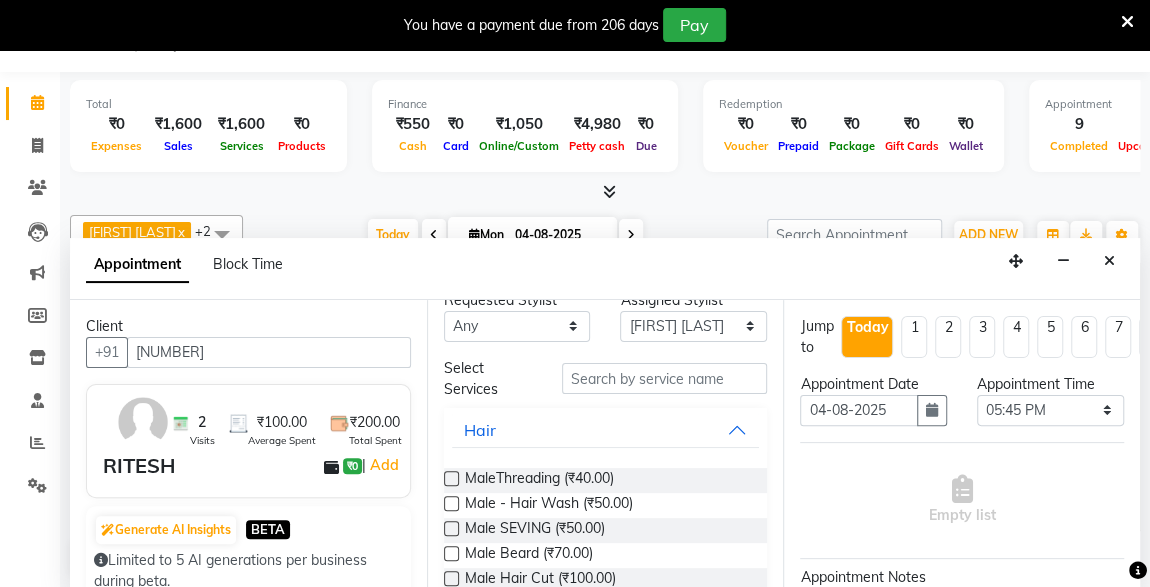 scroll, scrollTop: 56, scrollLeft: 0, axis: vertical 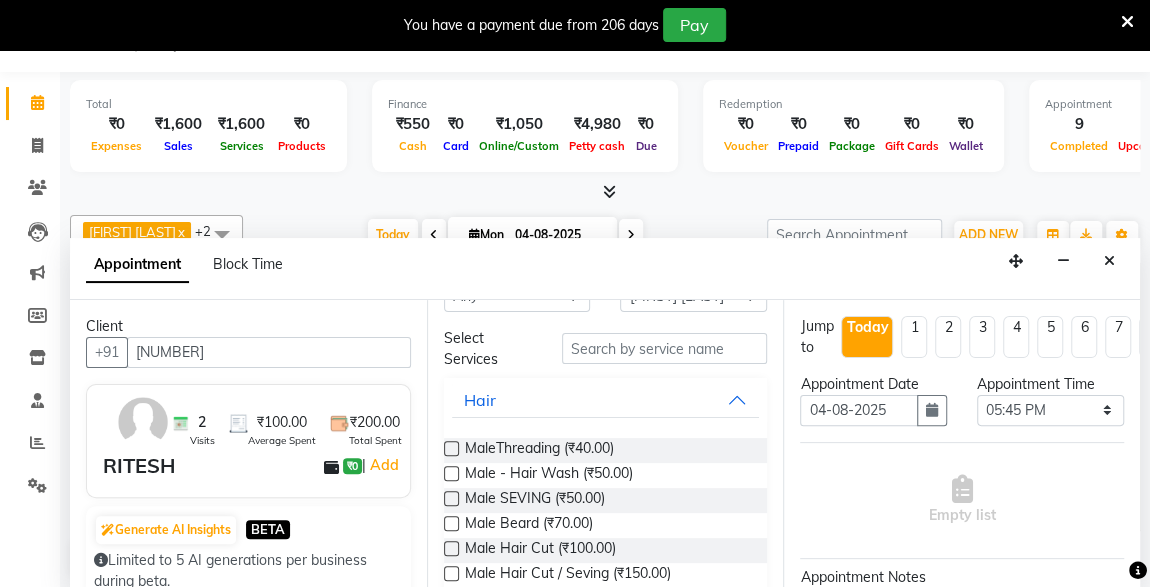 type on "[PHONE]" 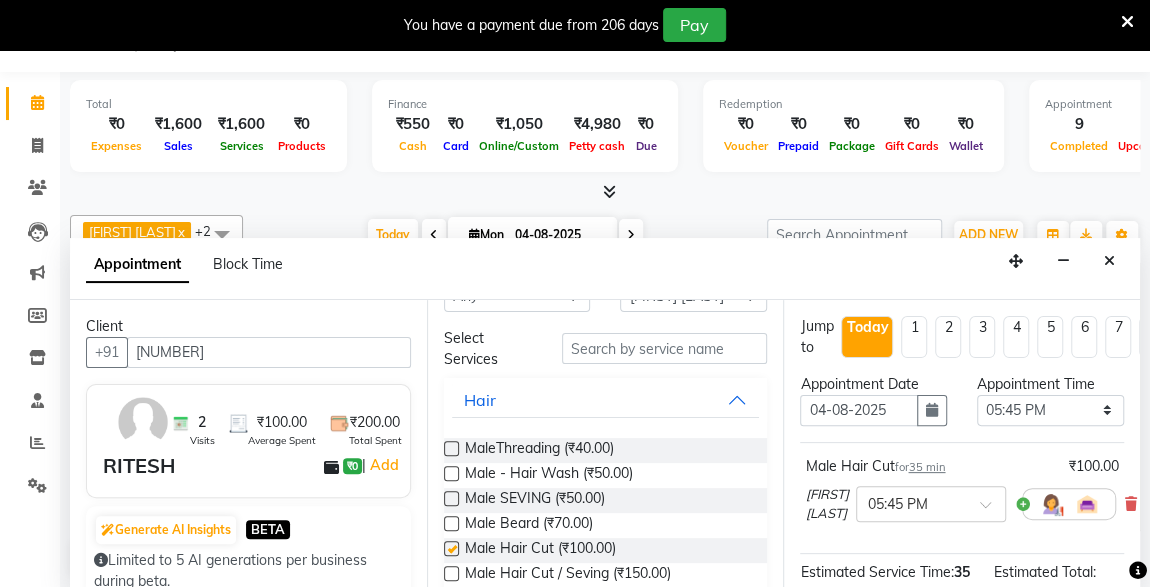 checkbox on "false" 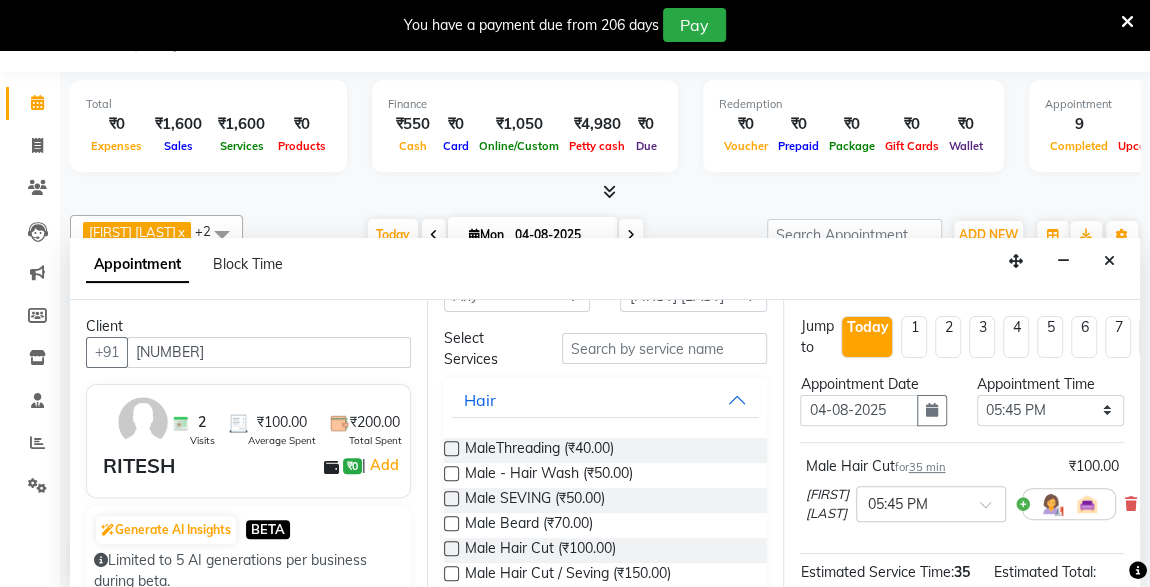 scroll, scrollTop: 289, scrollLeft: 0, axis: vertical 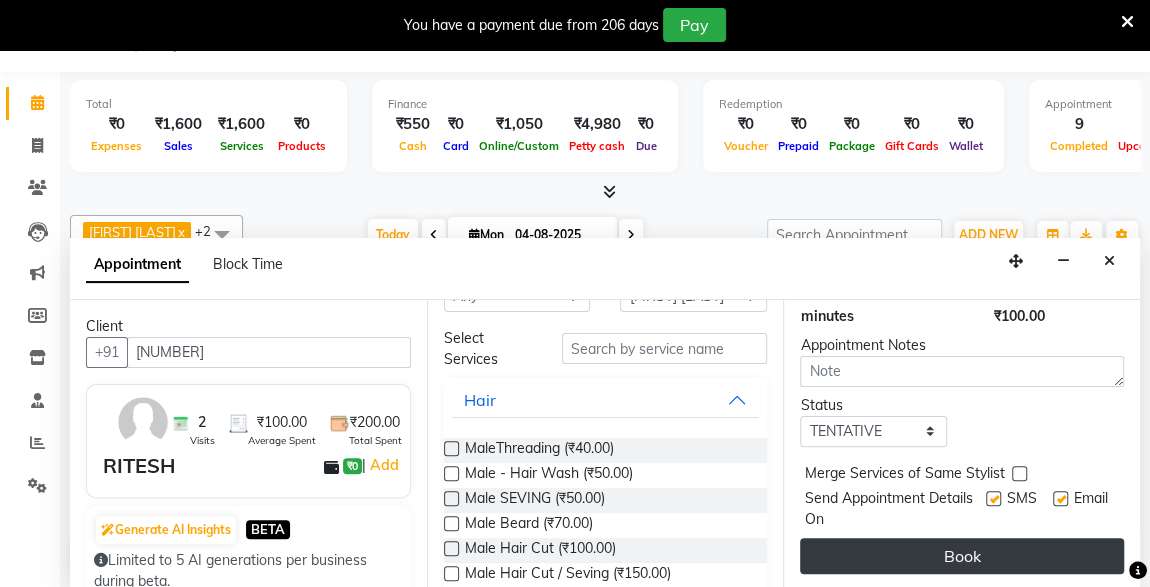 click on "Book" at bounding box center [962, 556] 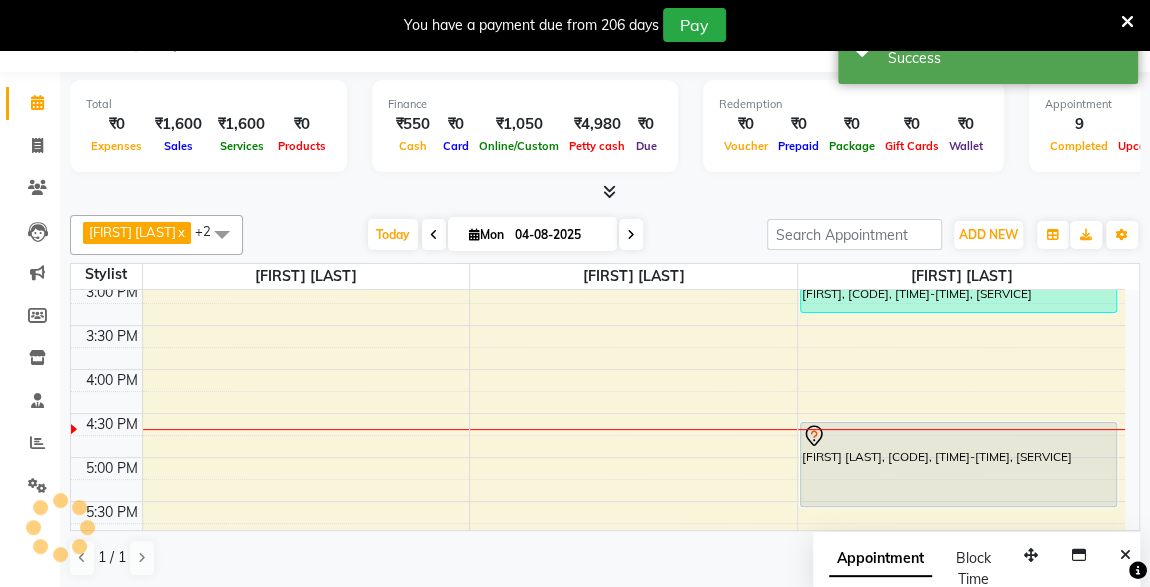 scroll, scrollTop: 0, scrollLeft: 0, axis: both 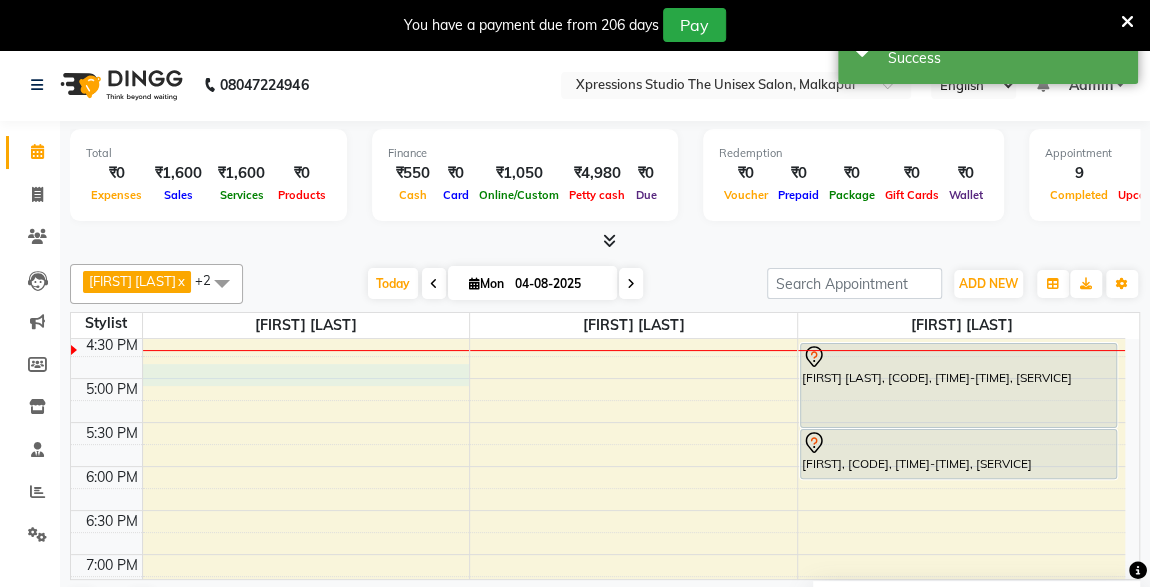 click on "8:00 AM 8:30 AM 9:00 AM 9:30 AM 10:00 AM 10:30 AM 11:00 AM 11:30 AM 12:00 PM 12:30 PM 1:00 PM 1:30 PM 2:00 PM 2:30 PM 3:00 PM 3:30 PM 4:00 PM 4:30 PM 5:00 PM 5:30 PM 6:00 PM 6:30 PM 7:00 PM 7:30 PM 8:00 PM 8:30 PM 9:00 PM 9:30 PM 10:00 PM 10:30 PM     Pavan shubhas, TK04, 12:20 PM-01:20 PM, Male Hair Cut / Beard      ROHAN, TK07, 01:00 PM-02:40 PM, Male Hair Cut / Seving,BMIINE PROFESSIONL HAIR COLOUR     shubham nemade, TK02, 10:30 AM-11:55 AM, Male Hair Cut / Beard ,Massage - Charcole Massage             SATISH RAJDEV, TK05, 08:00 PM-09:00 PM, Male Hair Cut / Seving     SOHIL KHAN, TK08, 01:40 PM-02:40 PM, Male Hair Cut / Beard      Pratham Wadhwani, TK09, 02:20 PM-02:40 PM, Male SEVING              vinit wadhvani, TK06, 02:30 PM-02:50 PM, Male SEVING      Nanak paryani, TK01, 09:30 AM-10:05 AM, Male Hair Cut      Nanak paryani, TK01, 10:00 AM-11:00 AM, BMIINE PROFESSIONL HAIR COLOUR,Male Hair Cut ,Male SEVING      ROHAN, TK03, 11:30 AM-12:30 PM, Male Hair Cut / Seving" at bounding box center [598, 246] 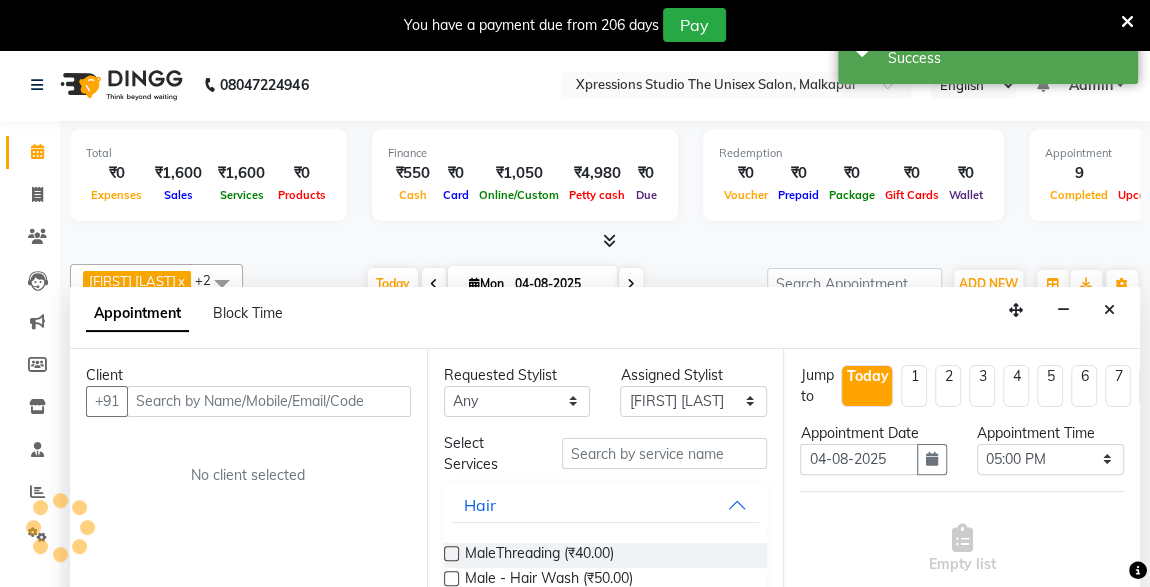 scroll, scrollTop: 49, scrollLeft: 0, axis: vertical 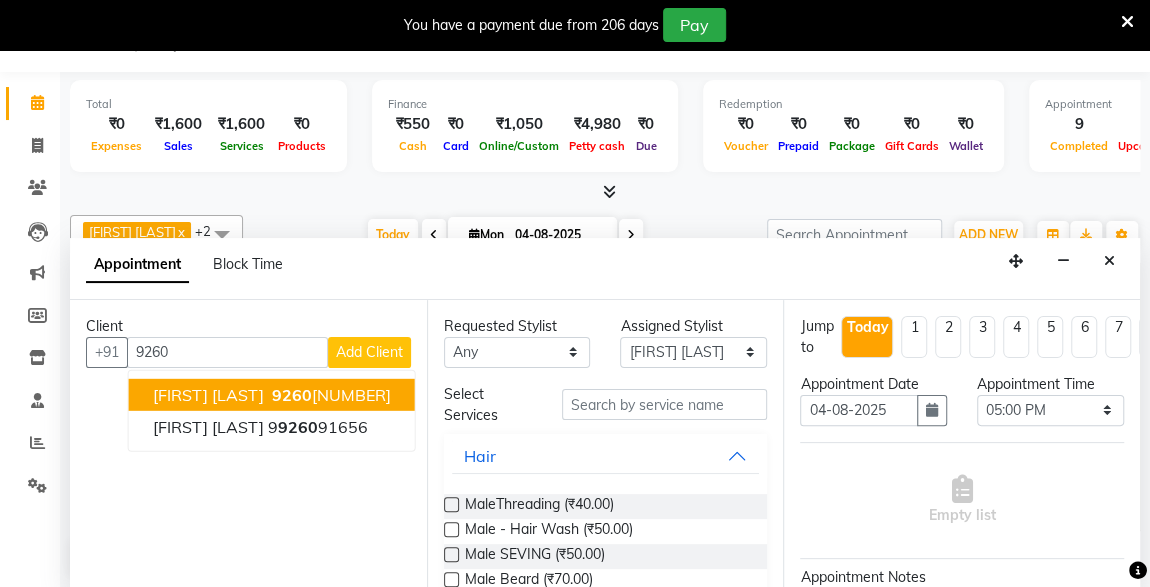 click on "SYED SADIQUE" at bounding box center (208, 394) 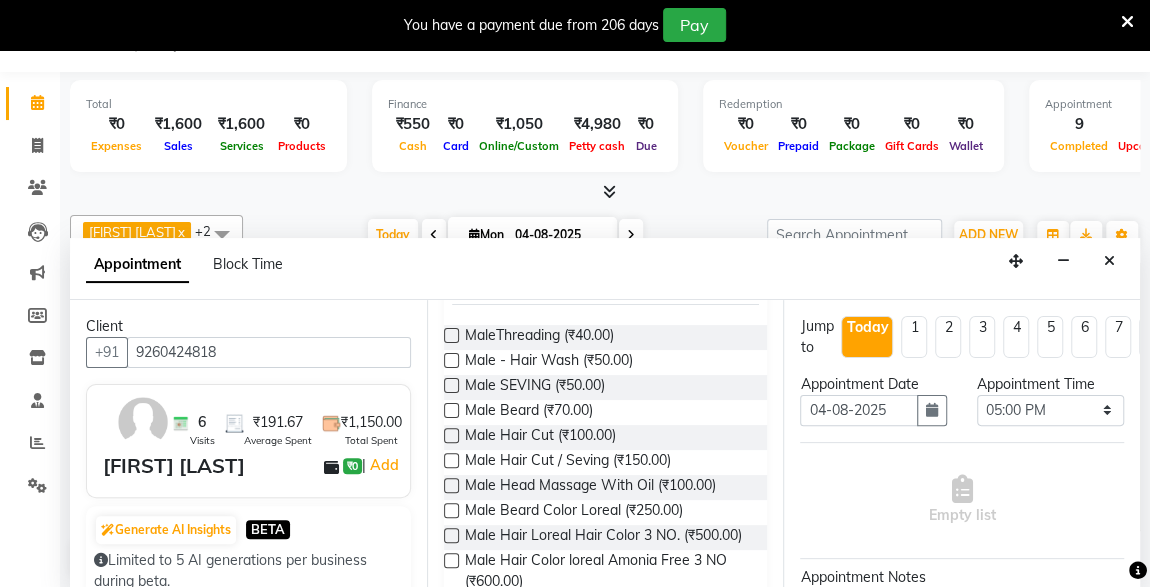 scroll, scrollTop: 172, scrollLeft: 0, axis: vertical 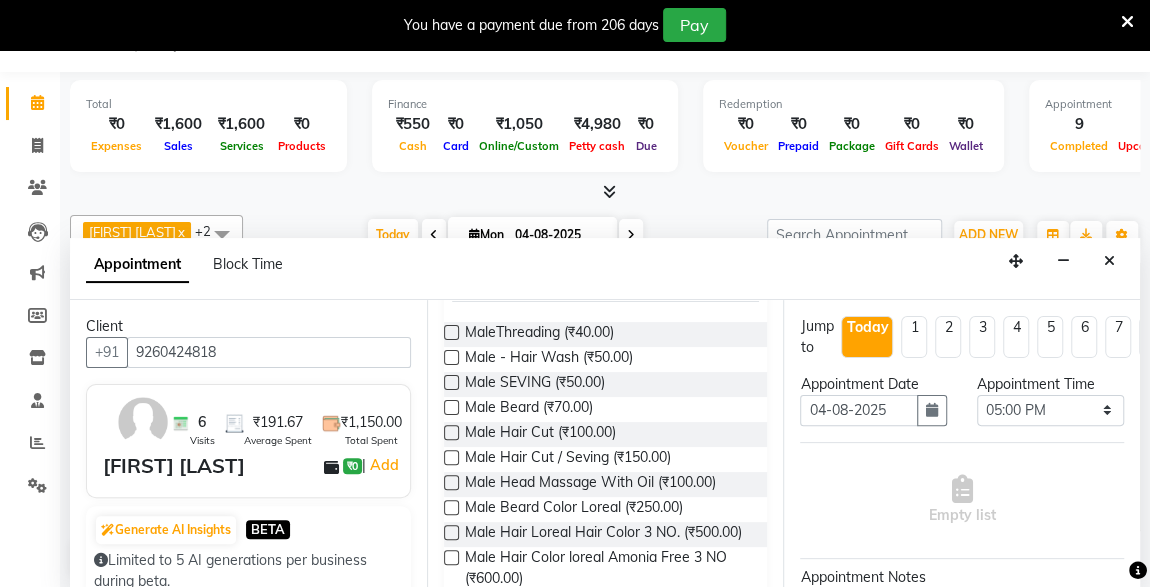 type on "9260424818" 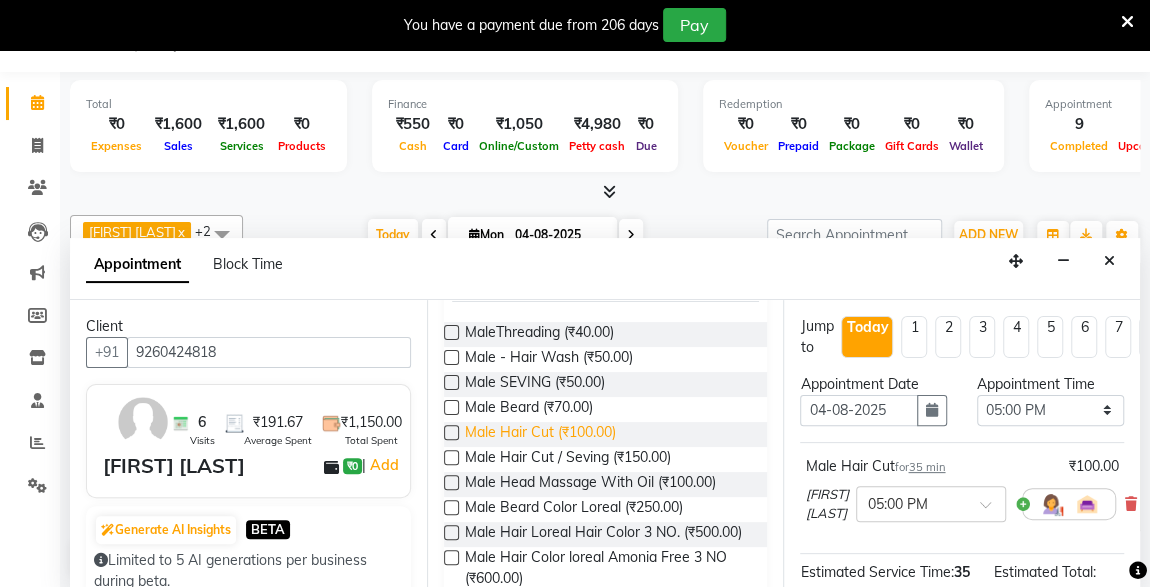 click on "Male Hair Cut  (₹100.00)" at bounding box center (540, 434) 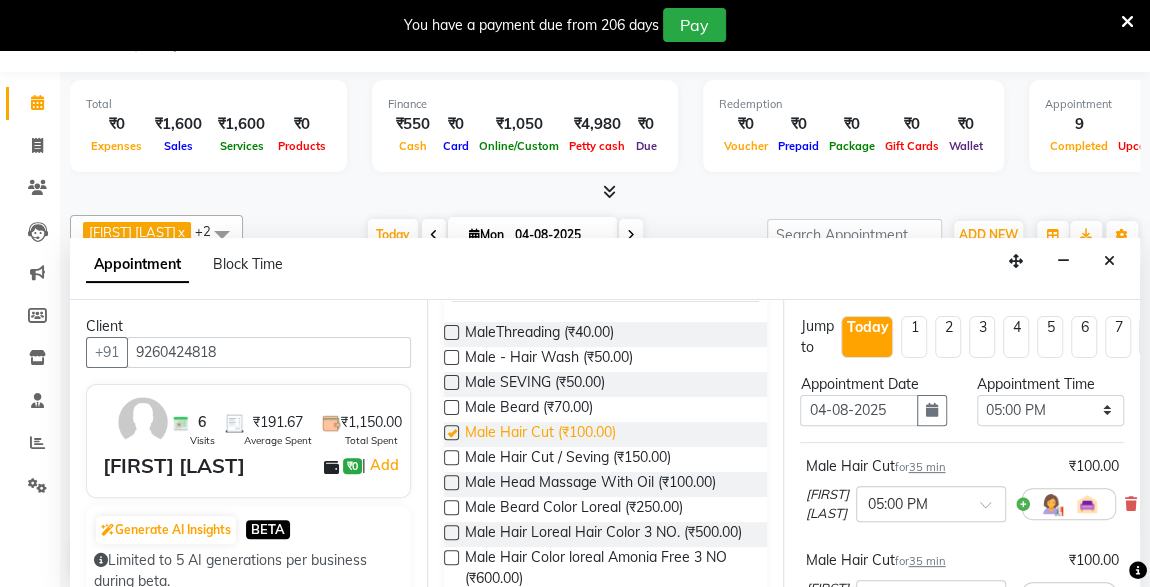 checkbox on "false" 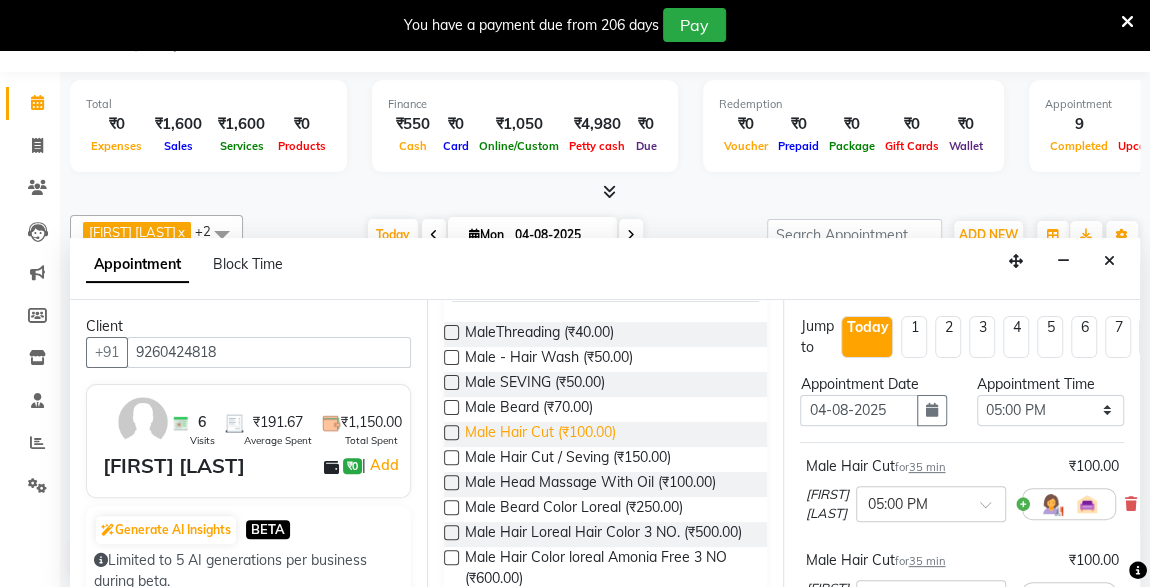 scroll, scrollTop: 383, scrollLeft: 0, axis: vertical 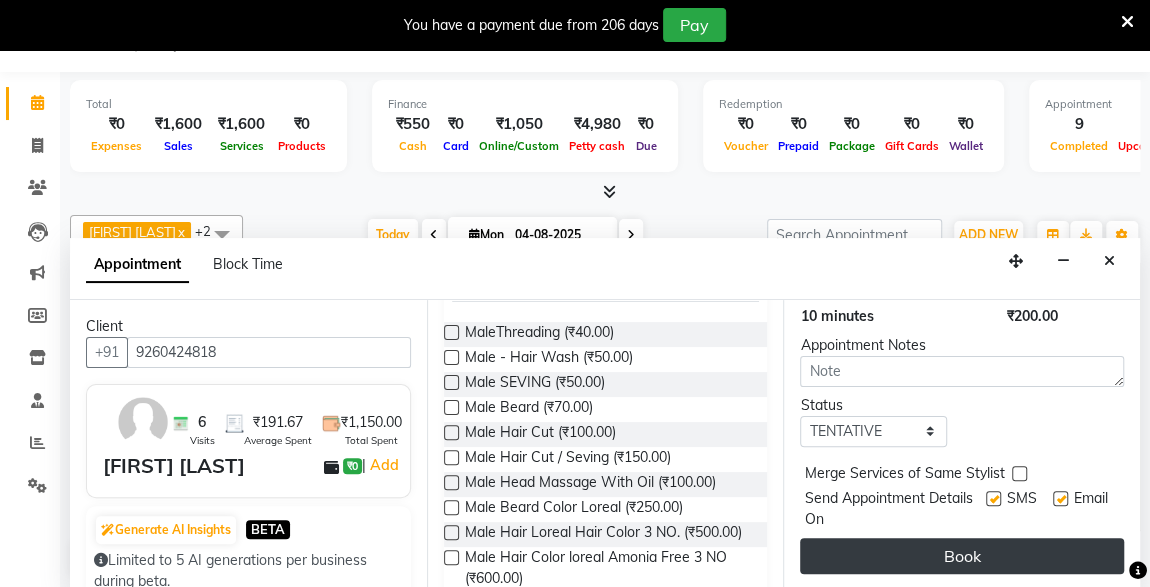 click on "Book" at bounding box center [962, 556] 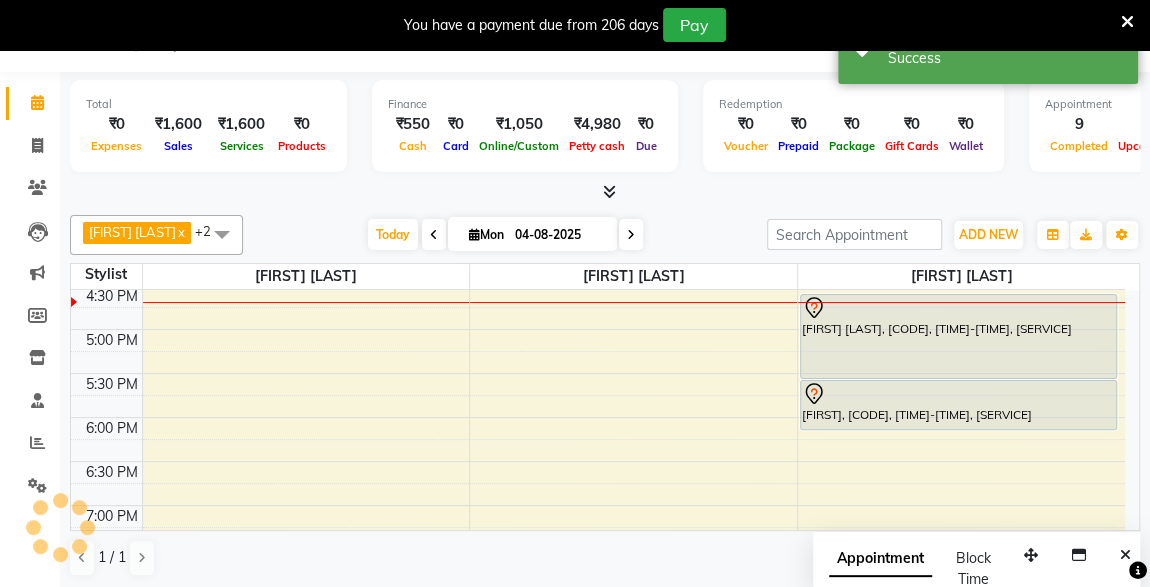 scroll, scrollTop: 0, scrollLeft: 0, axis: both 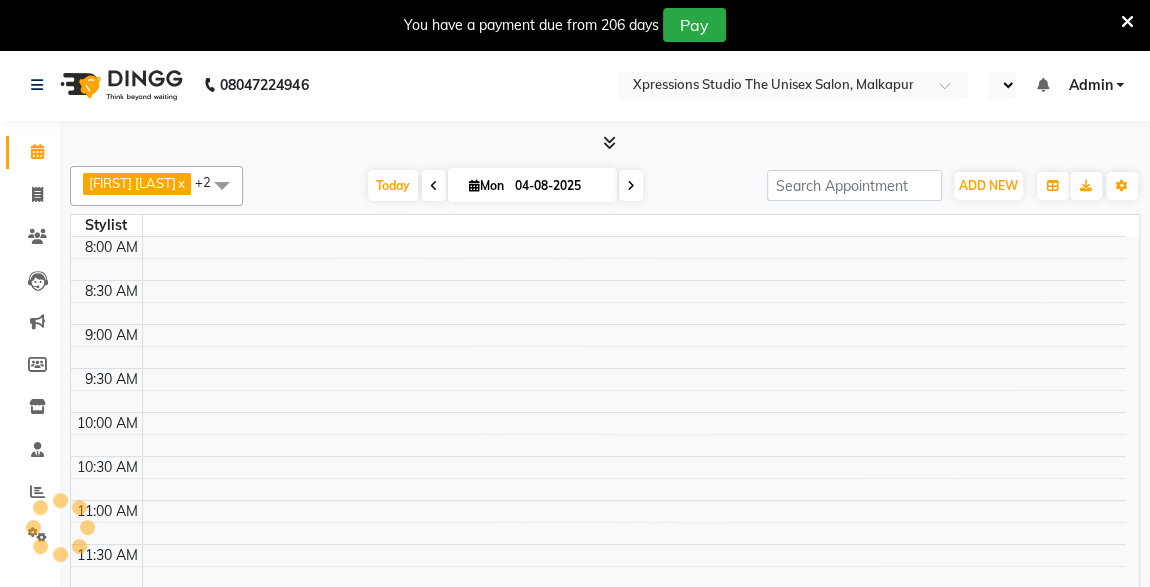 select on "en" 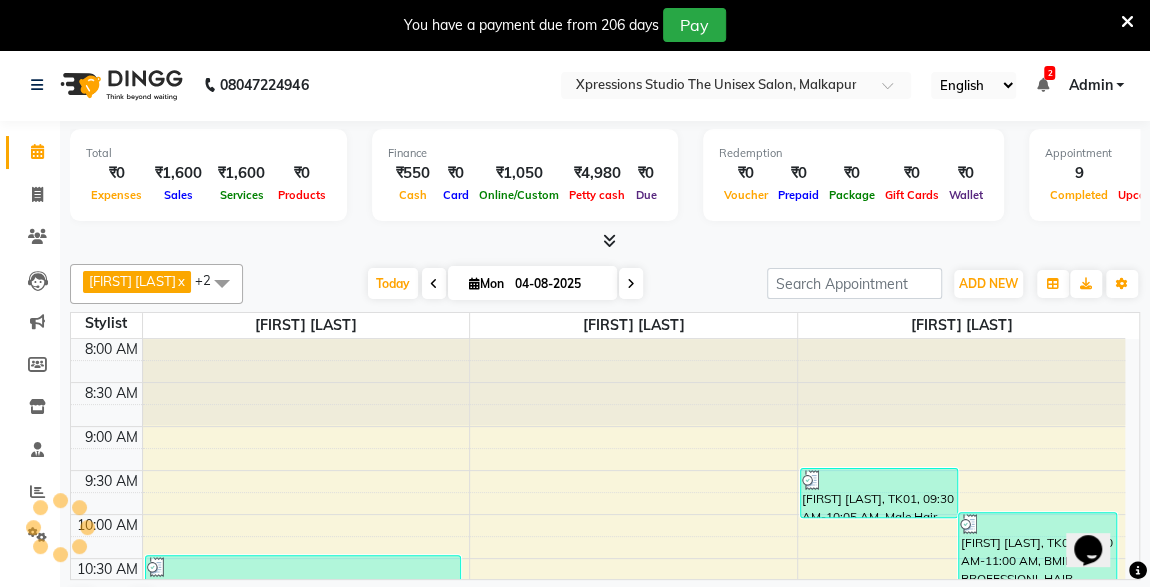scroll, scrollTop: 0, scrollLeft: 0, axis: both 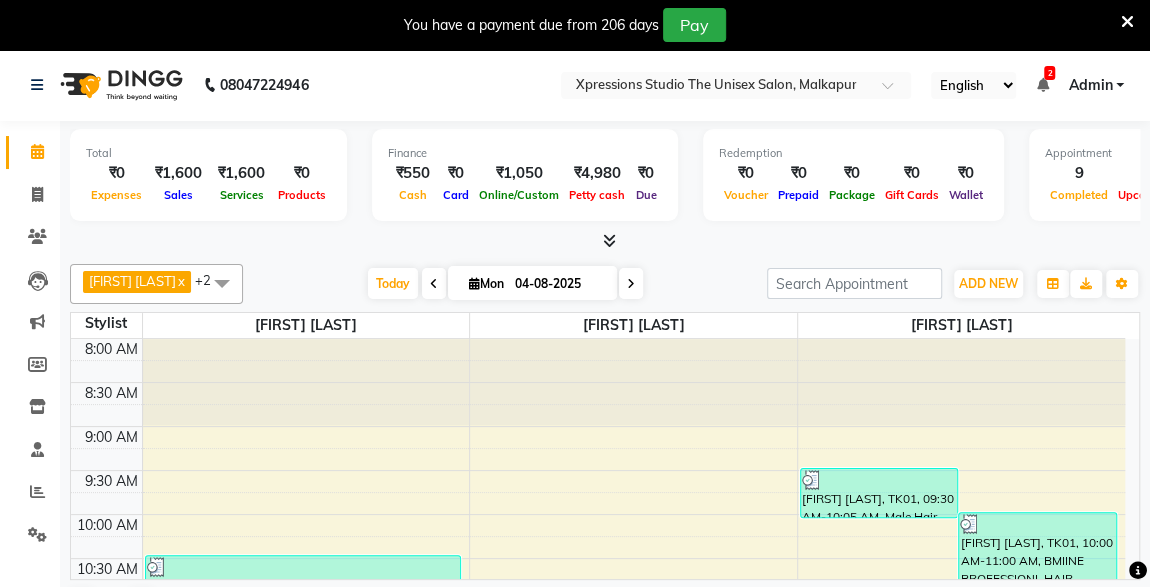 click at bounding box center (1042, 85) 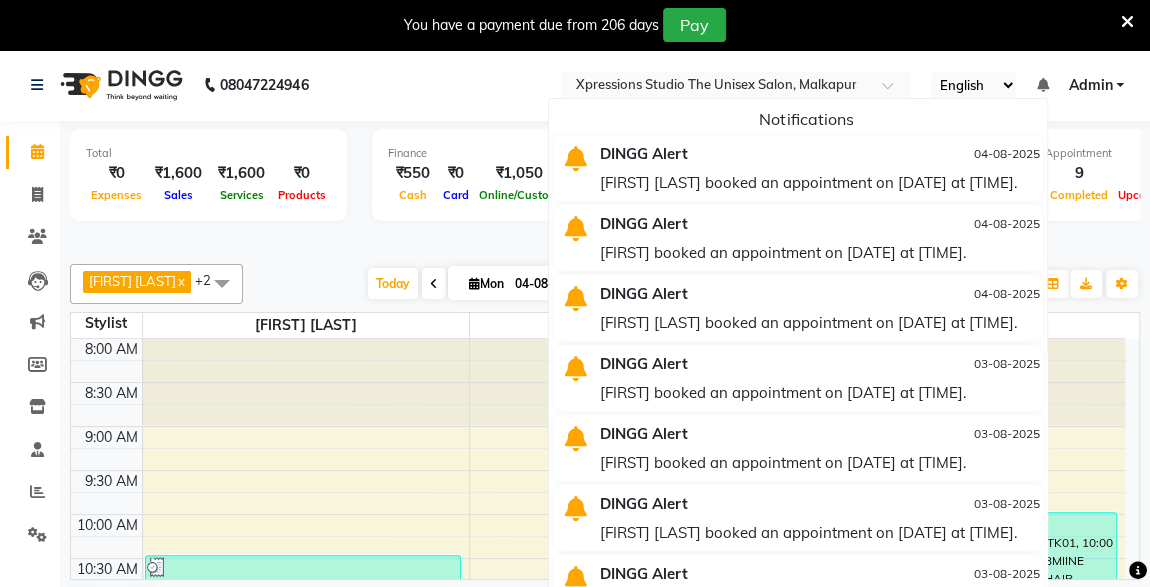 click on "[FIRST] [LAST] booked an appointment on [DATE] at [TIME]." at bounding box center [819, 182] 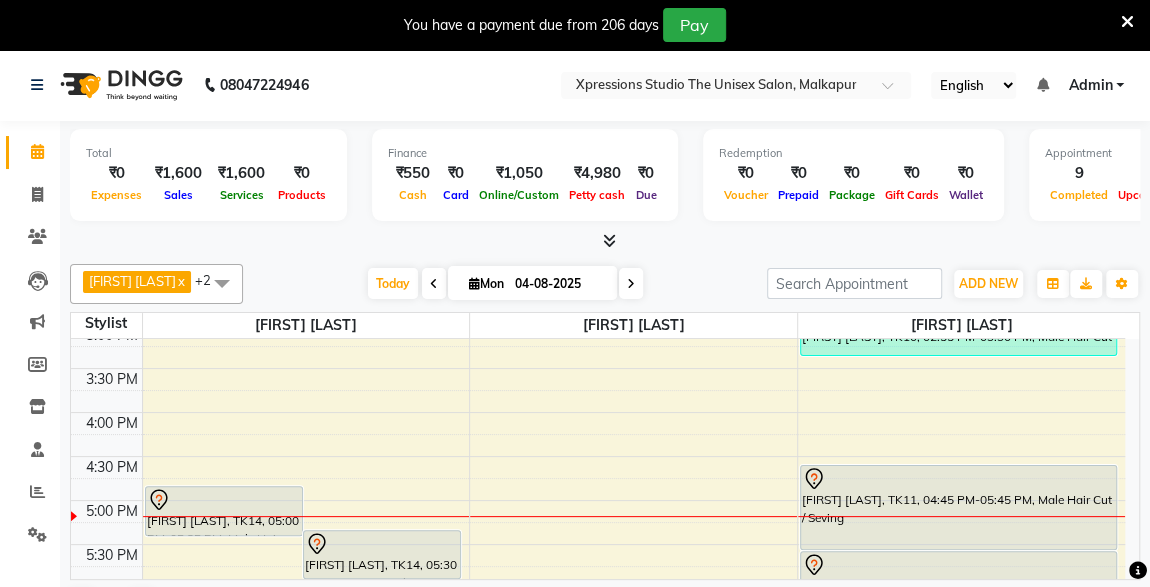 scroll, scrollTop: 632, scrollLeft: 0, axis: vertical 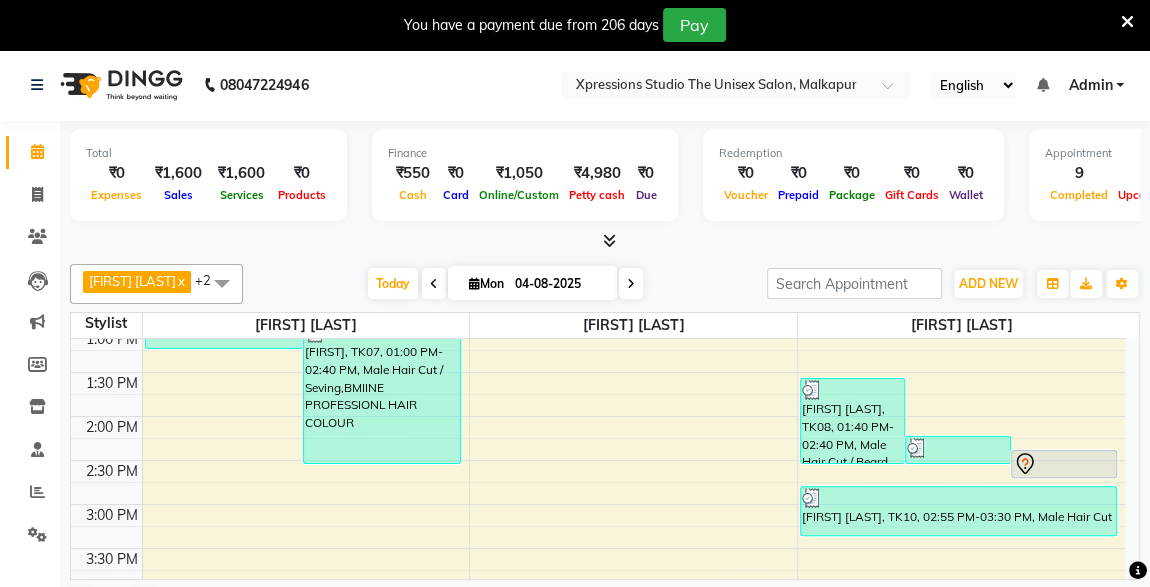 click at bounding box center (1064, 464) 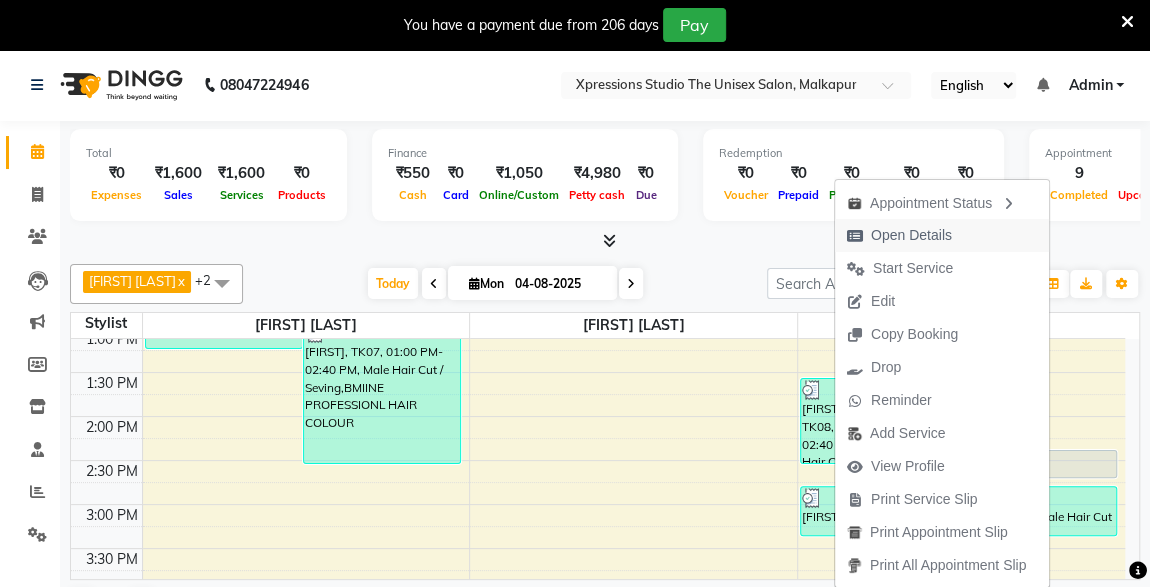 click on "Open Details" at bounding box center (911, 235) 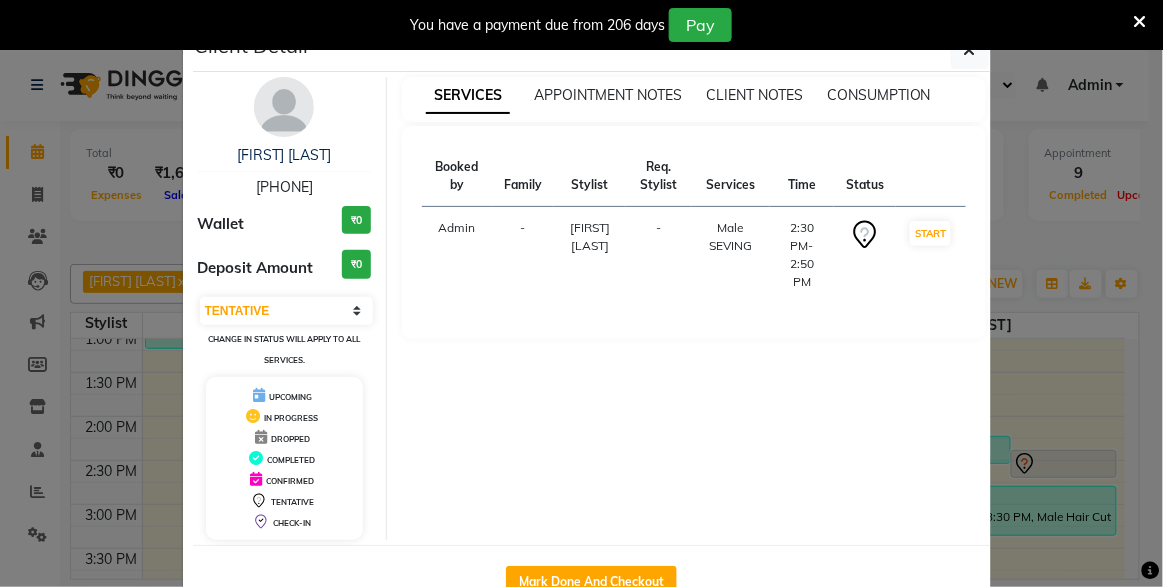 click on "Client Detail  vinit wadhvani   9834614790 Wallet ₹0 Deposit Amount  ₹0  Select IN SERVICE CONFIRMED TENTATIVE CHECK IN MARK DONE DROPPED UPCOMING Change in status will apply to all services. UPCOMING IN PROGRESS DROPPED COMPLETED CONFIRMED TENTATIVE CHECK-IN SERVICES APPOINTMENT NOTES CLIENT NOTES CONSUMPTION Booked by Family Stylist Req. Stylist Services Time Status  Admin  - ROHAN BABHULKAR -  Male SEVING    2:30 PM-2:50 PM   START   Mark Done And Checkout" 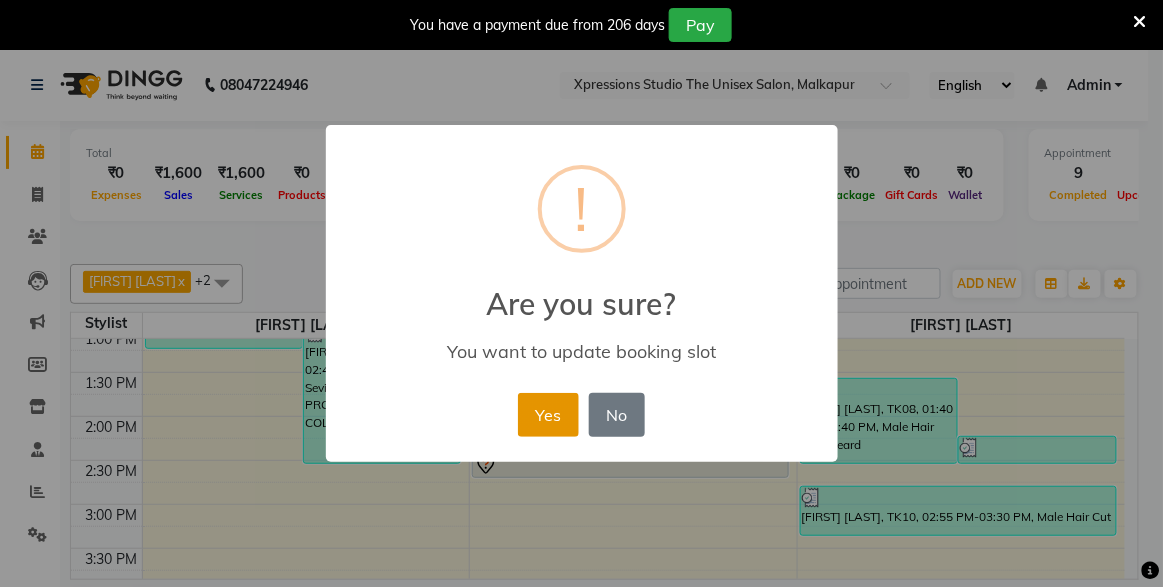 click on "Yes" at bounding box center (548, 415) 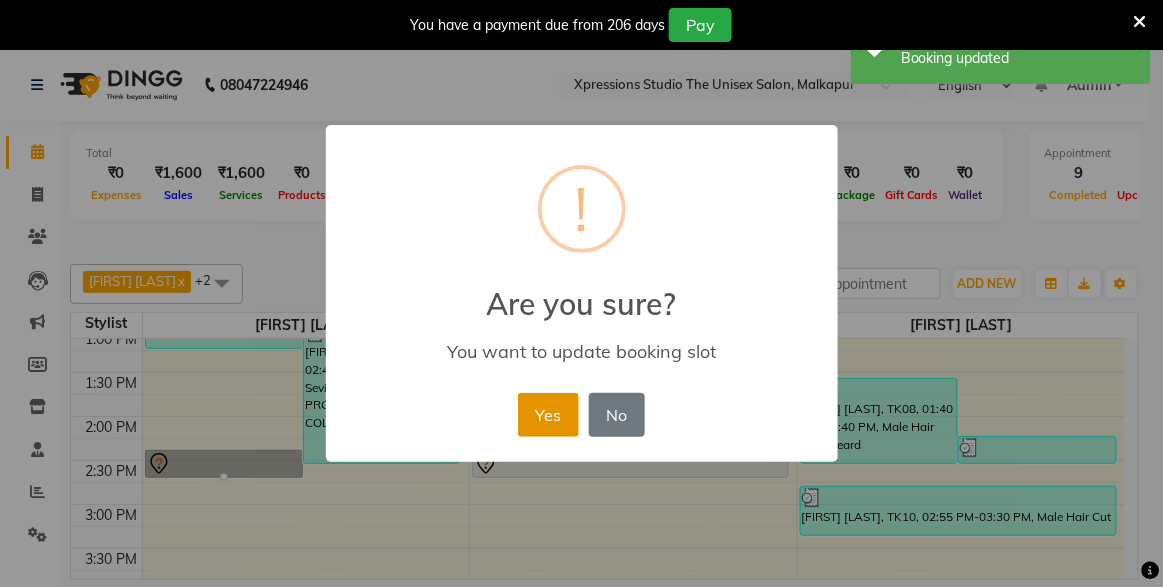 click on "Yes" at bounding box center [548, 415] 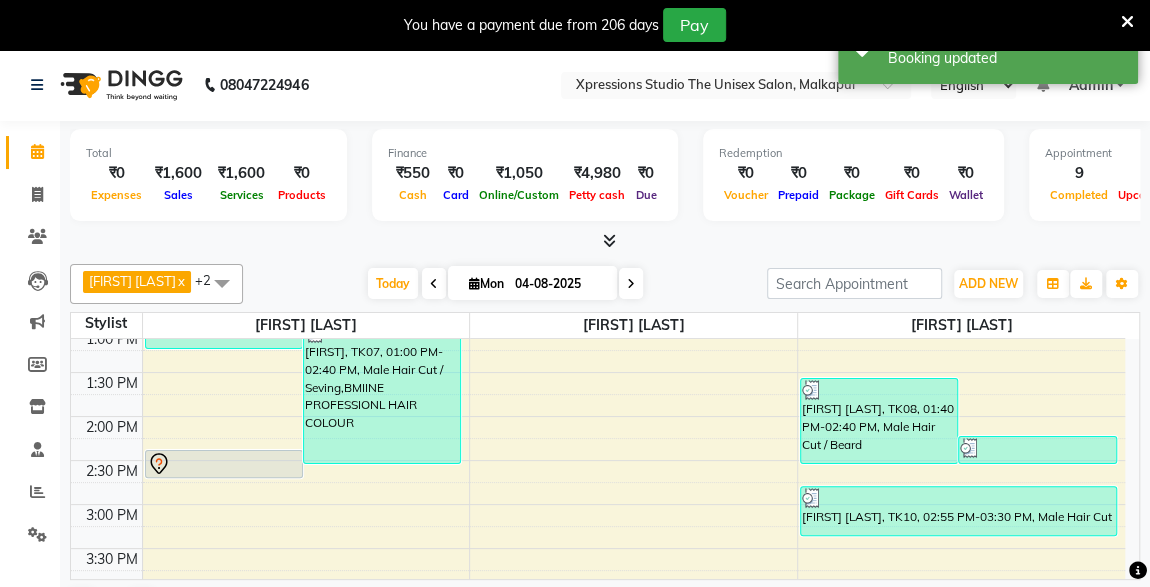 click at bounding box center [224, 464] 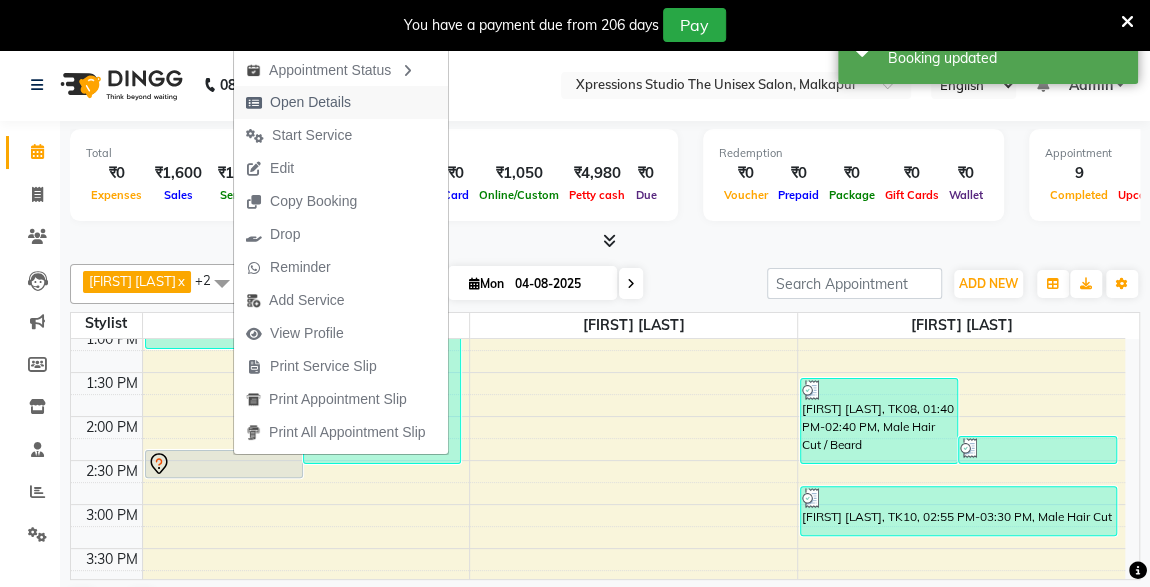click on "Open Details" at bounding box center (310, 102) 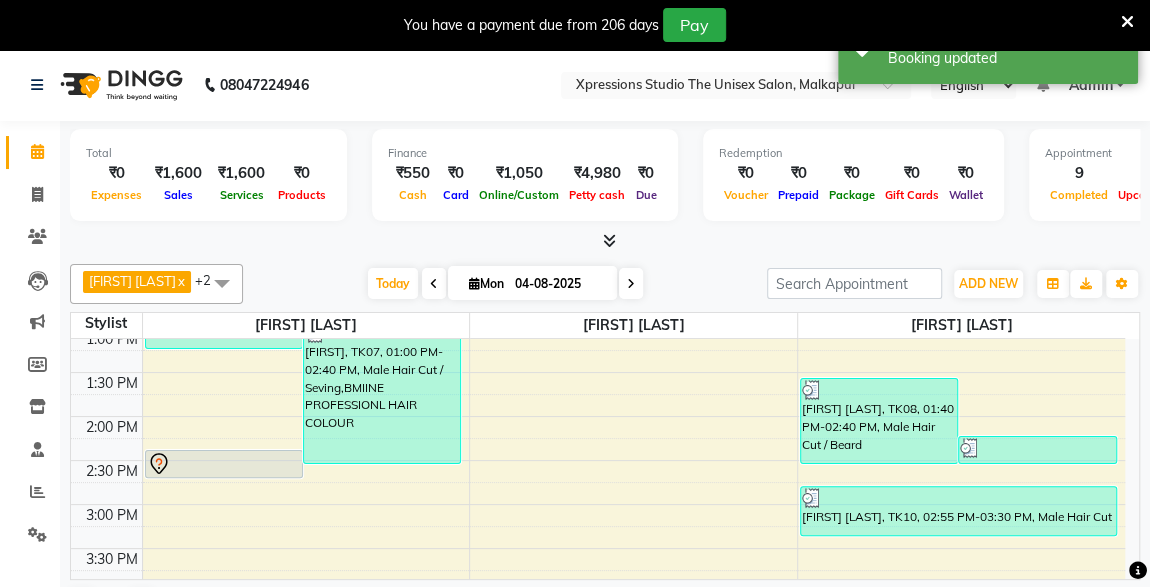 click at bounding box center [224, 464] 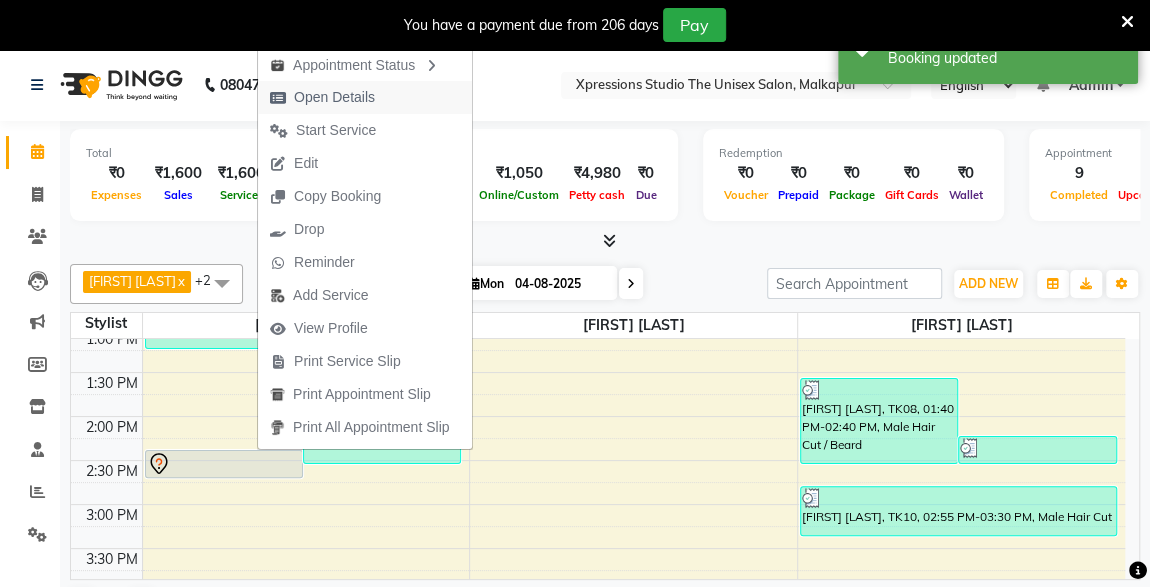 click on "Open Details" at bounding box center [334, 97] 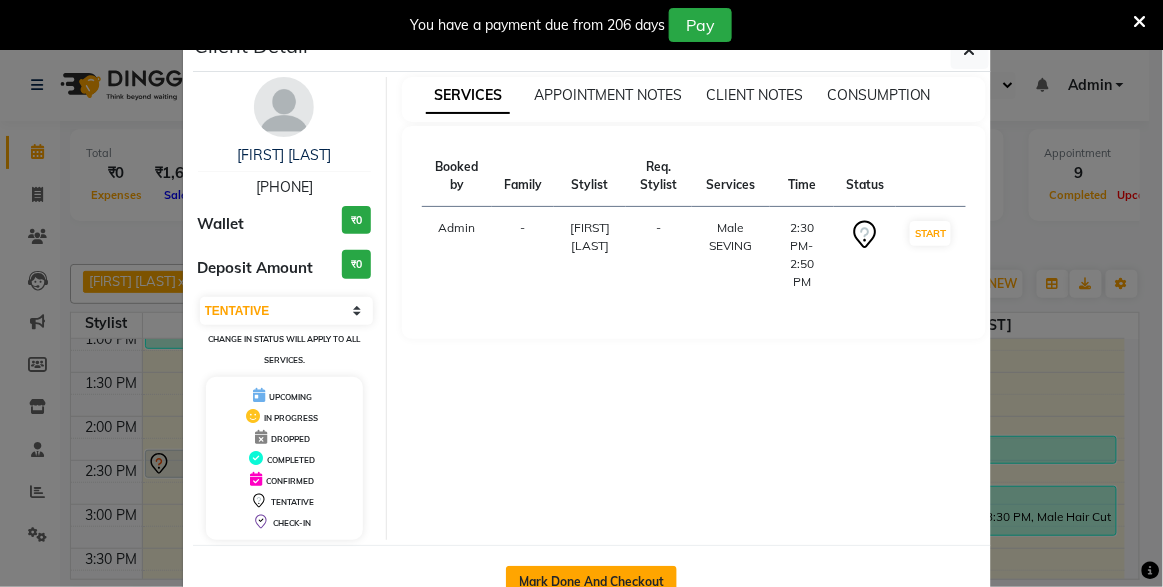 click on "Mark Done And Checkout" 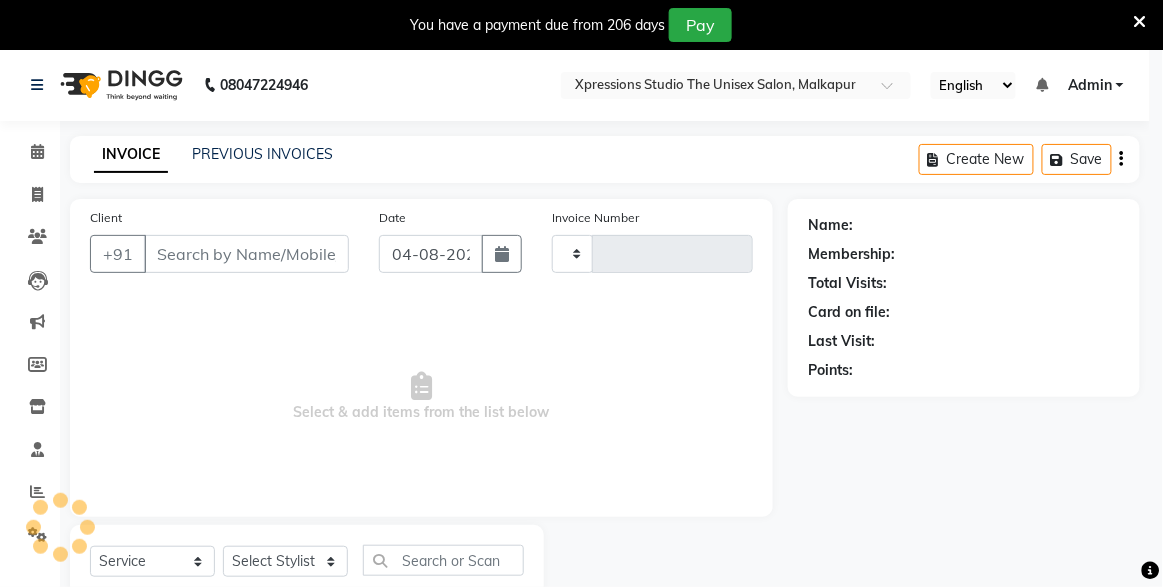 type on "3757" 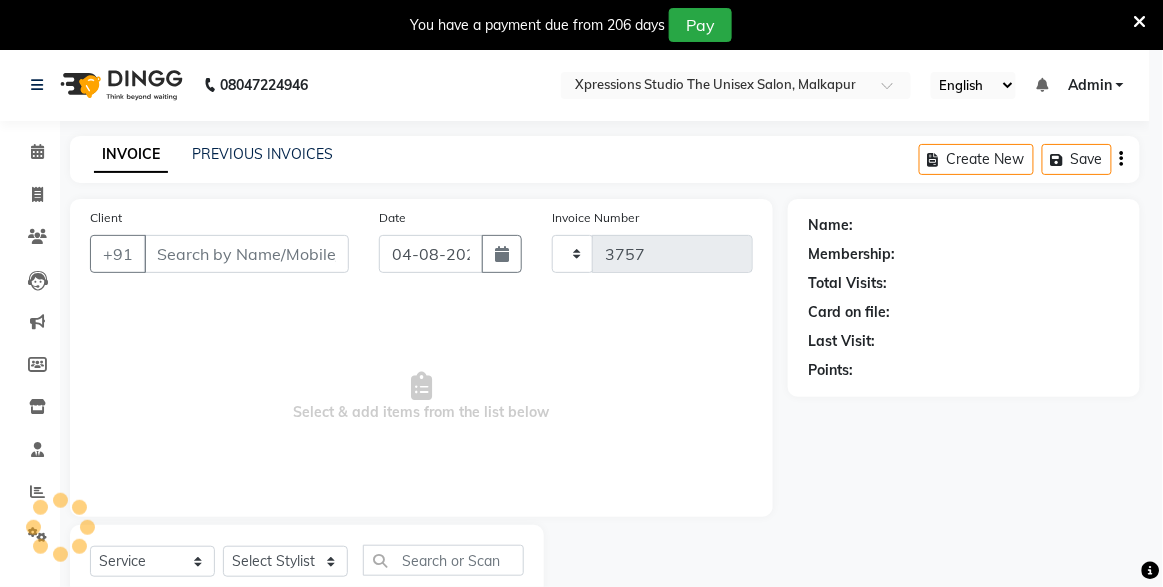 select on "7003" 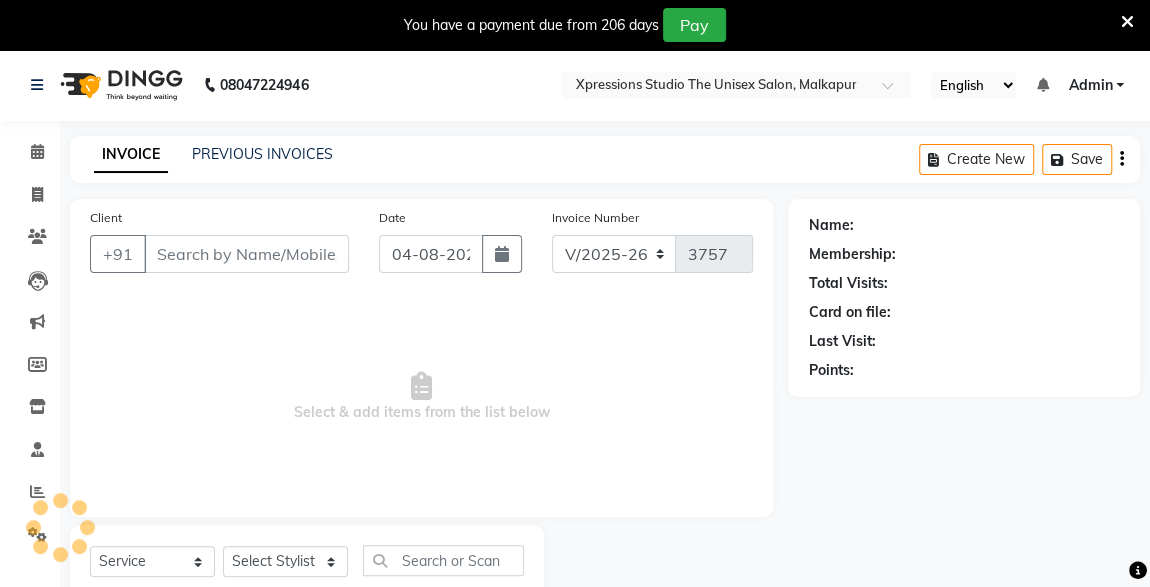 type on "9834614790" 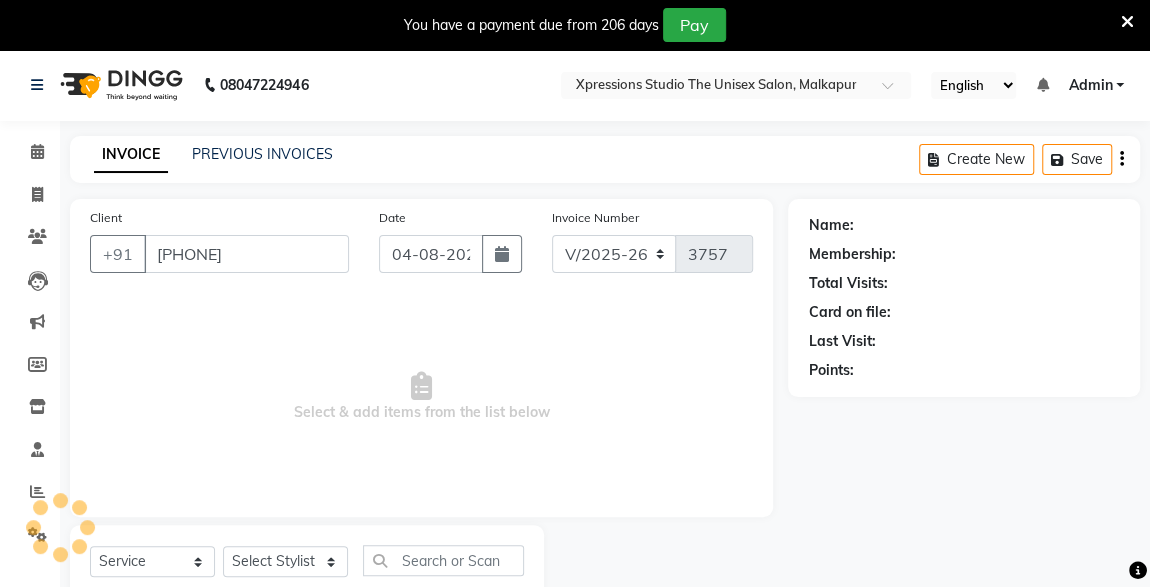 select on "57587" 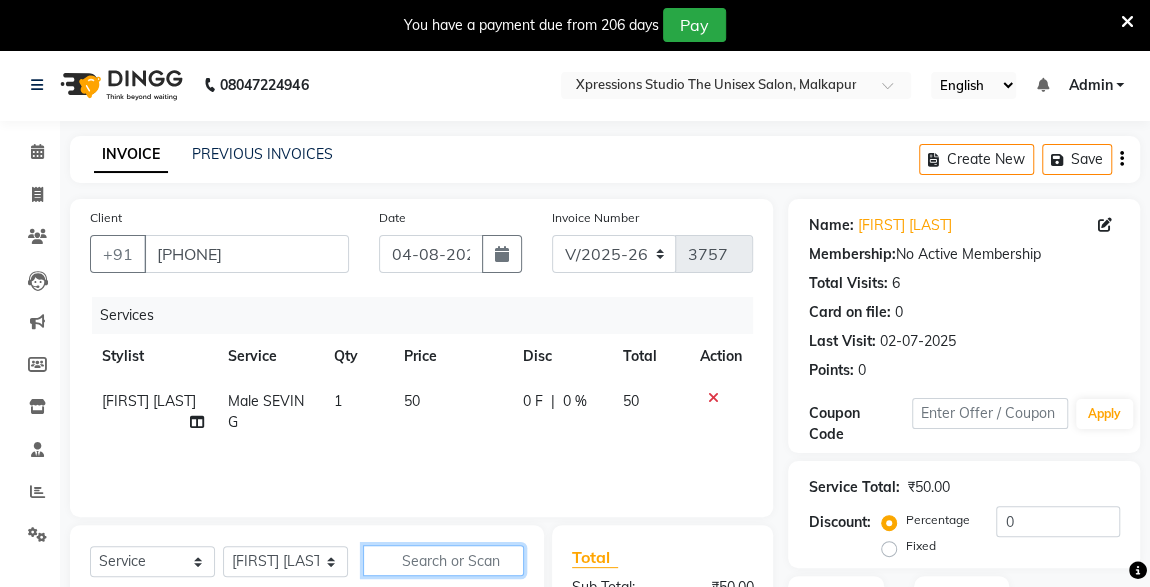 click 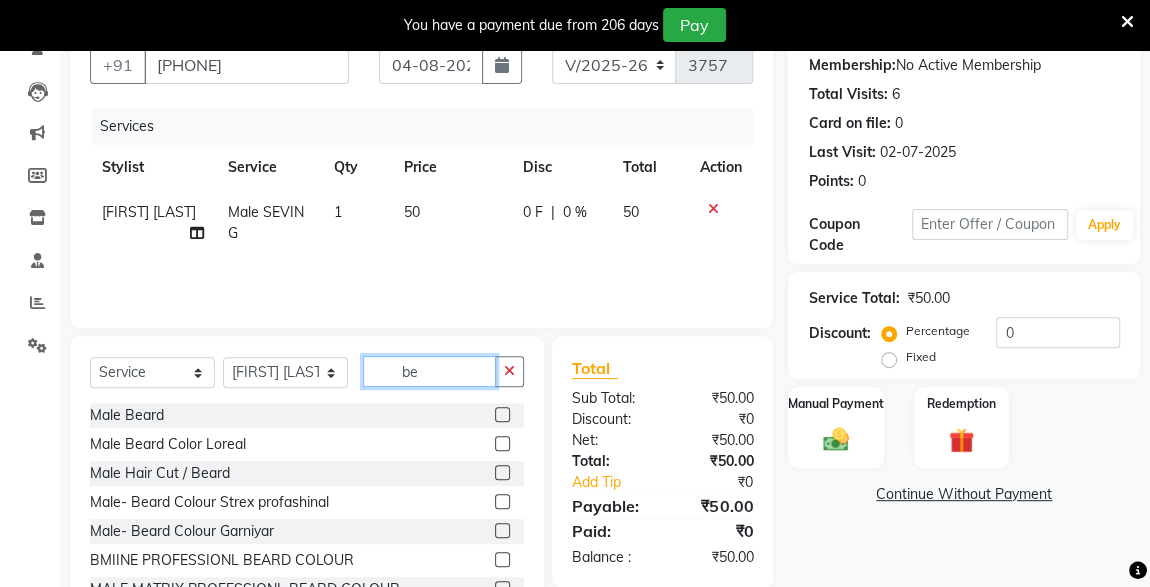 scroll, scrollTop: 192, scrollLeft: 0, axis: vertical 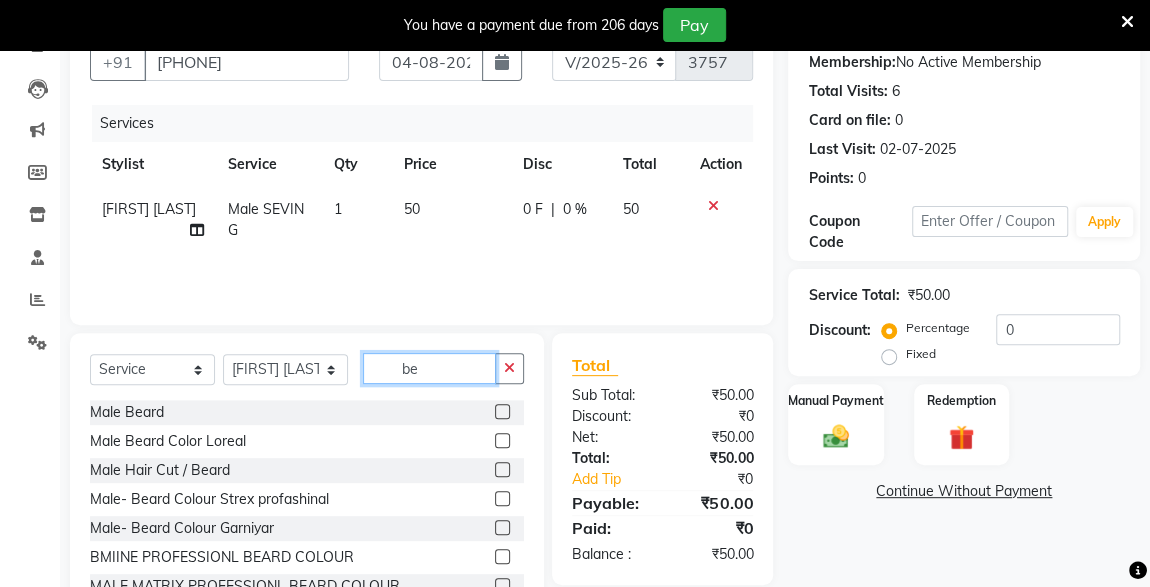 type on "be" 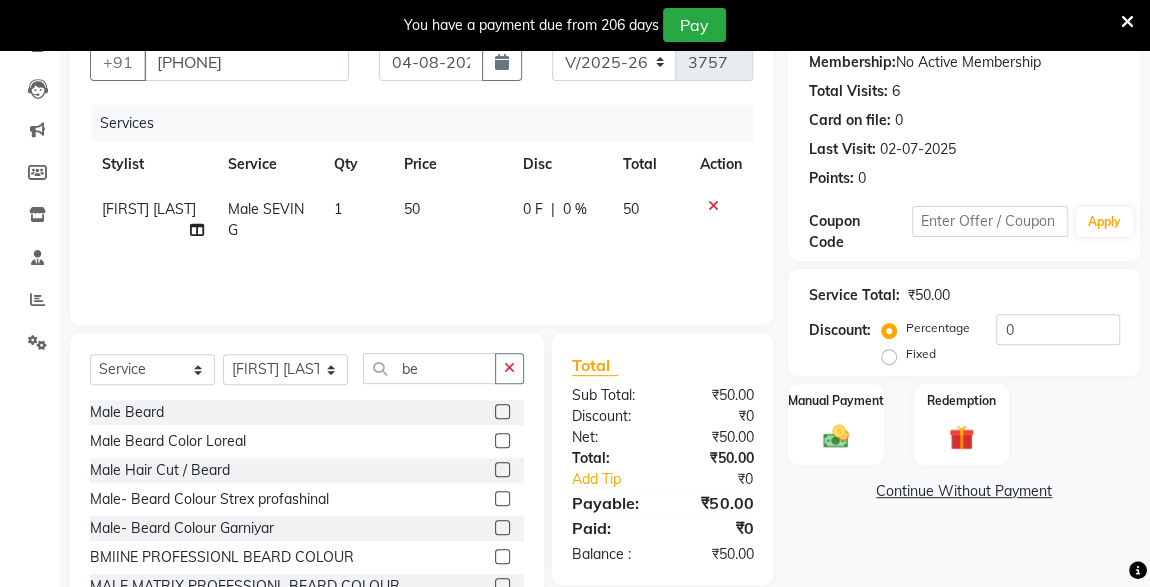 click 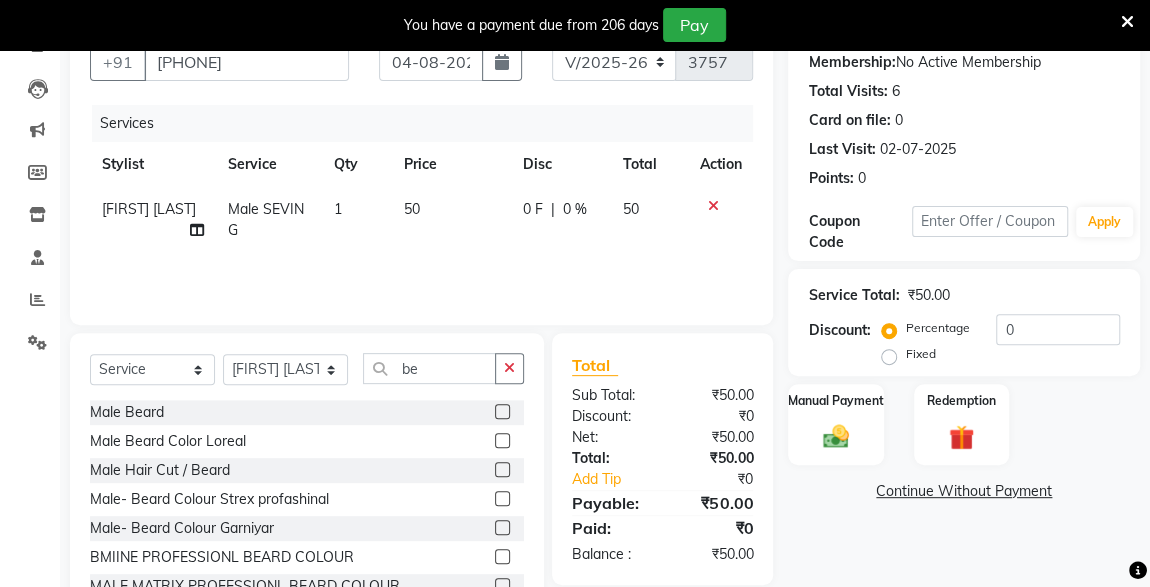 click at bounding box center (501, 470) 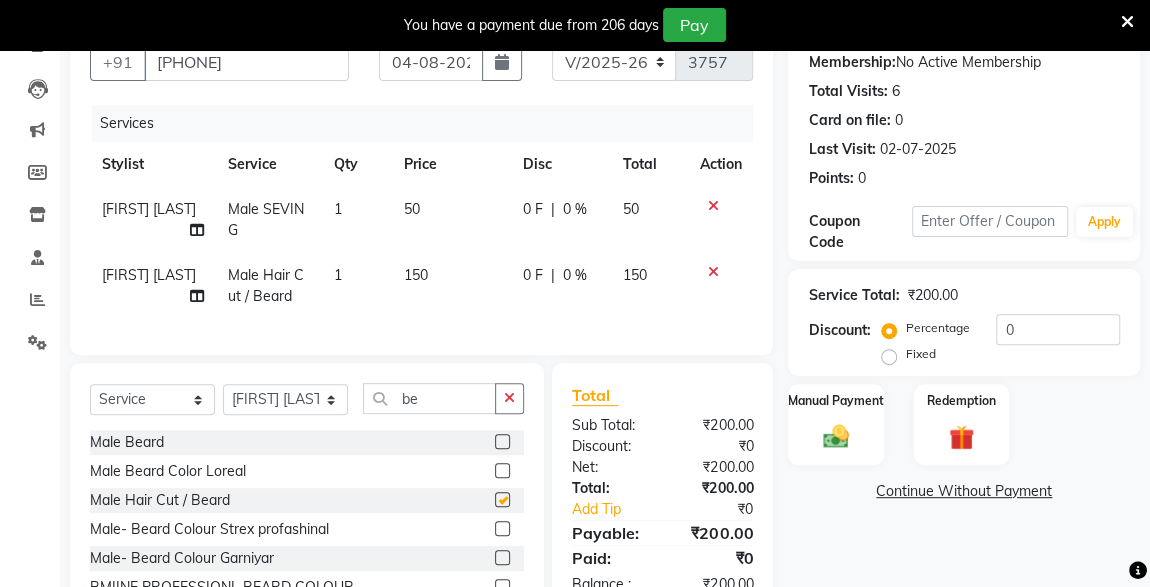 checkbox on "false" 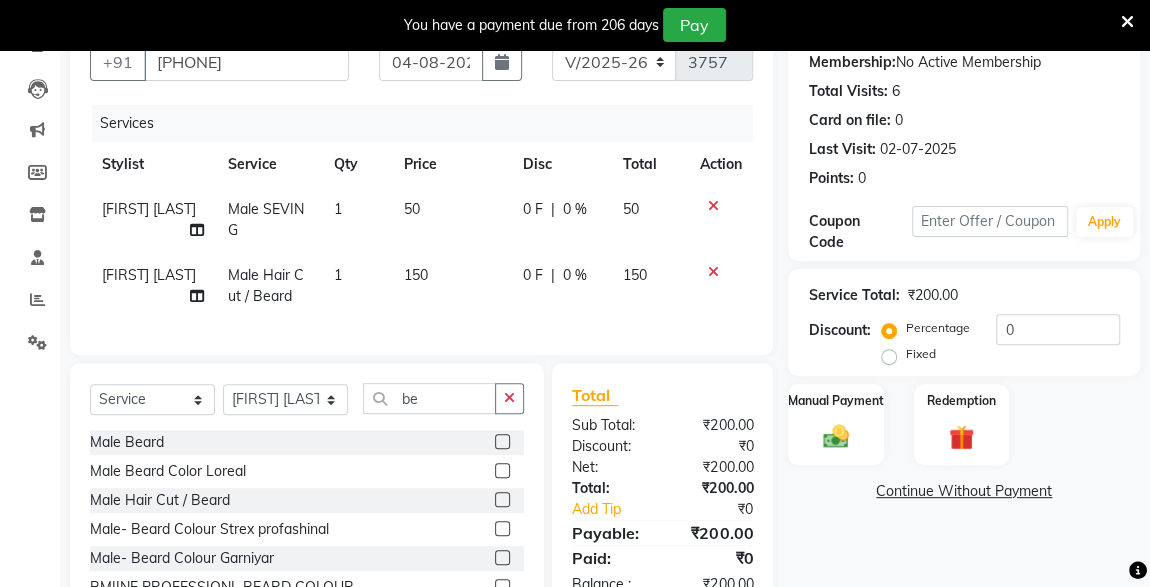 click 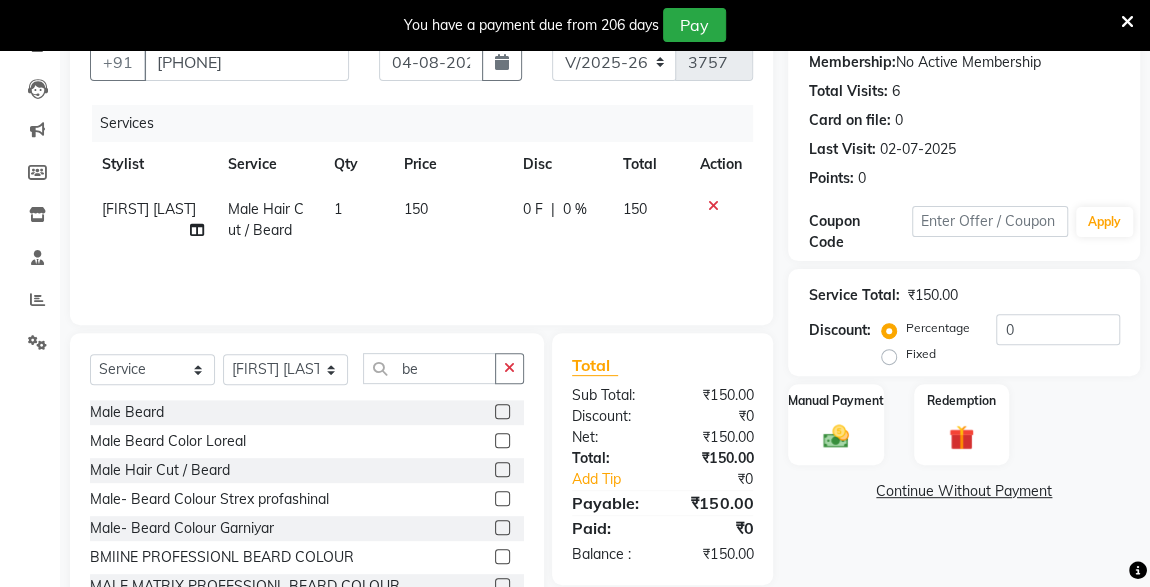 click 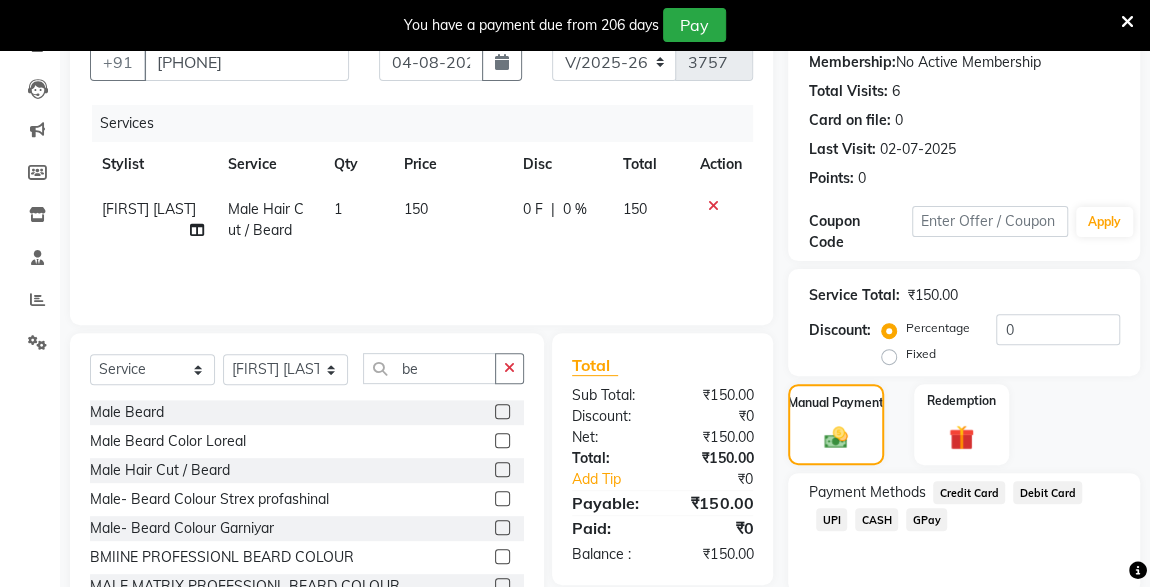 click on "CASH" 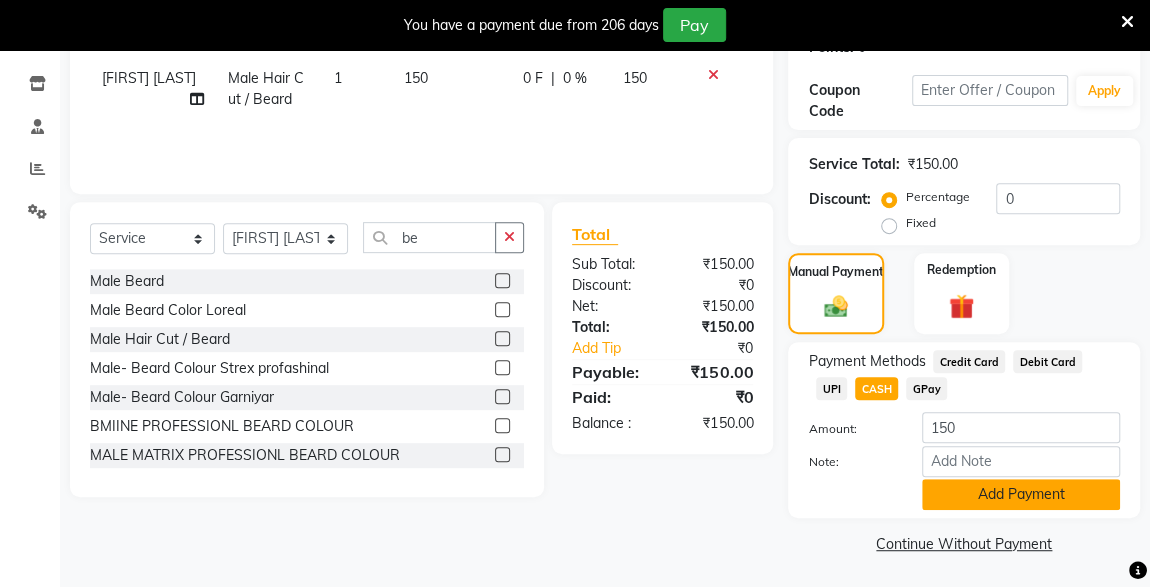 click on "Add Payment" 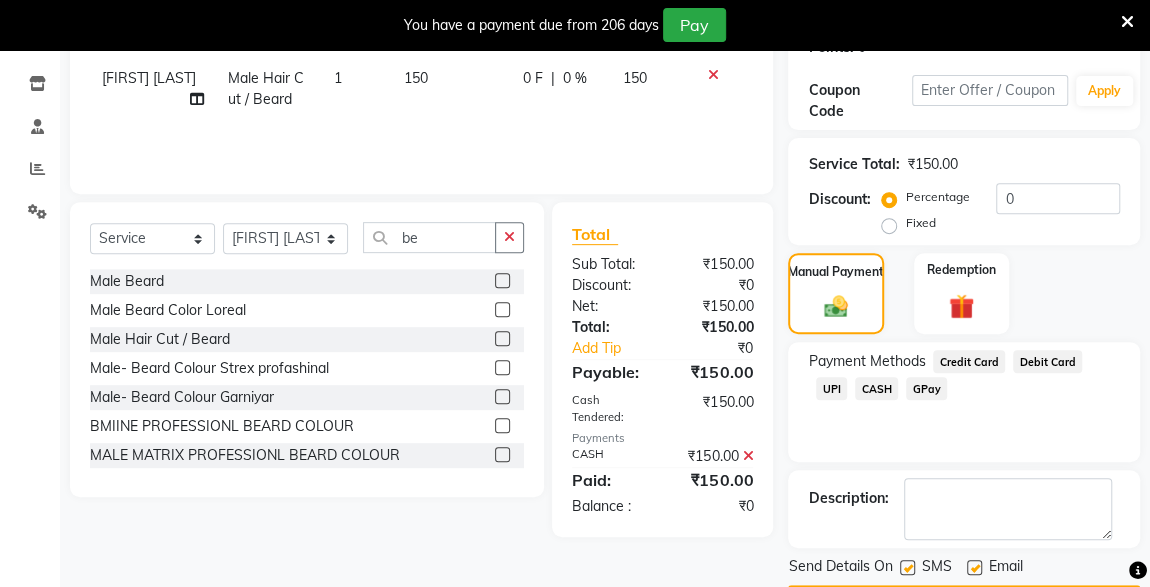 scroll, scrollTop: 379, scrollLeft: 0, axis: vertical 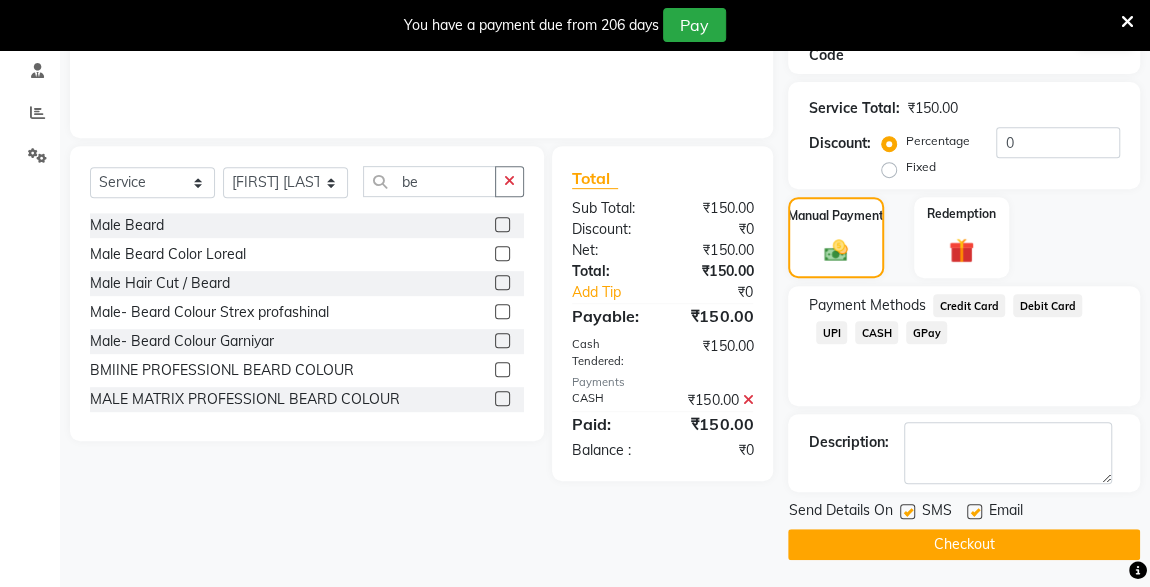 click 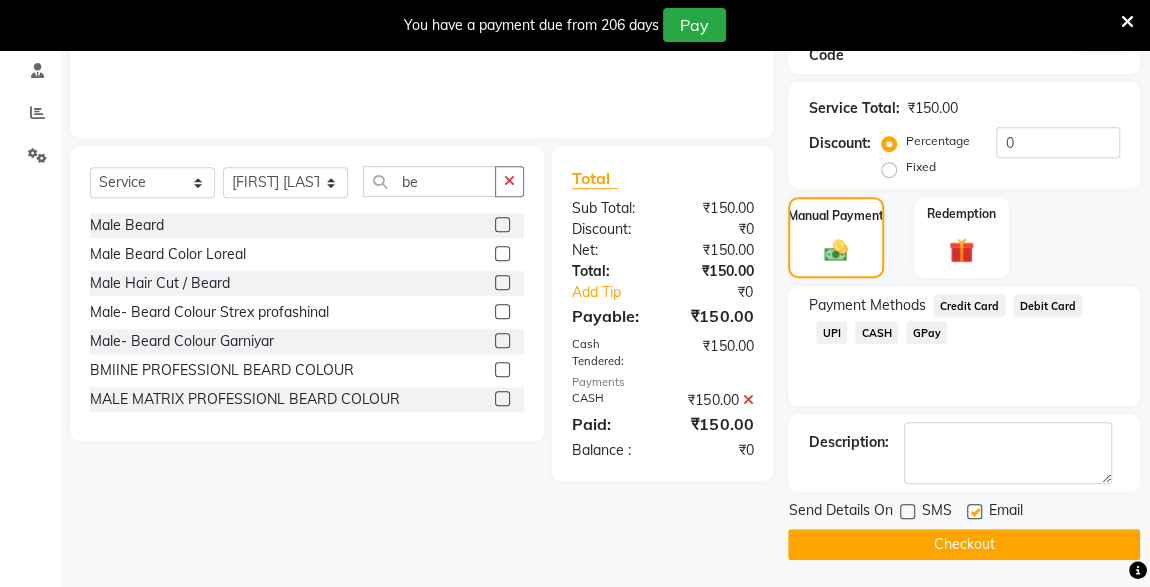 click on "Checkout" 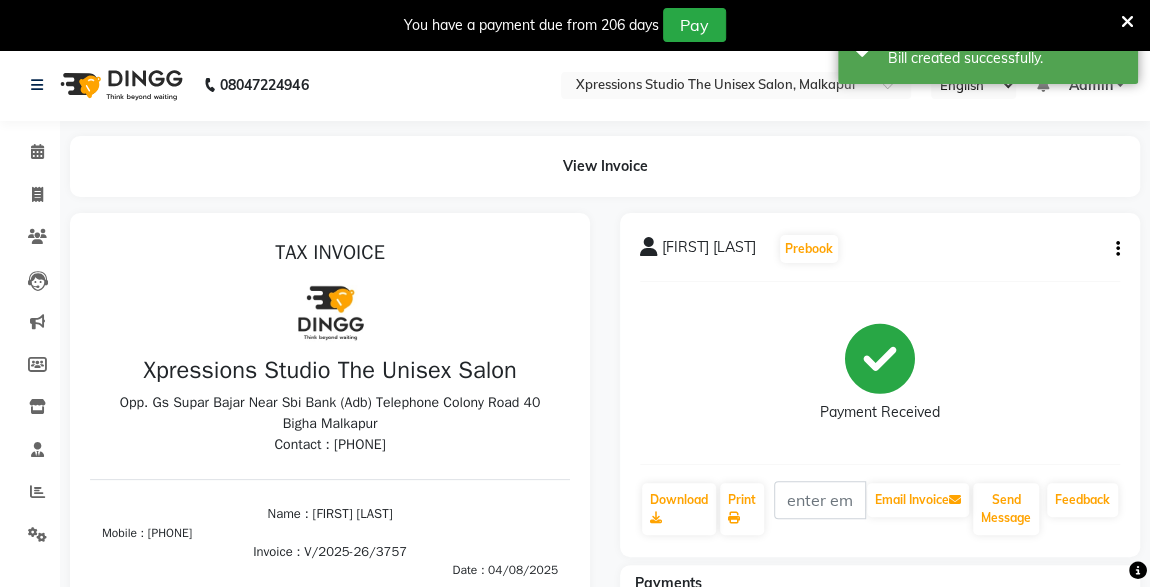 scroll, scrollTop: 0, scrollLeft: 0, axis: both 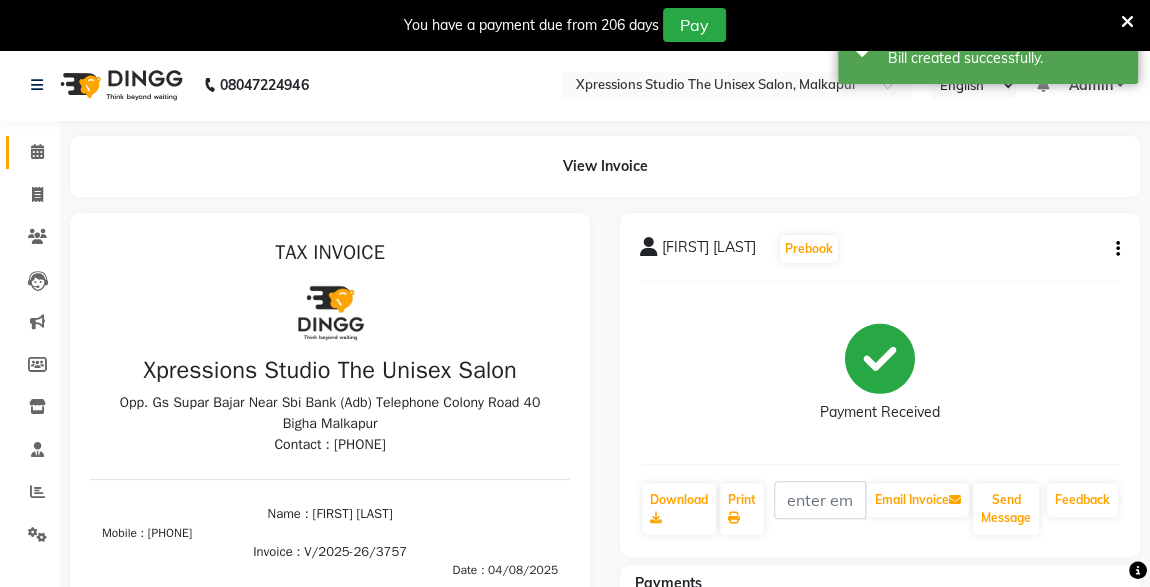 click 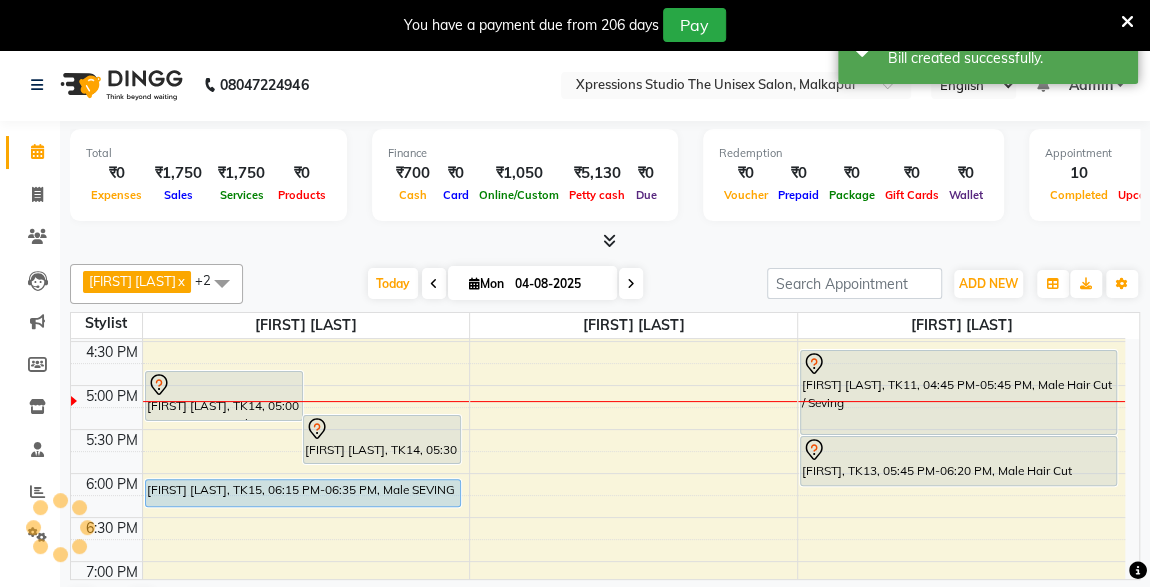 scroll, scrollTop: 771, scrollLeft: 0, axis: vertical 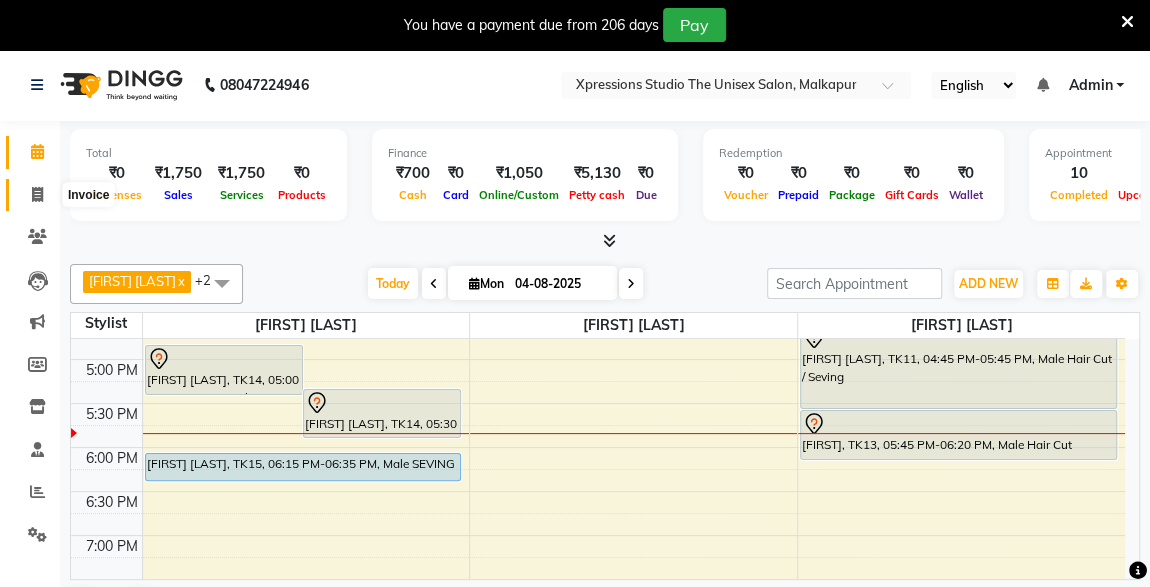 click 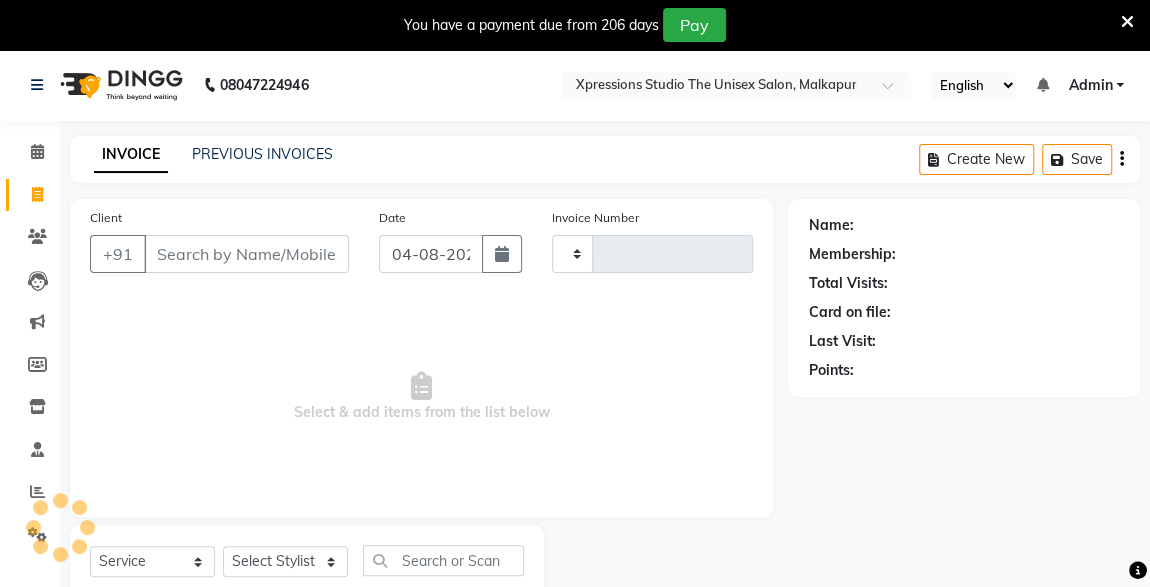 type on "3758" 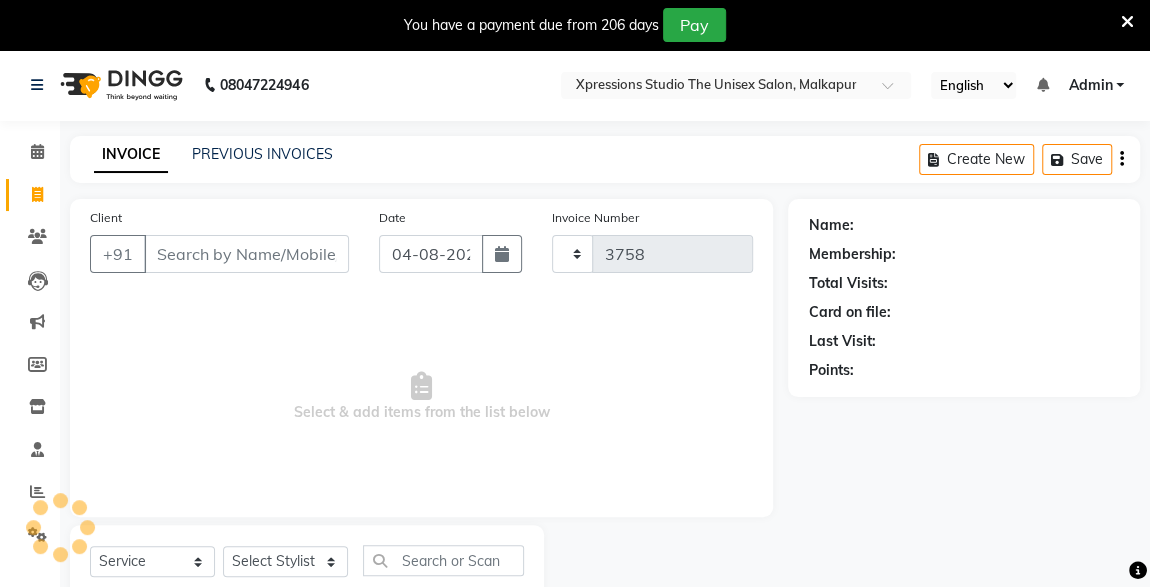 select on "7003" 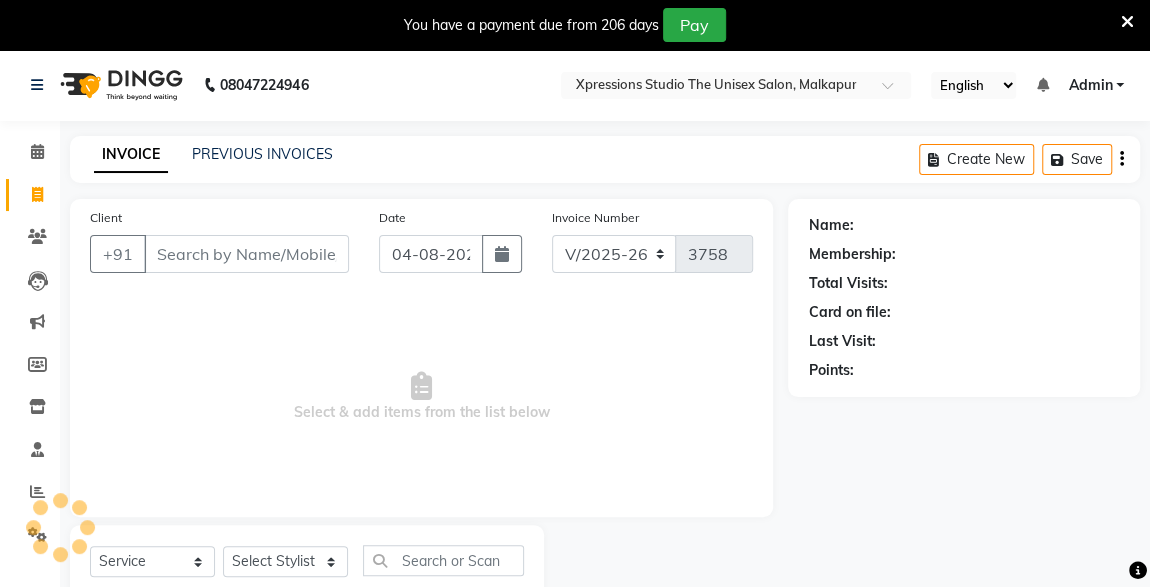 click on "Client" at bounding box center [246, 254] 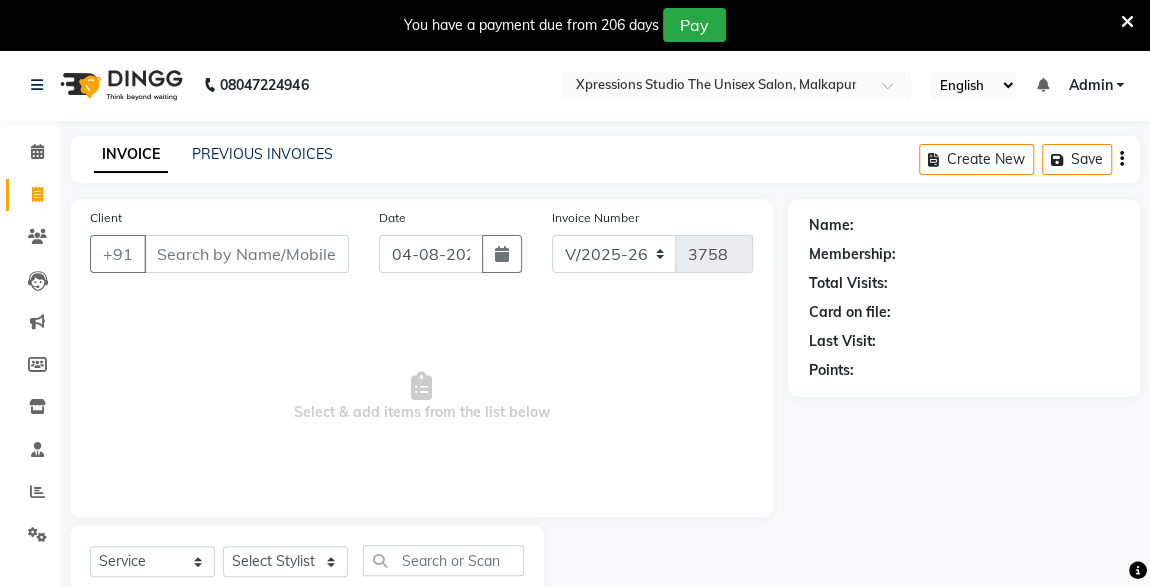 click on "Client" at bounding box center [246, 254] 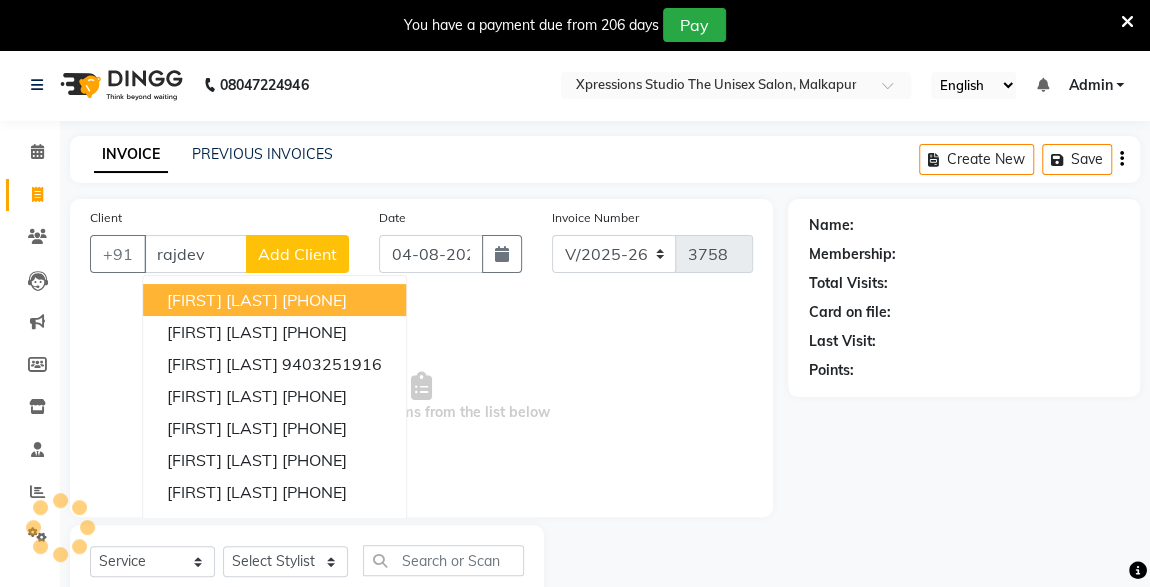 click on "Dheera Rajdev" at bounding box center [222, 300] 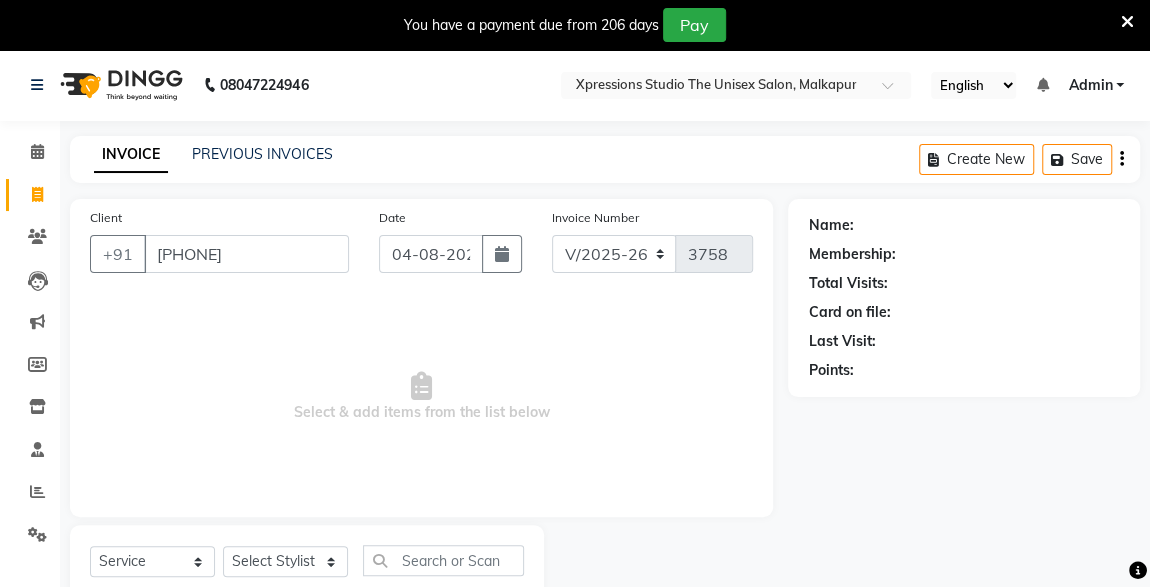 type on "9595204504" 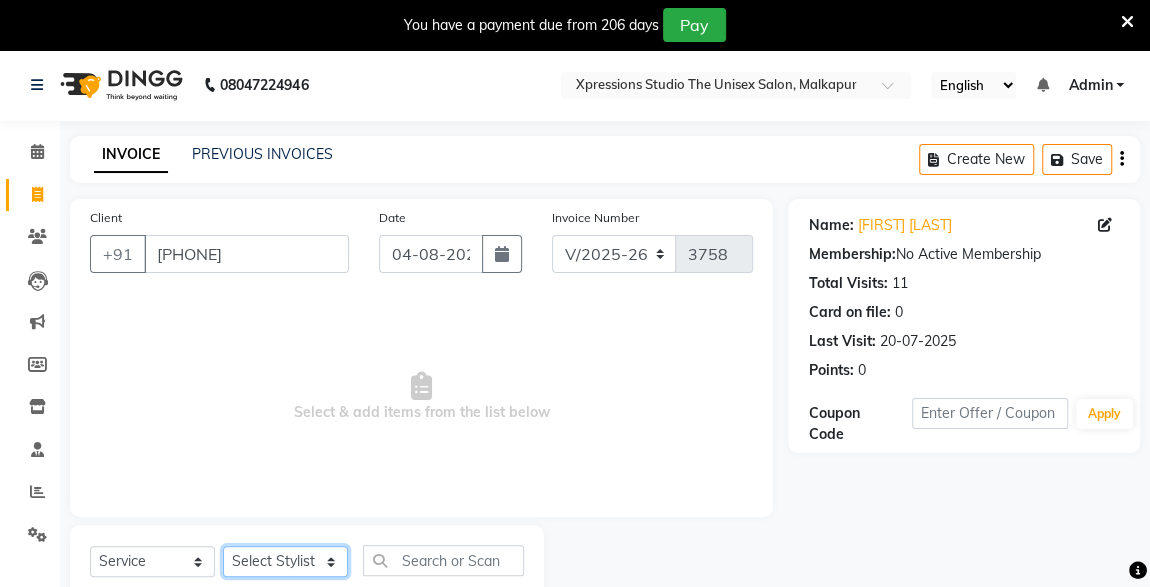 click on "Select Stylist ADESH RAUT ROHAN BABHULKAR ROSHAN TANDULKAR" 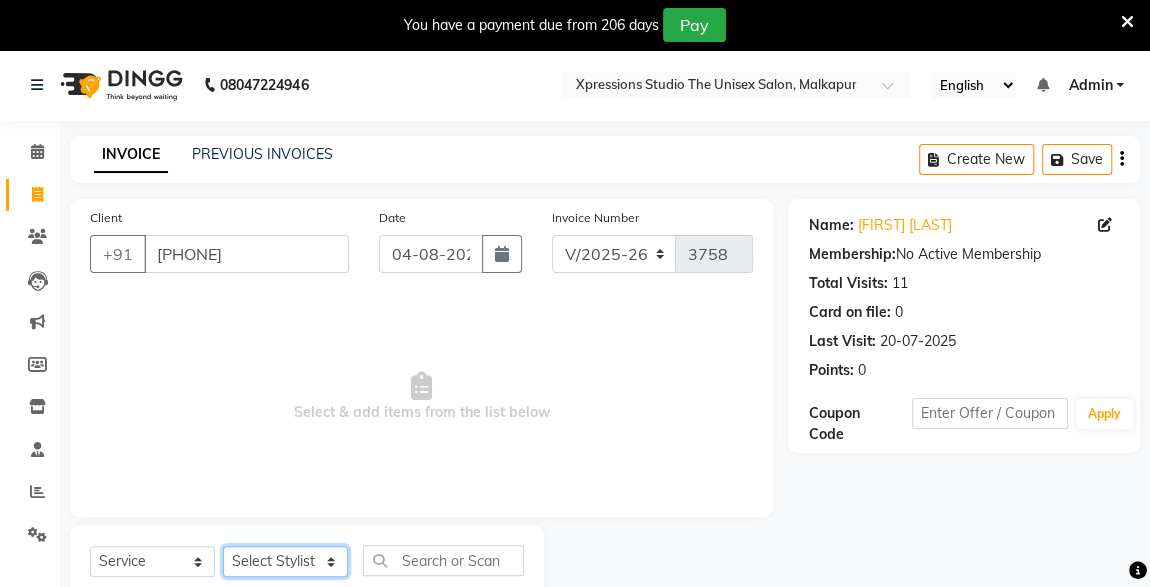 select on "57589" 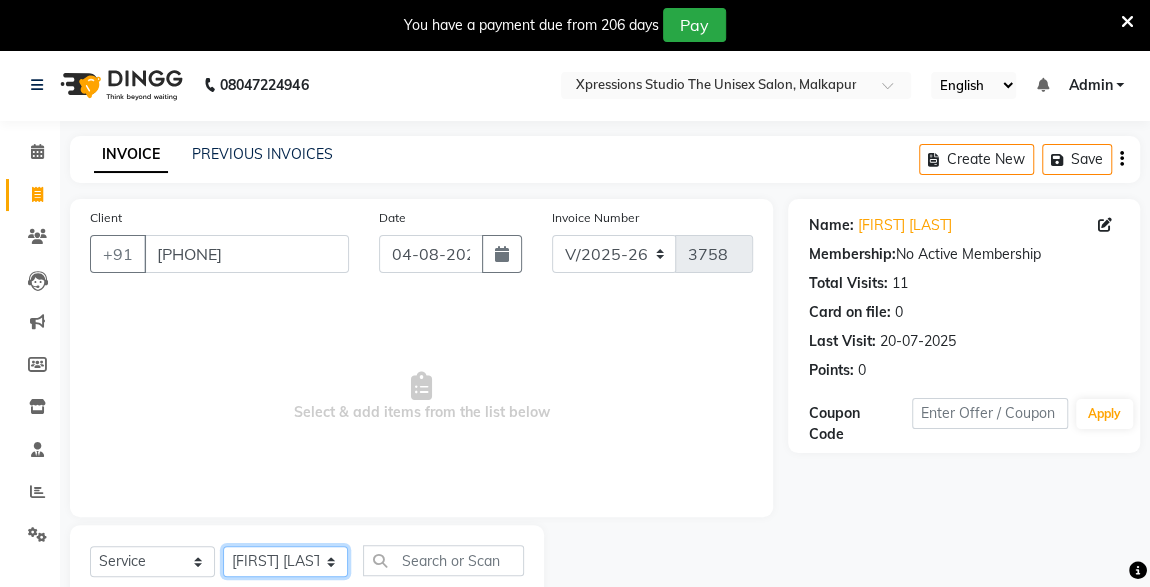click on "Select Stylist ADESH RAUT ROHAN BABHULKAR ROSHAN TANDULKAR" 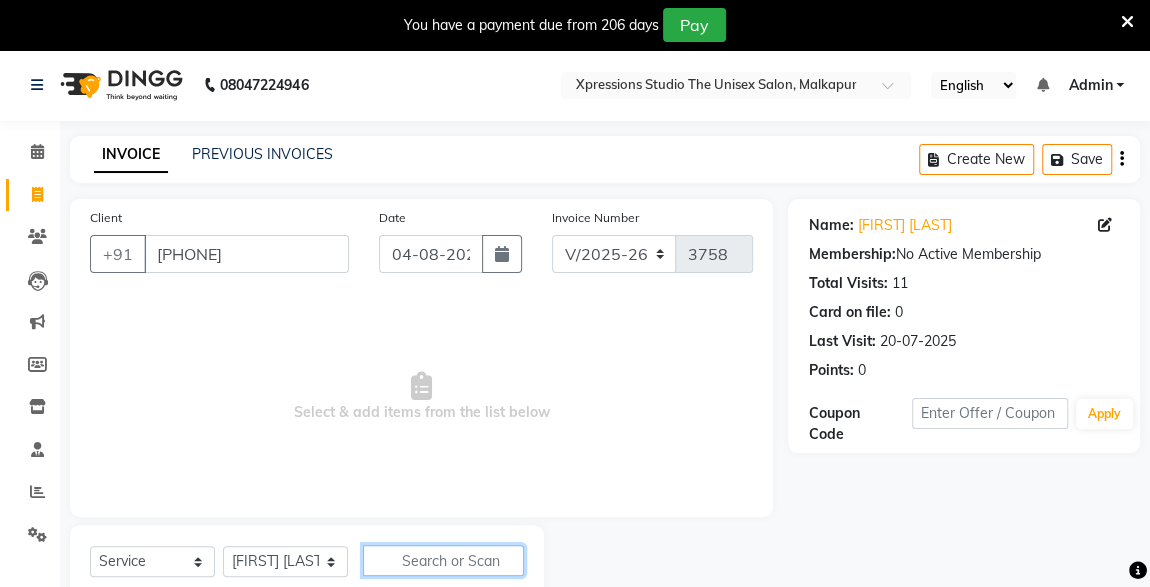 click 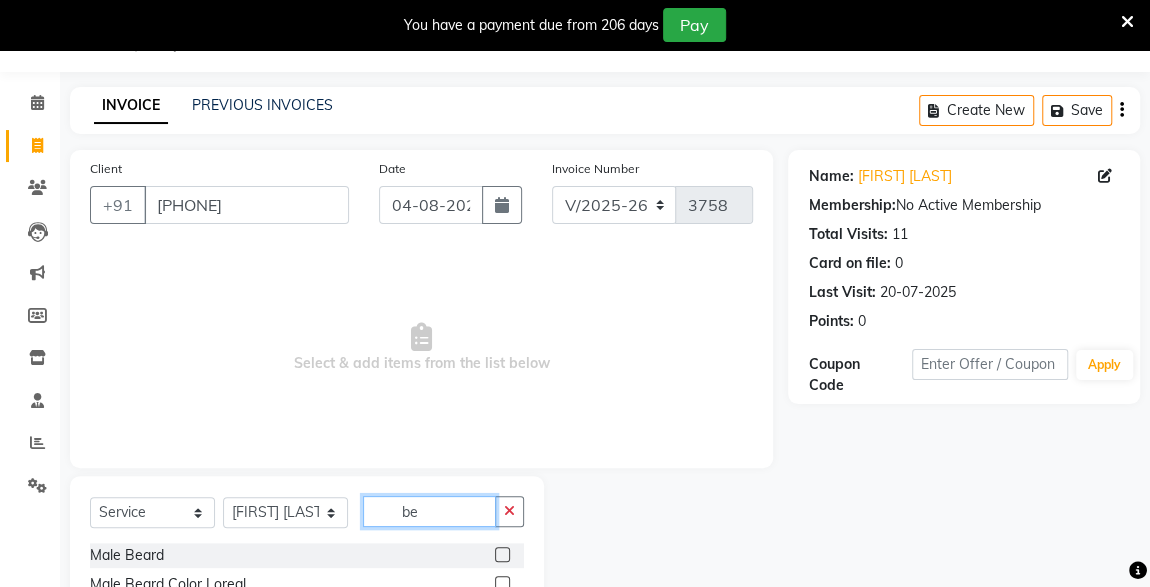 scroll, scrollTop: 261, scrollLeft: 0, axis: vertical 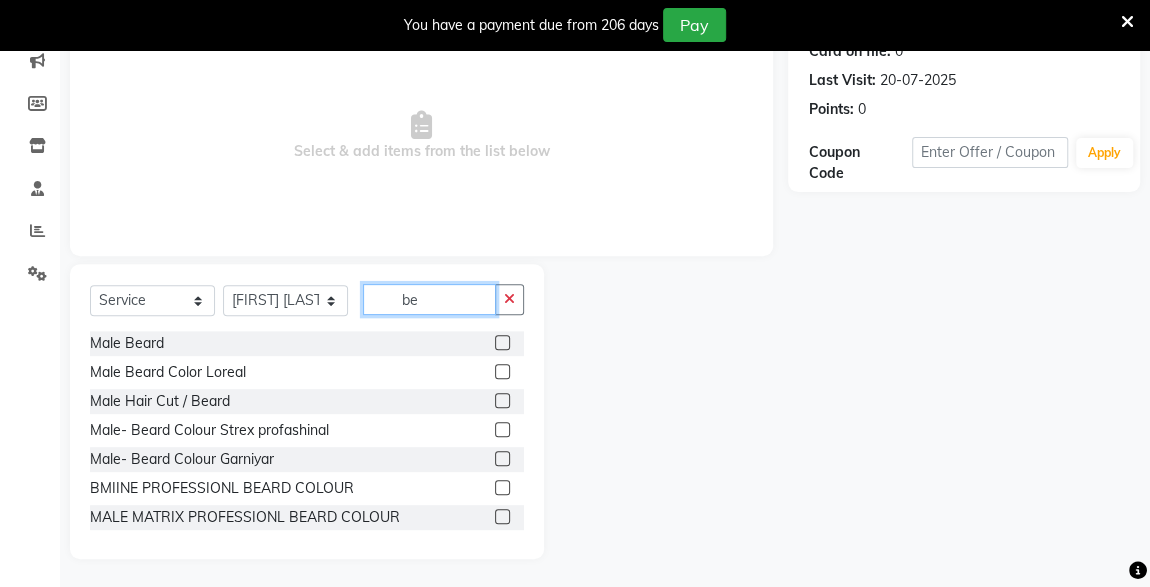 type on "be" 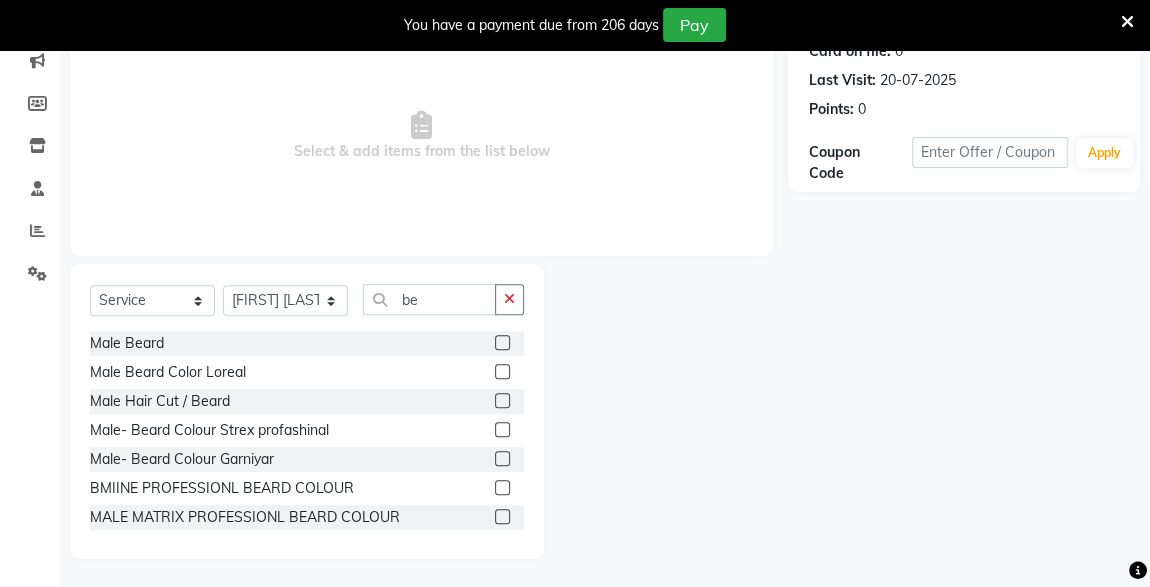 click 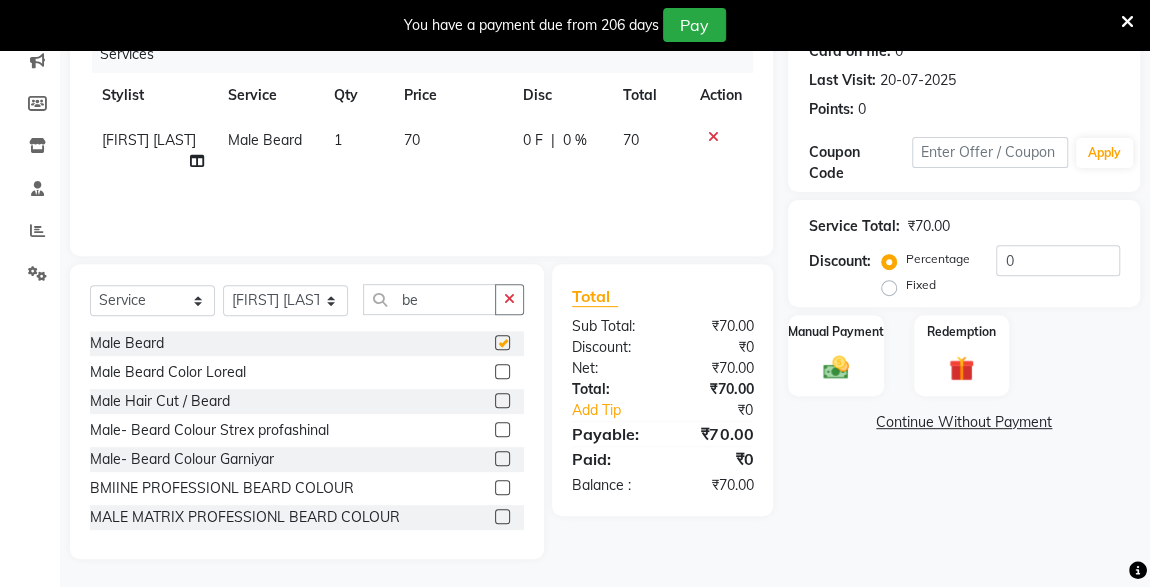checkbox on "false" 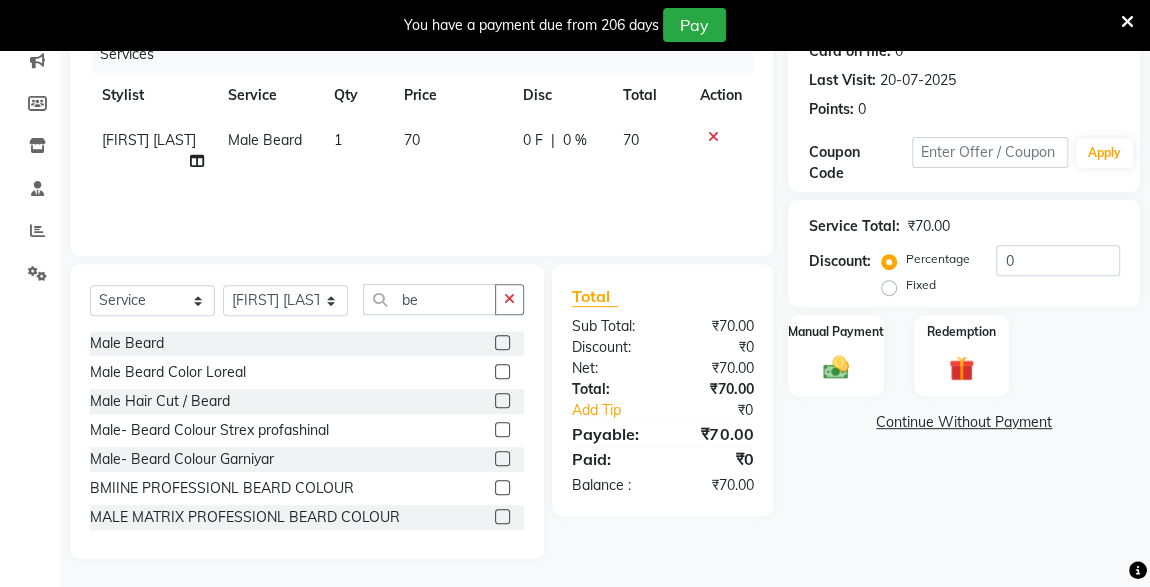 click 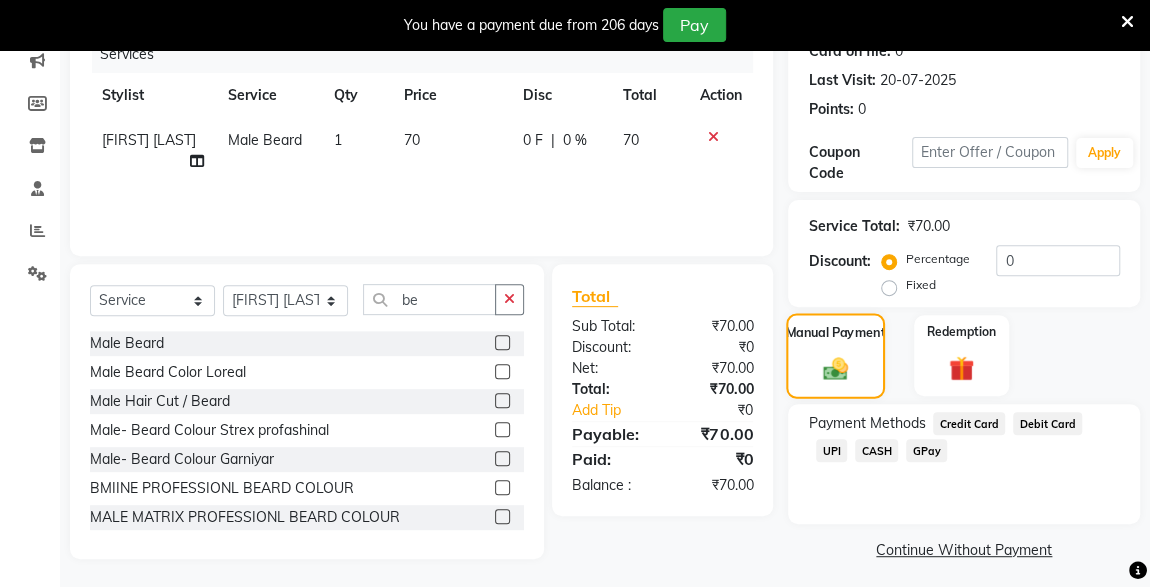 click on "Payment Methods  Credit Card   Debit Card   UPI   CASH   GPay" 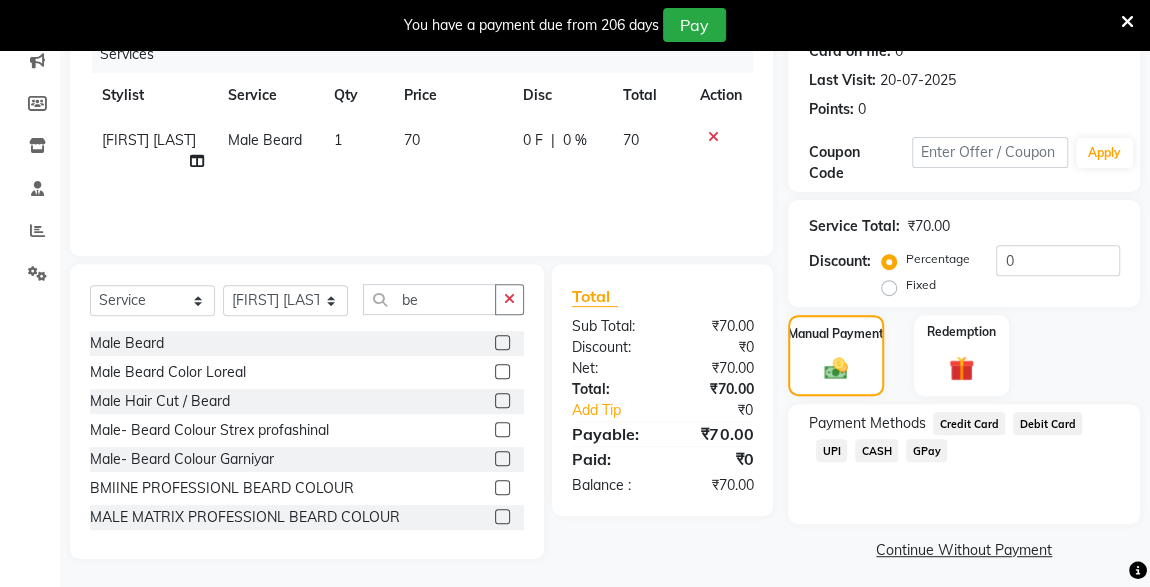 click on "UPI" 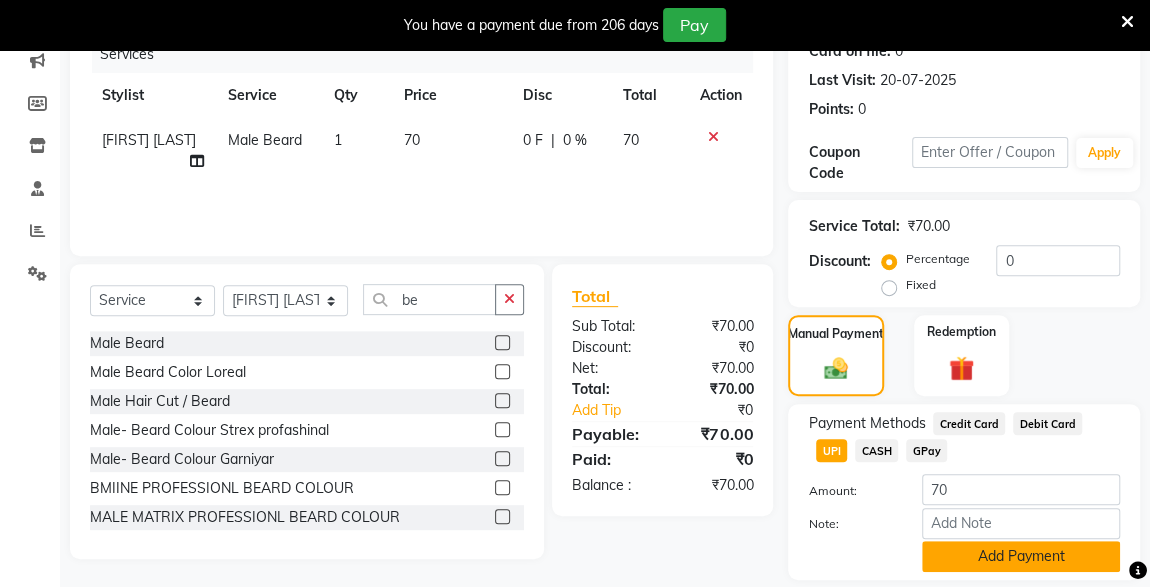click on "Add Payment" 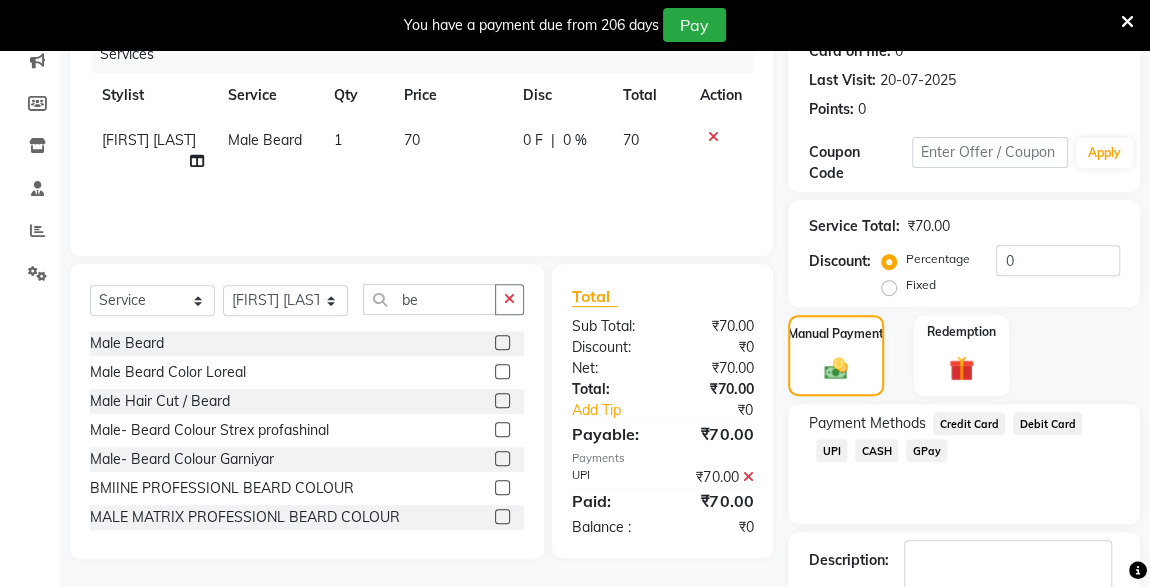 scroll, scrollTop: 379, scrollLeft: 0, axis: vertical 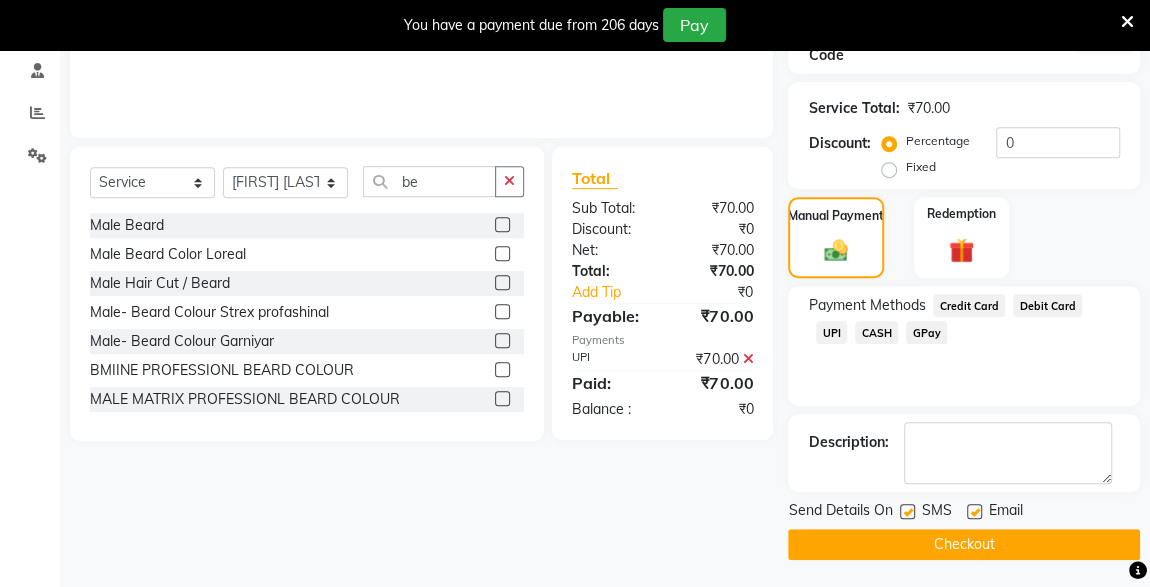 click 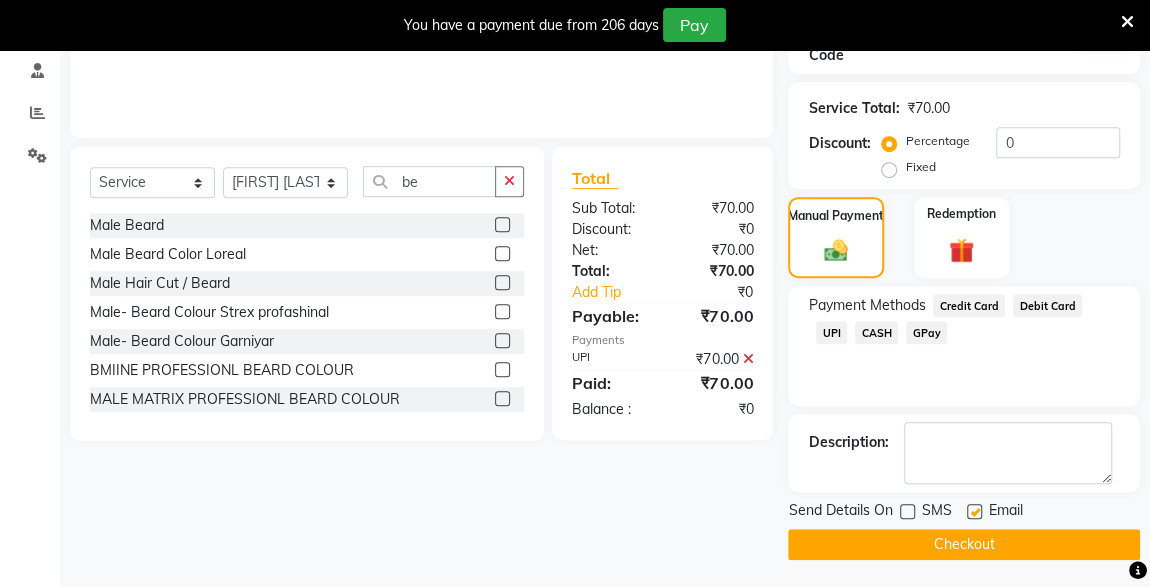 click on "Checkout" 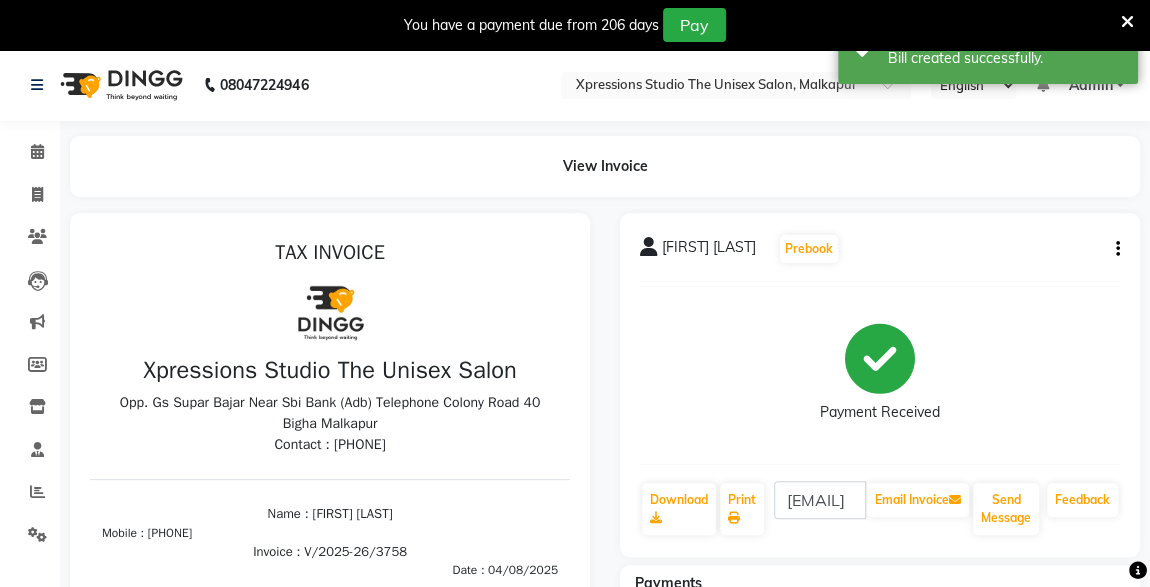 scroll, scrollTop: 0, scrollLeft: 0, axis: both 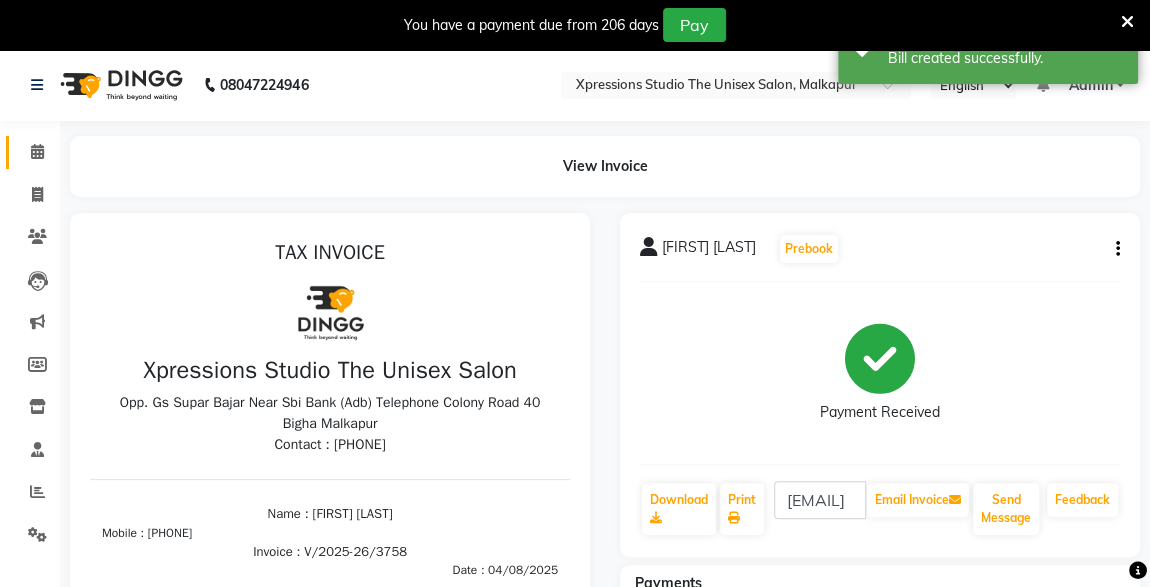 click 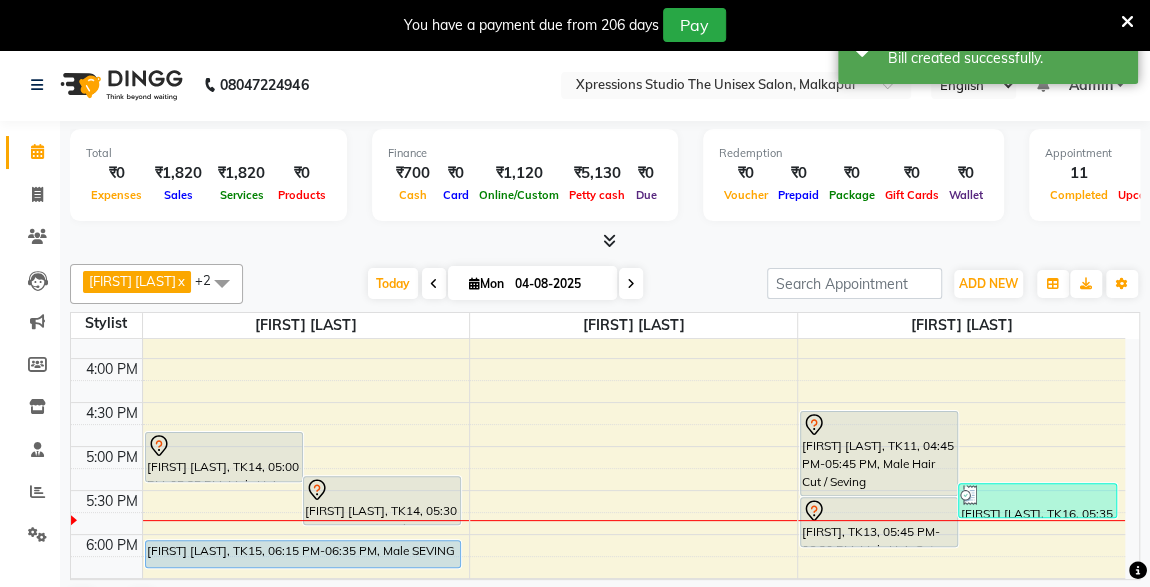 scroll, scrollTop: 683, scrollLeft: 0, axis: vertical 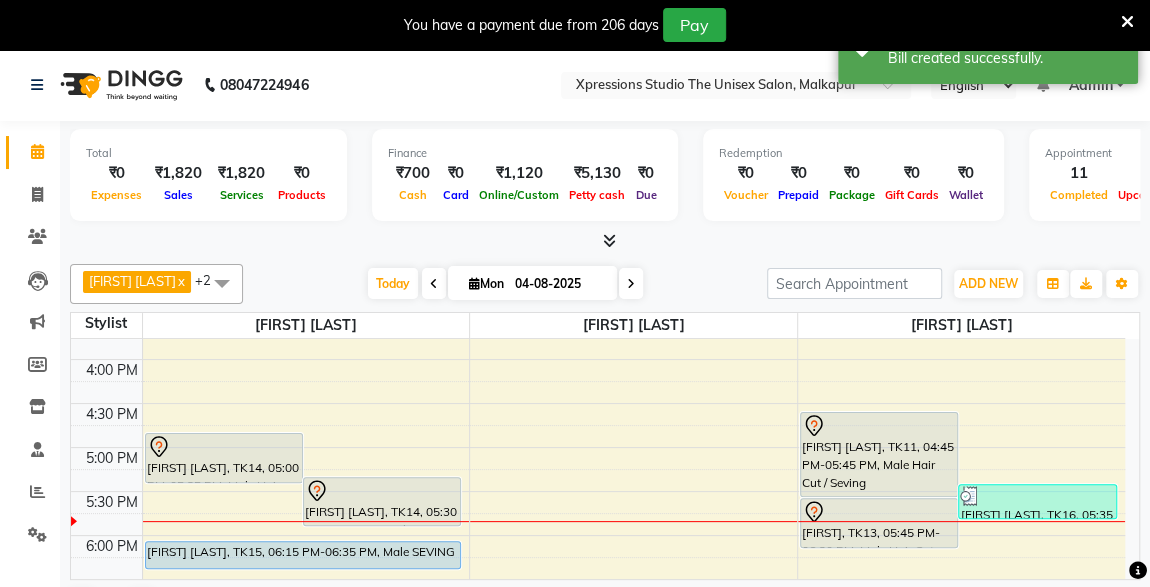 click on "[FIRST] [LAST], TK14, 05:00 PM-05:35 PM, Male Hair Cut" at bounding box center (224, 458) 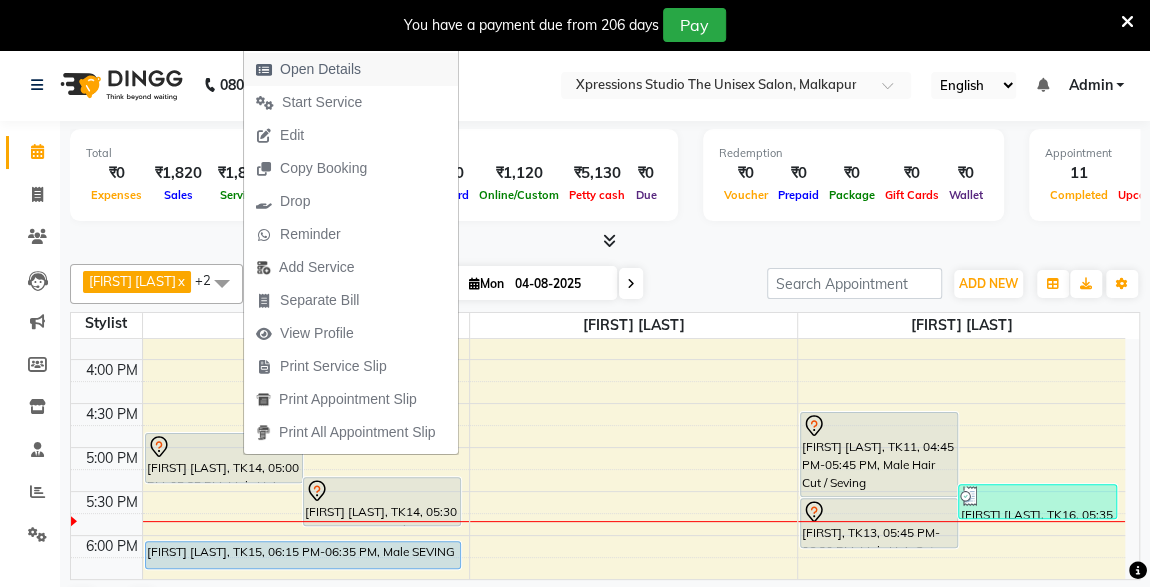 click on "Open Details" at bounding box center [320, 69] 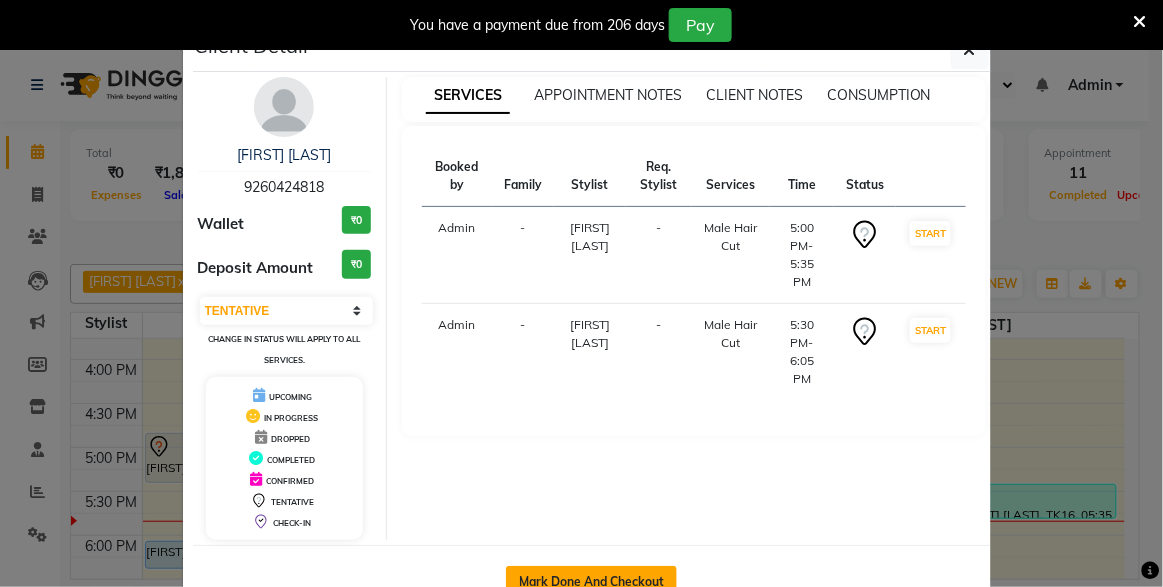 click on "Mark Done And Checkout" 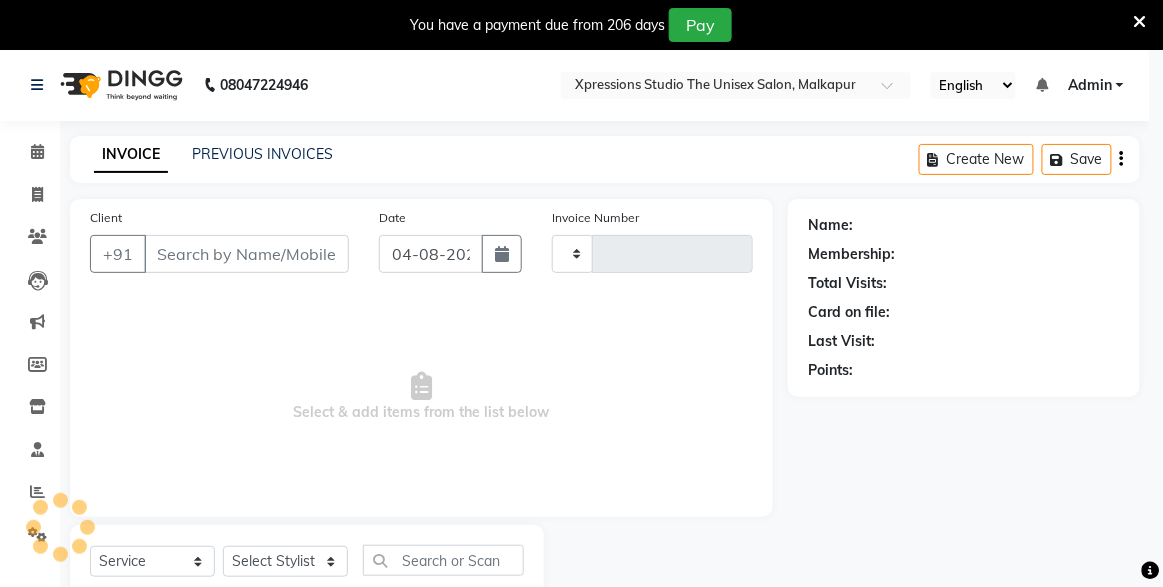 type on "3759" 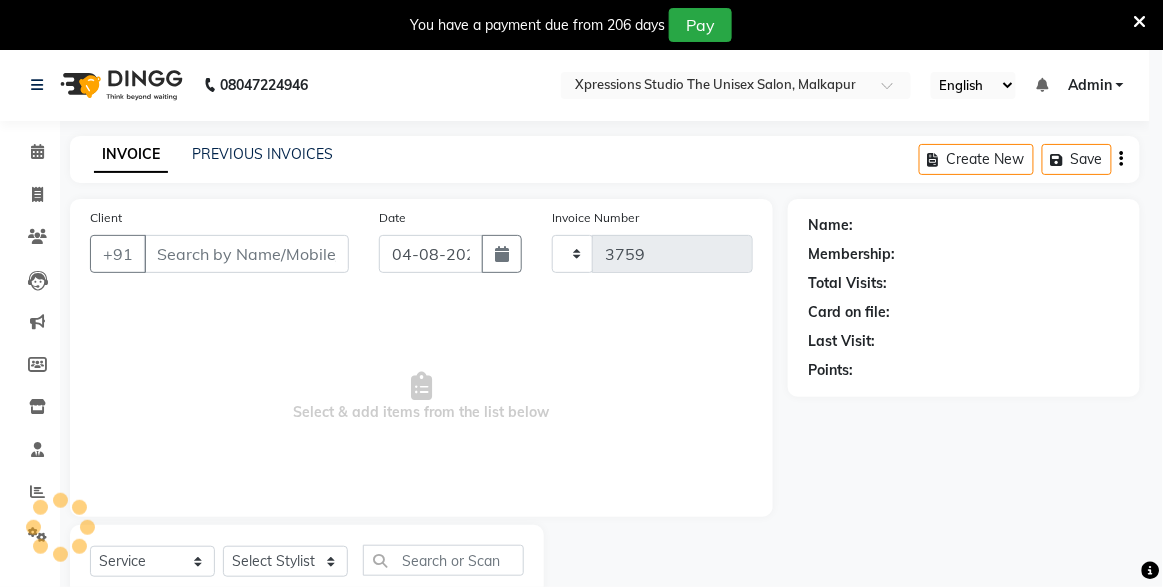 select on "7003" 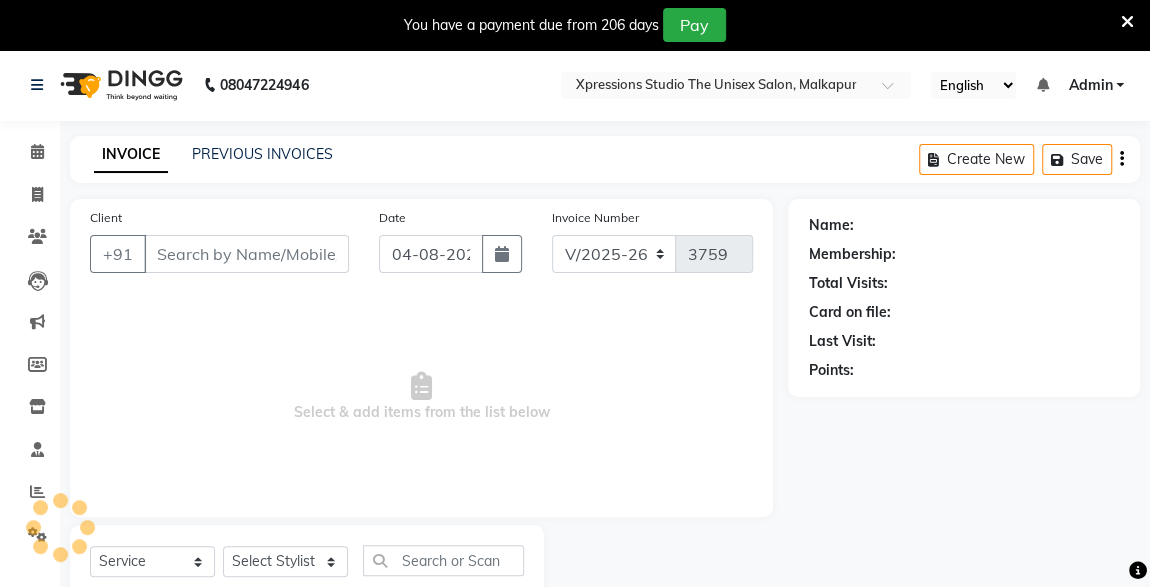 type on "9260424818" 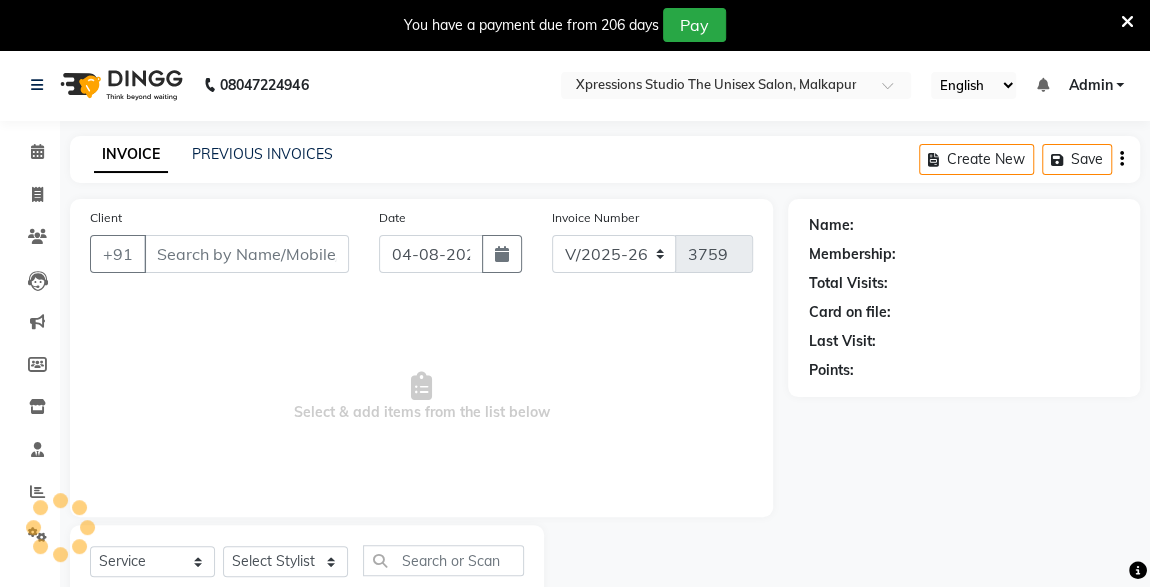 select on "57587" 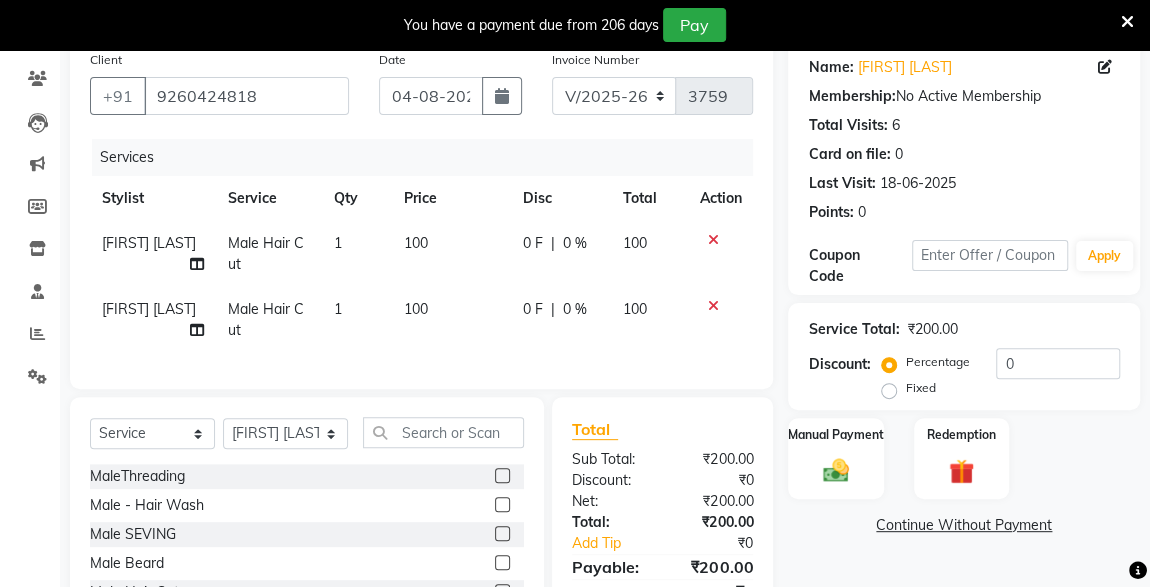 scroll, scrollTop: 305, scrollLeft: 0, axis: vertical 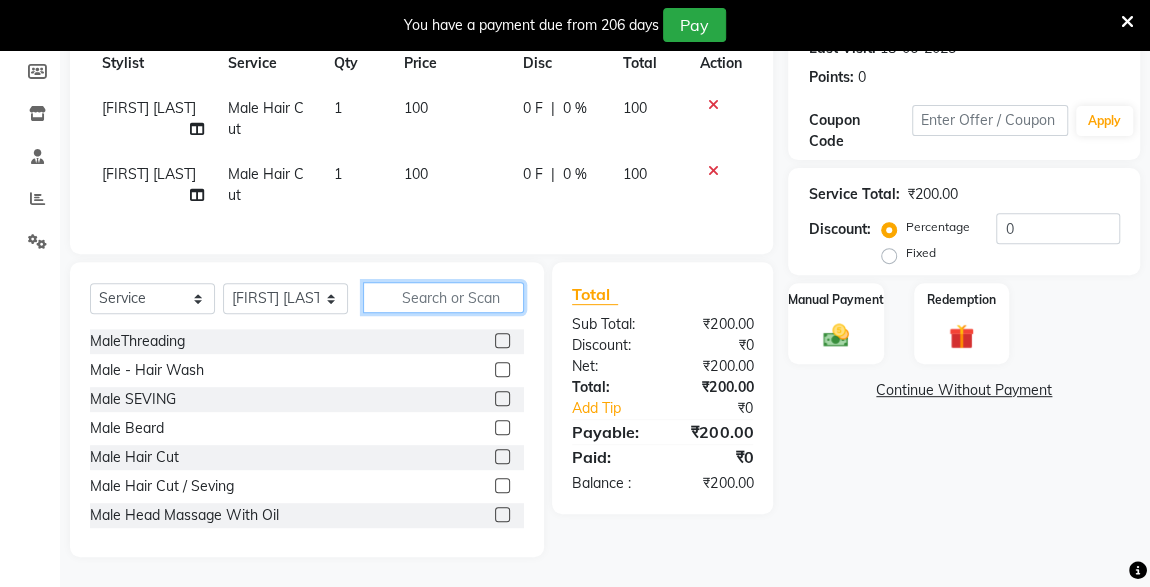click 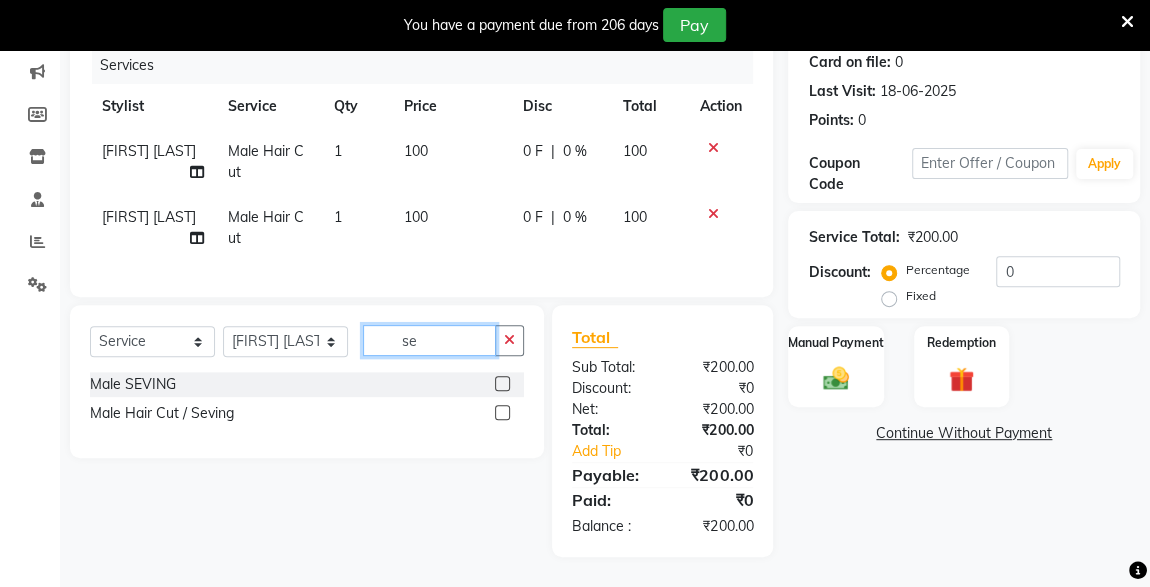 scroll, scrollTop: 261, scrollLeft: 0, axis: vertical 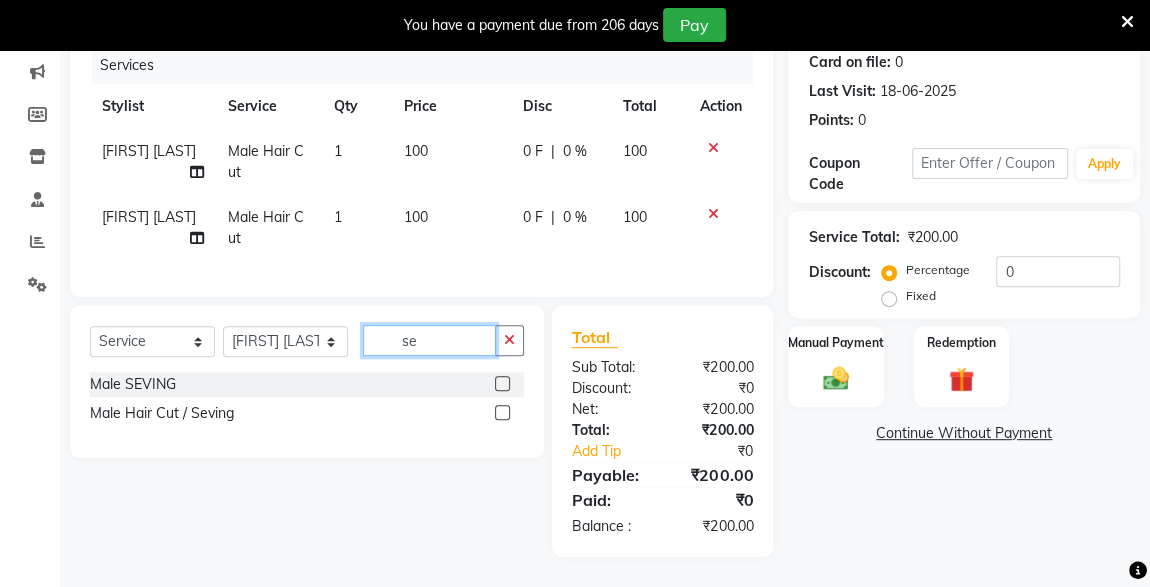 type on "se" 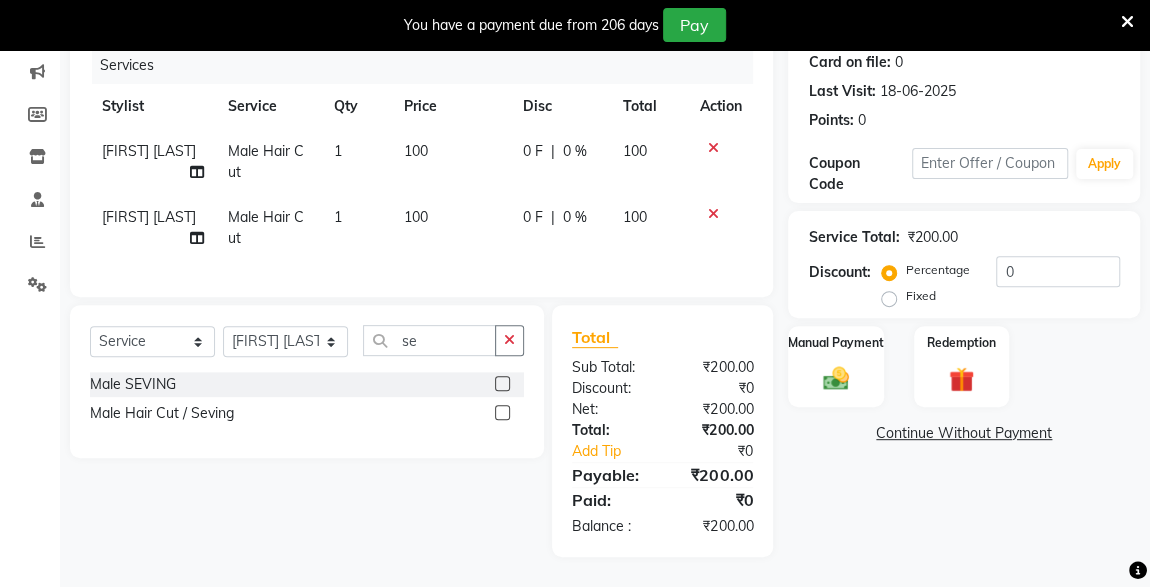 click 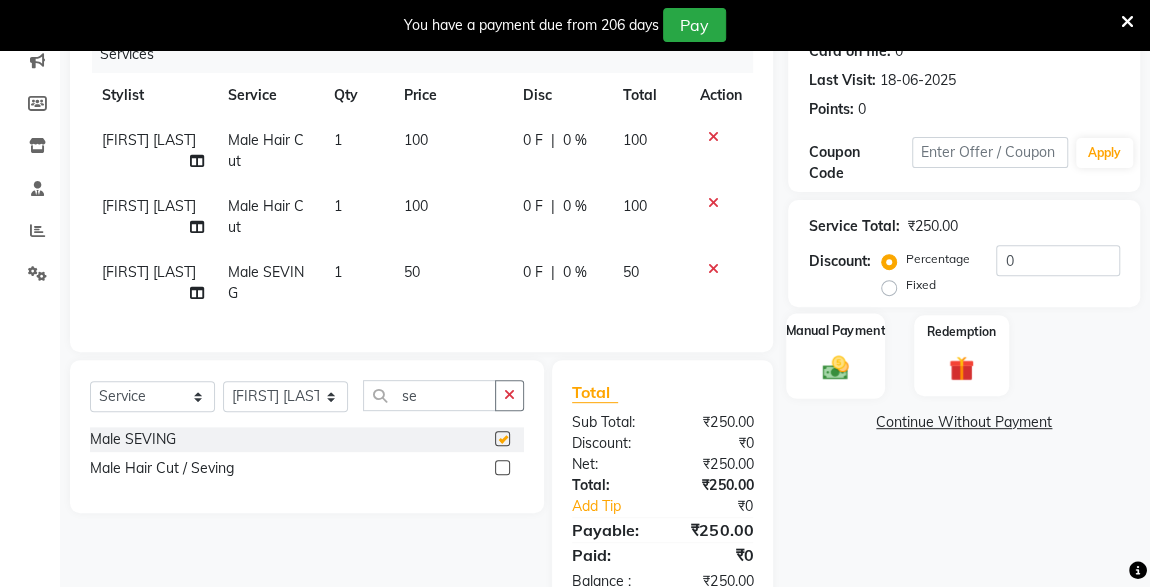 click on "Manual Payment" 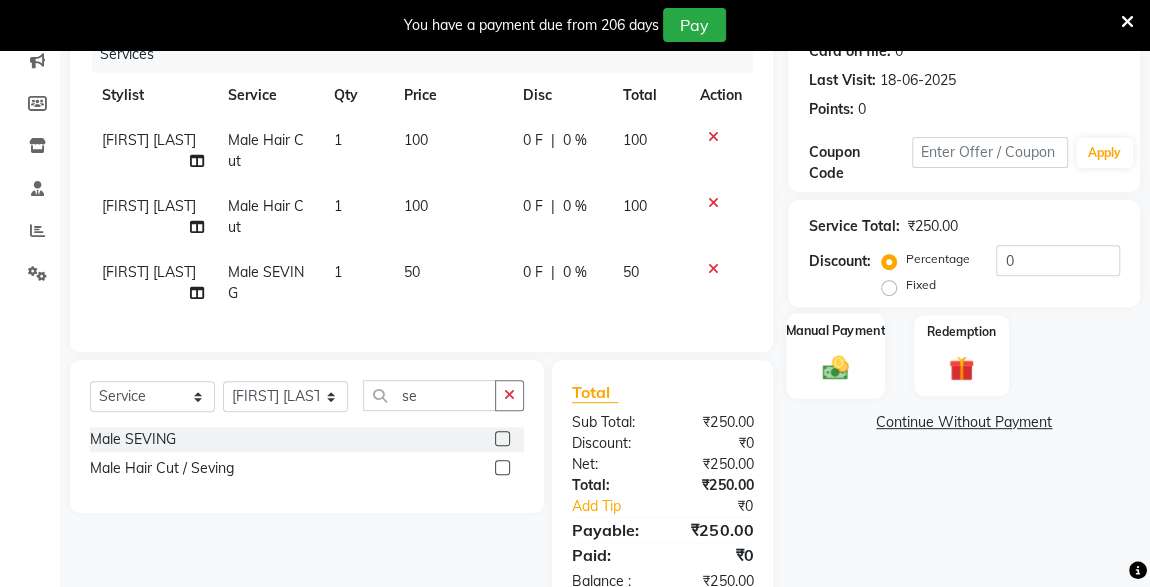 checkbox on "false" 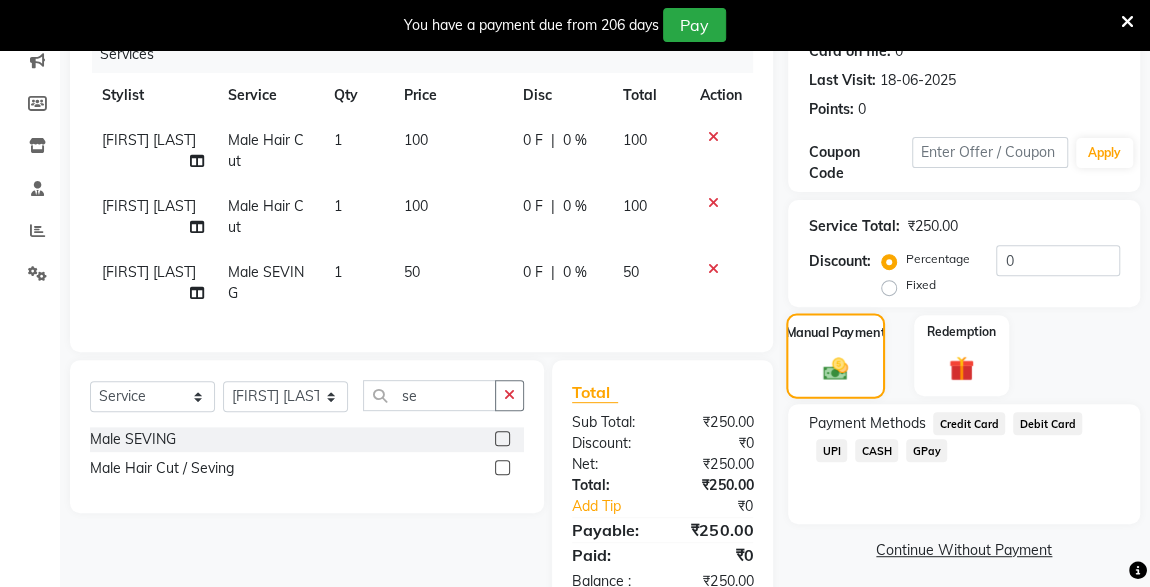 scroll, scrollTop: 327, scrollLeft: 0, axis: vertical 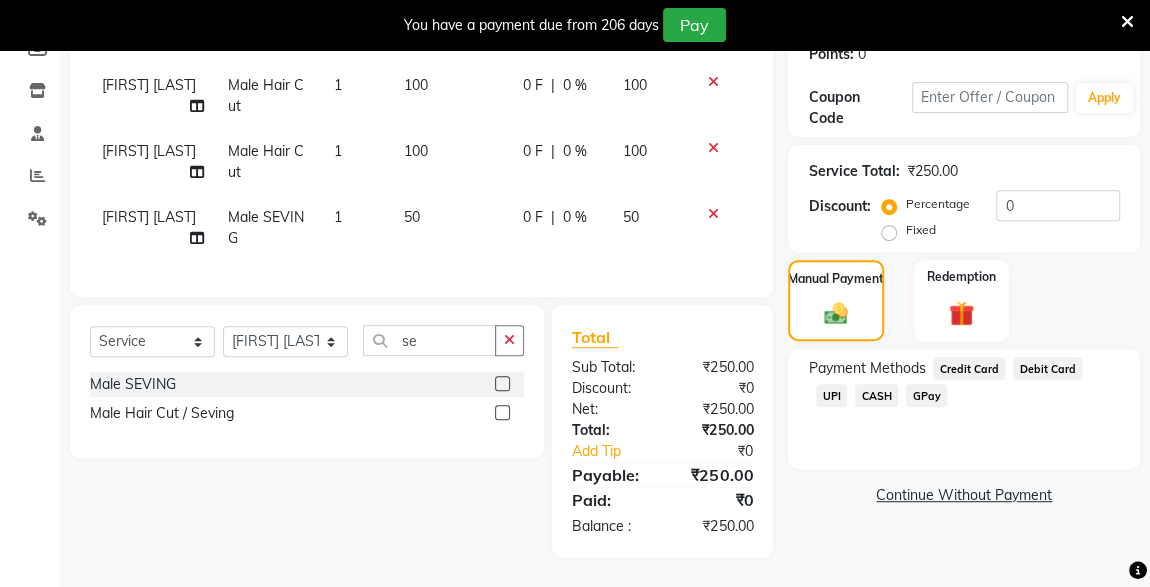 click on "UPI" 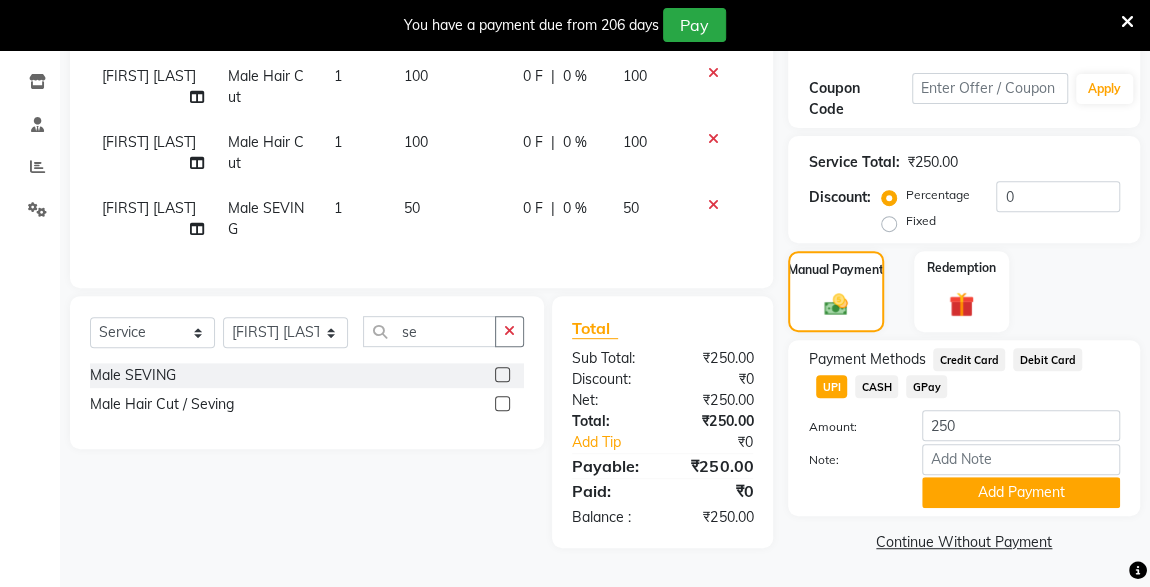 click on "Add Payment" 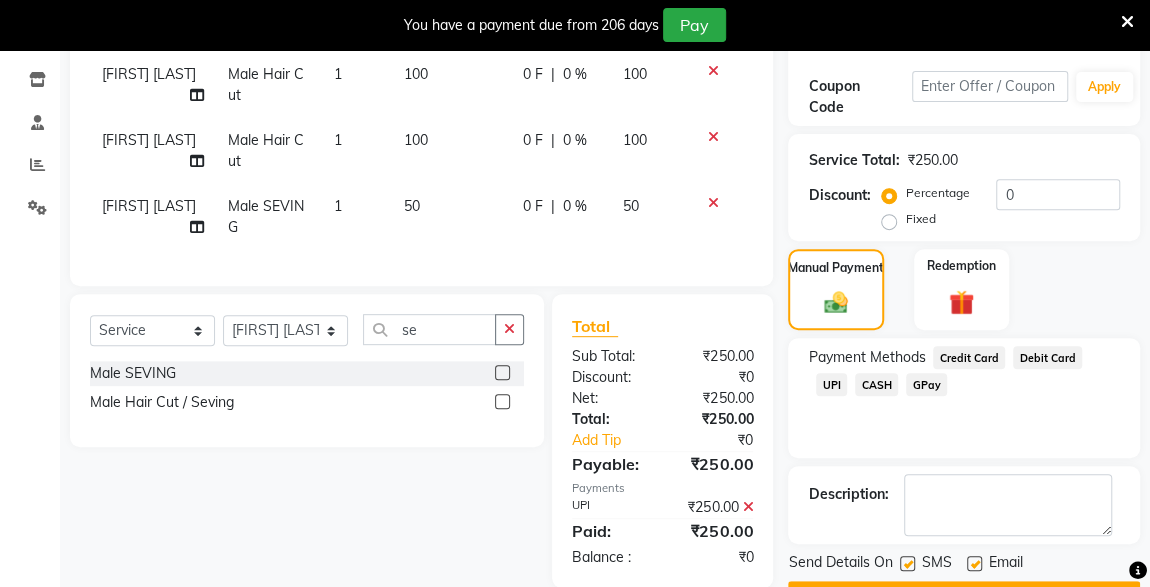 scroll, scrollTop: 379, scrollLeft: 0, axis: vertical 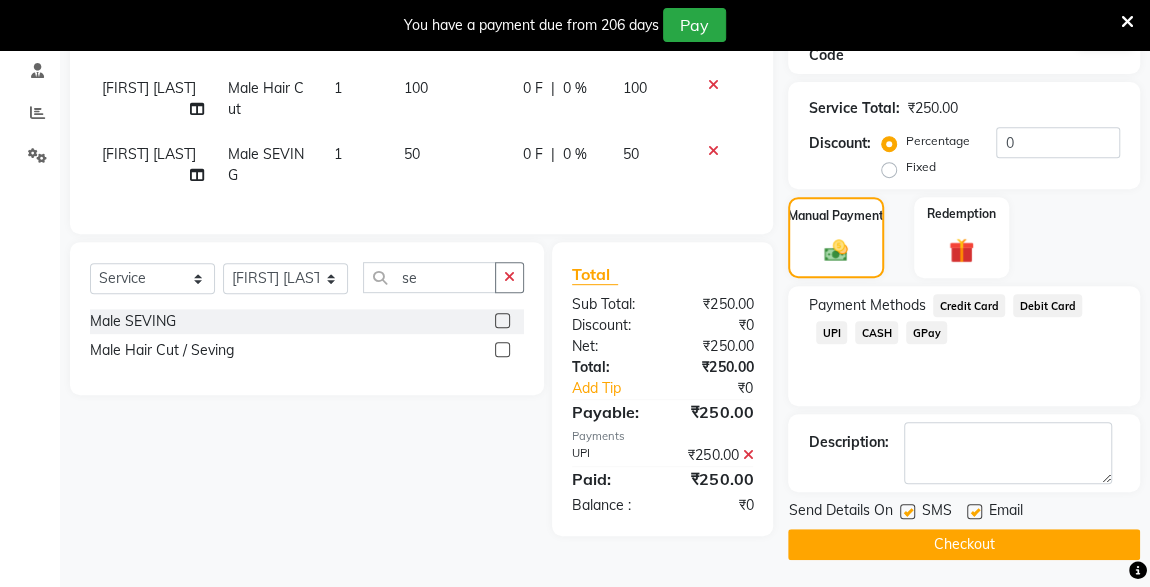 click 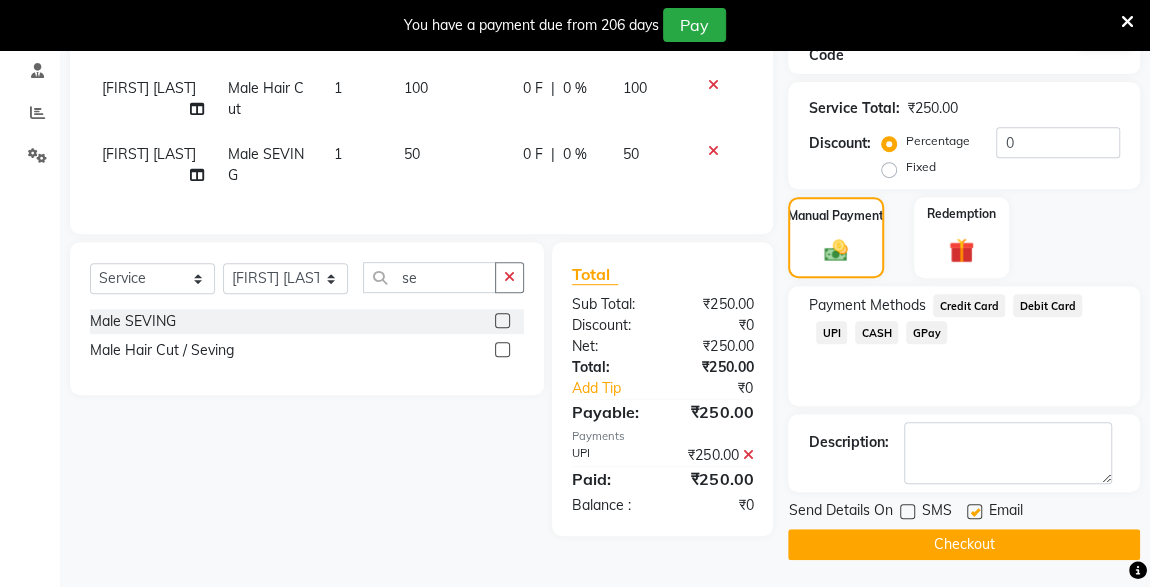 click on "Checkout" 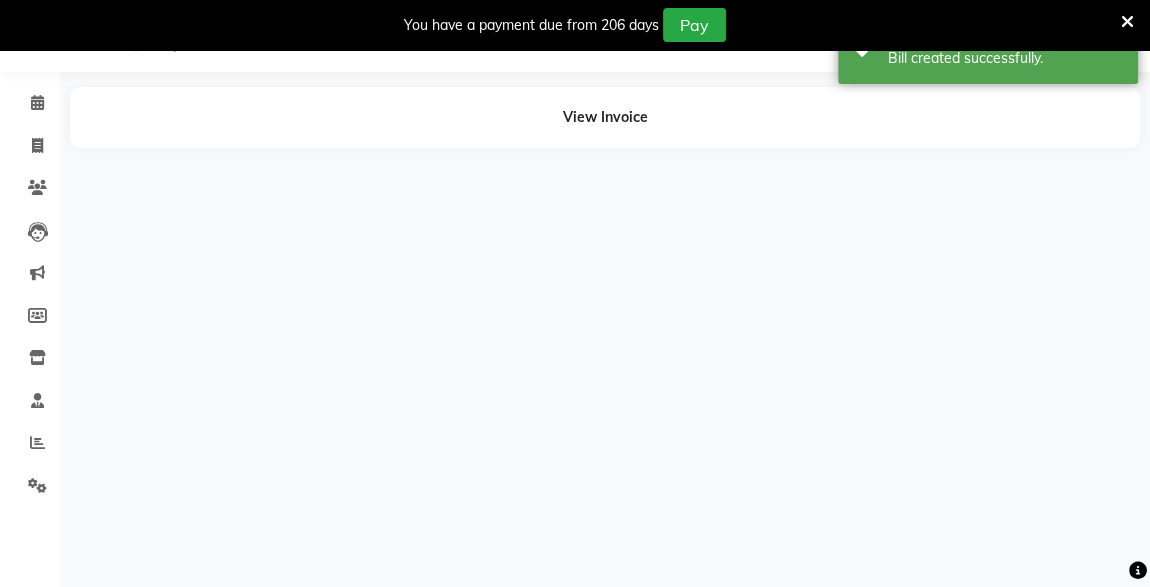 scroll, scrollTop: 0, scrollLeft: 0, axis: both 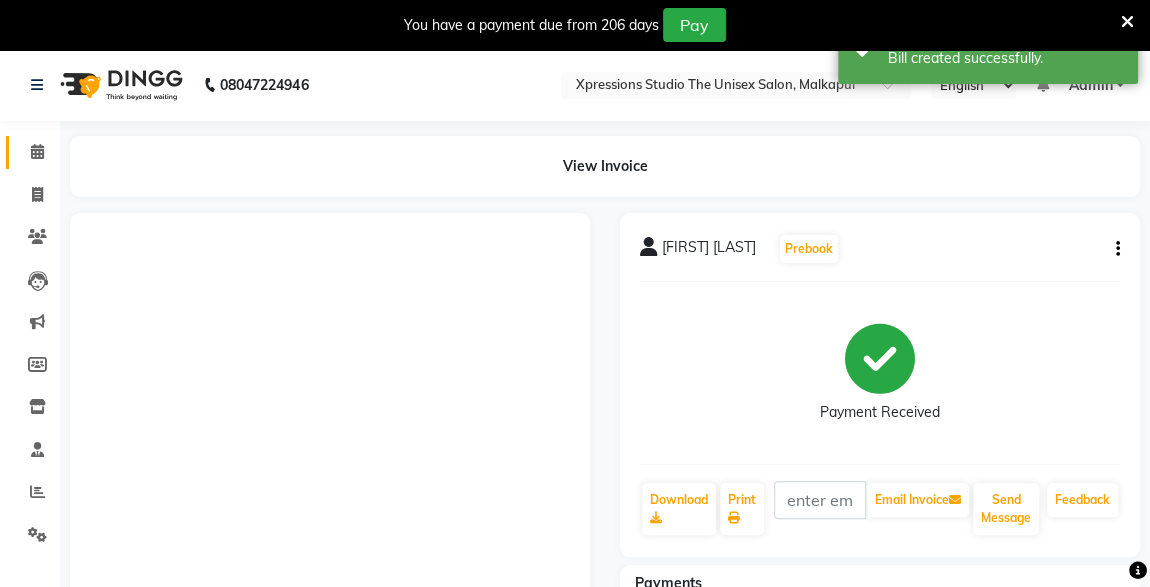 click on "Calendar" 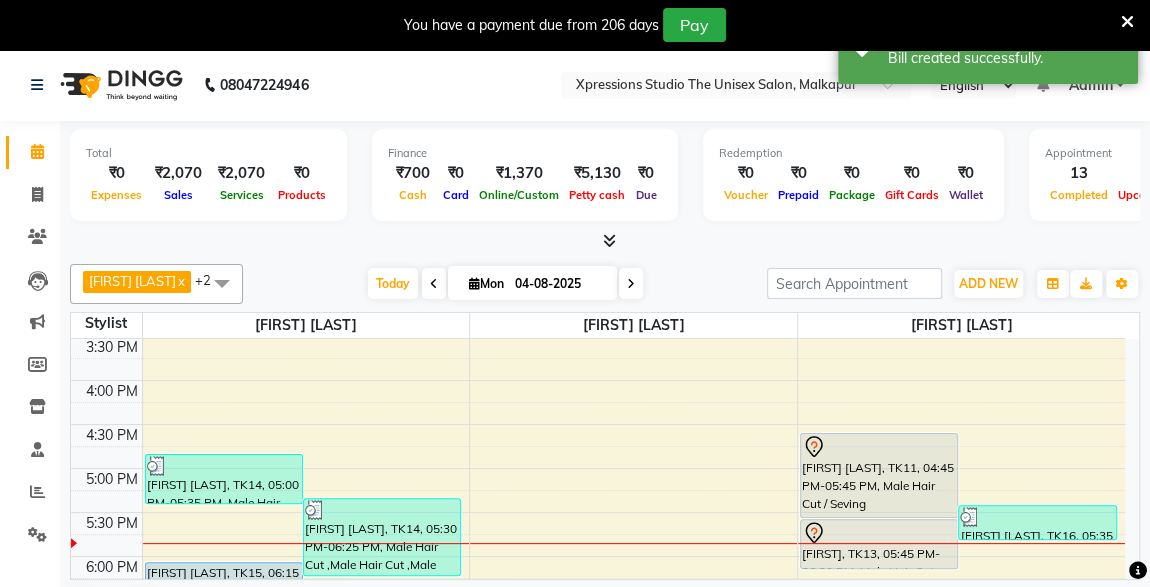 scroll, scrollTop: 666, scrollLeft: 0, axis: vertical 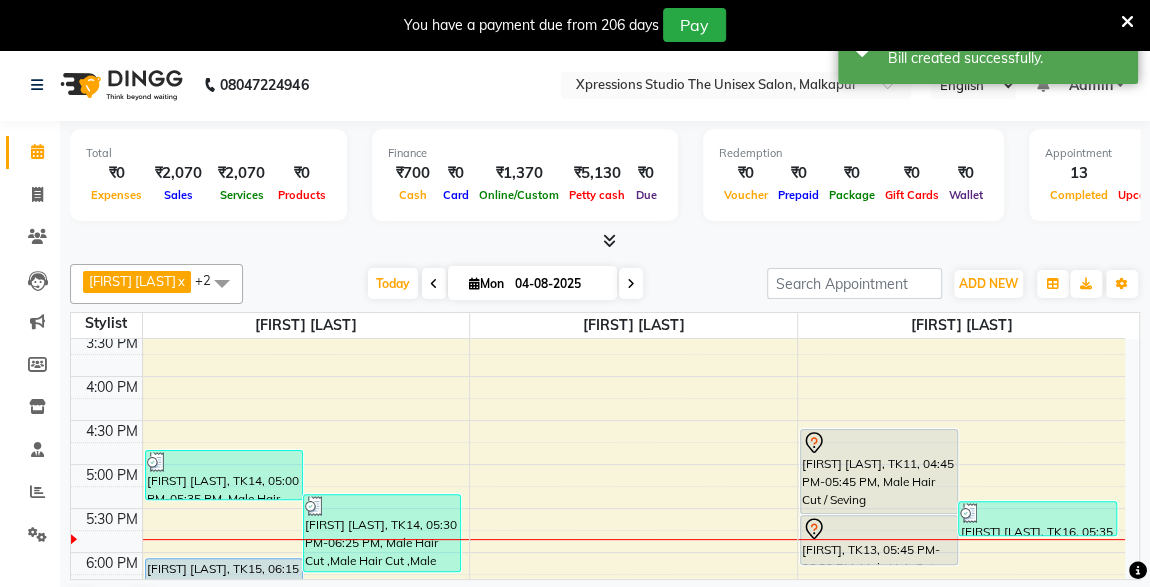 click on "[FIRST] [LAST], TK11, 04:45 PM-05:45 PM, Male Hair Cut / Seving" at bounding box center (879, 471) 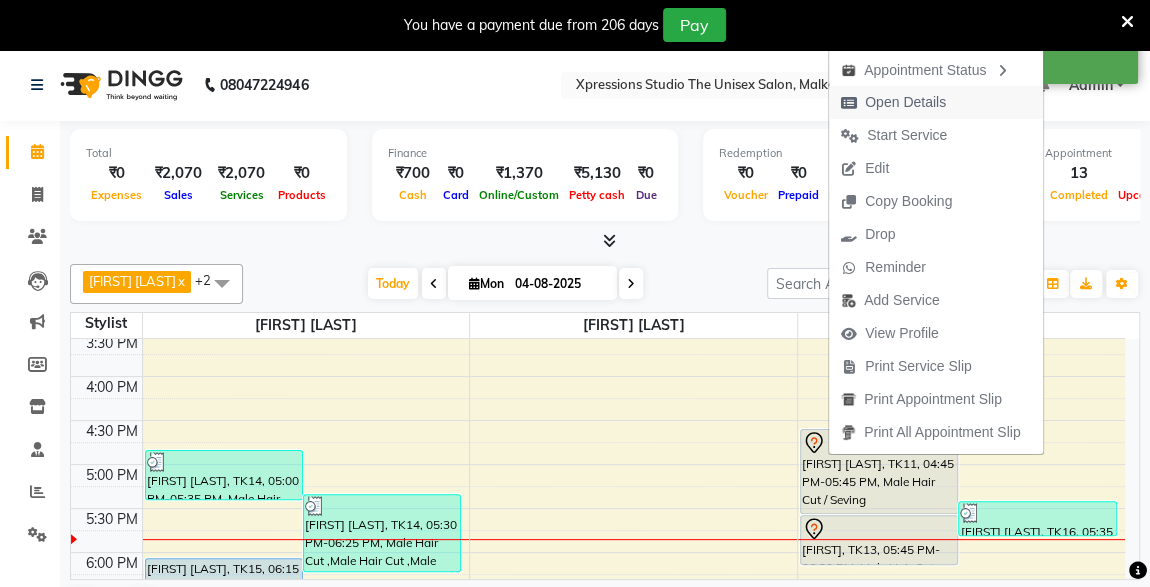 click on "Open Details" at bounding box center [905, 102] 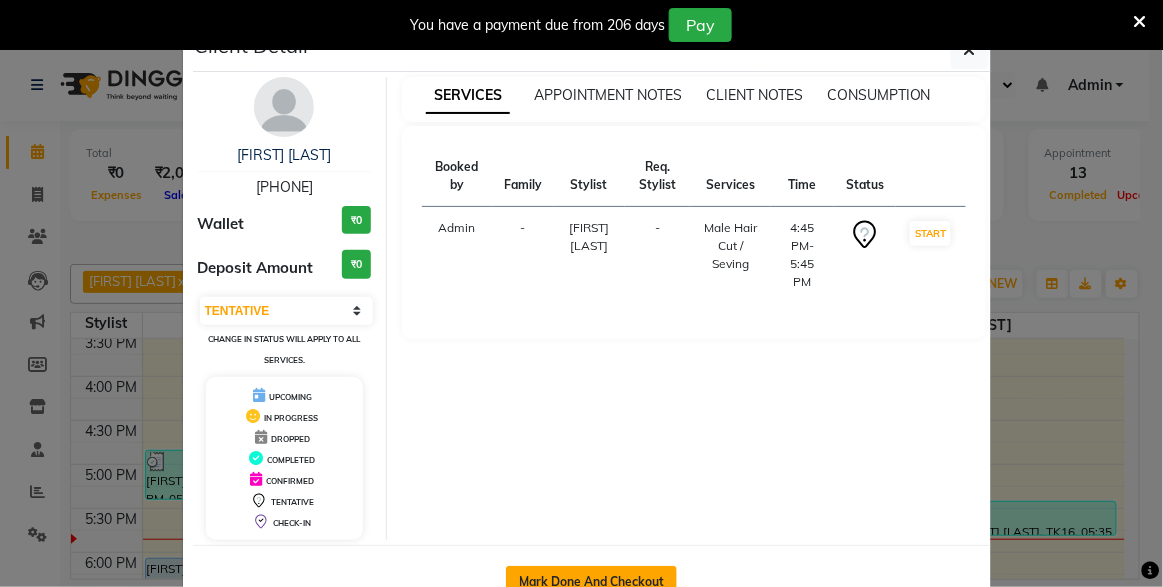 click on "Mark Done And Checkout" 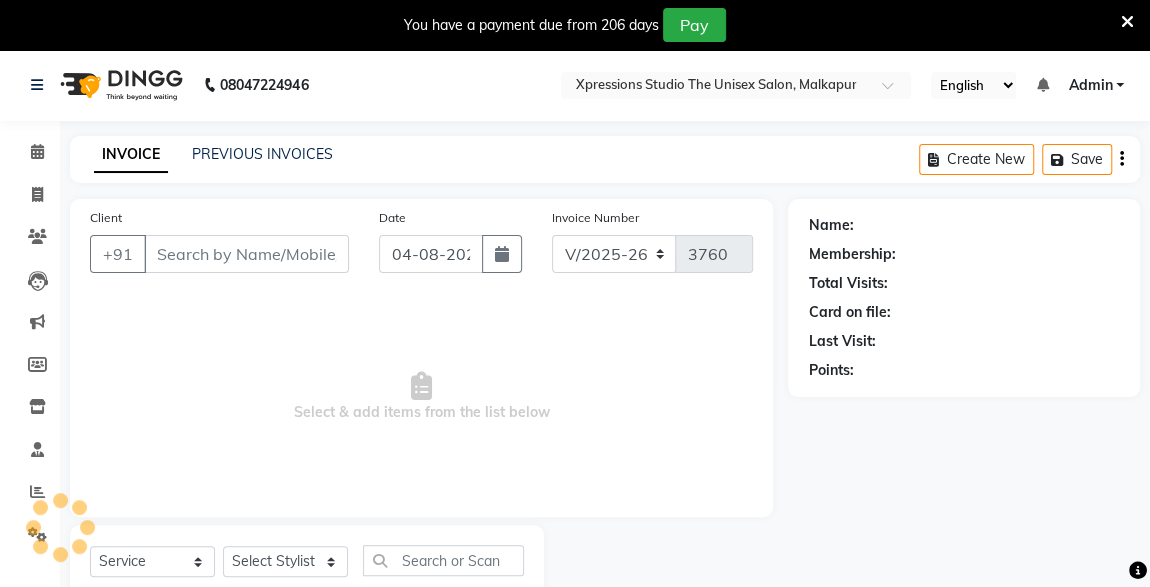 type on "9860540702" 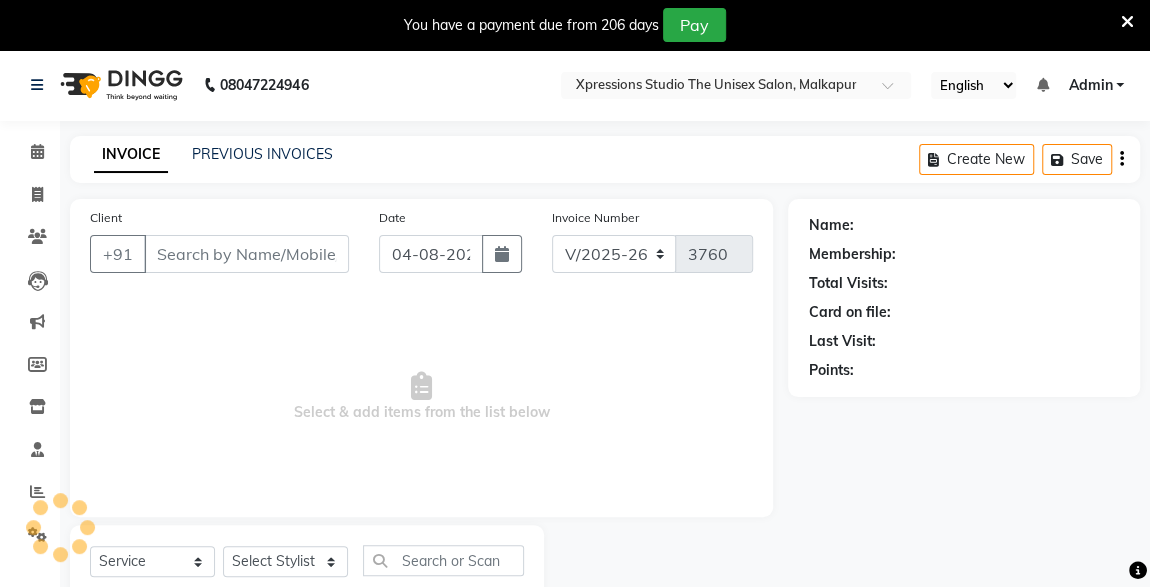 select on "57589" 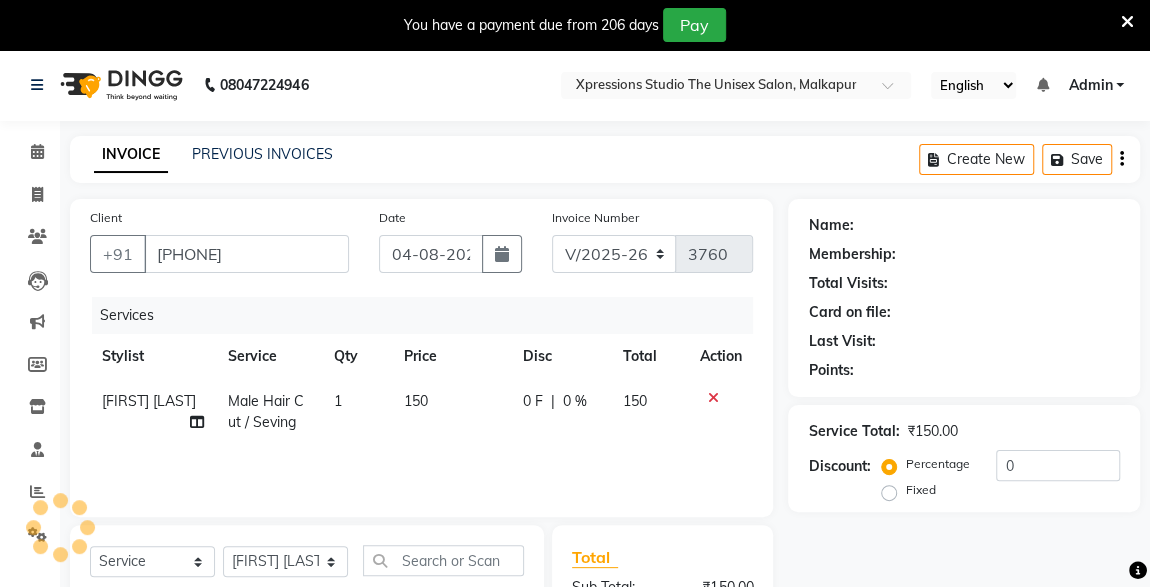 scroll, scrollTop: 261, scrollLeft: 0, axis: vertical 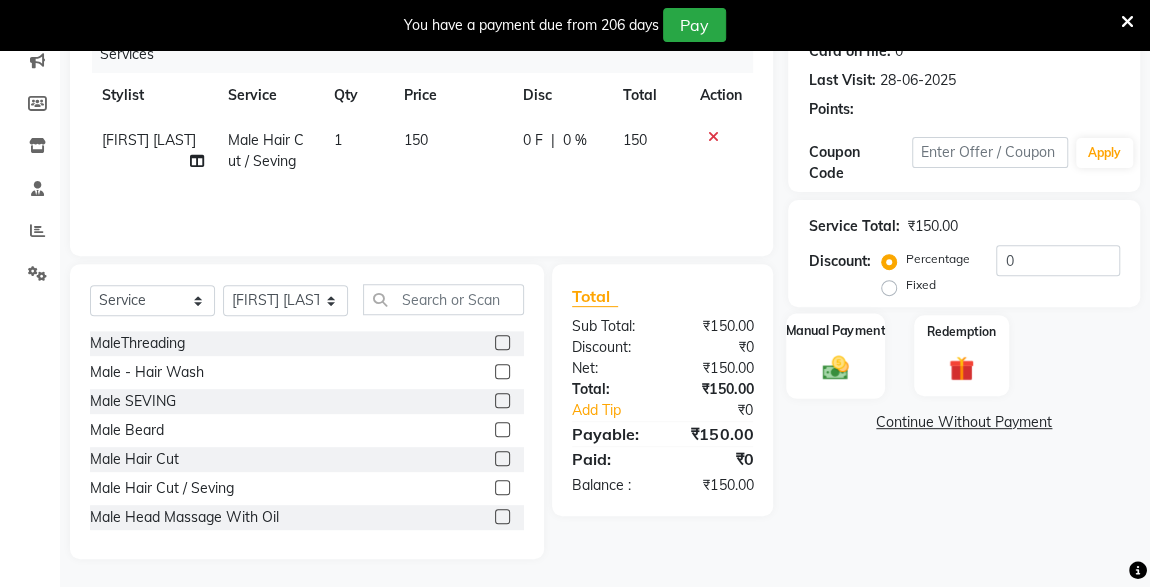click on "Manual Payment" 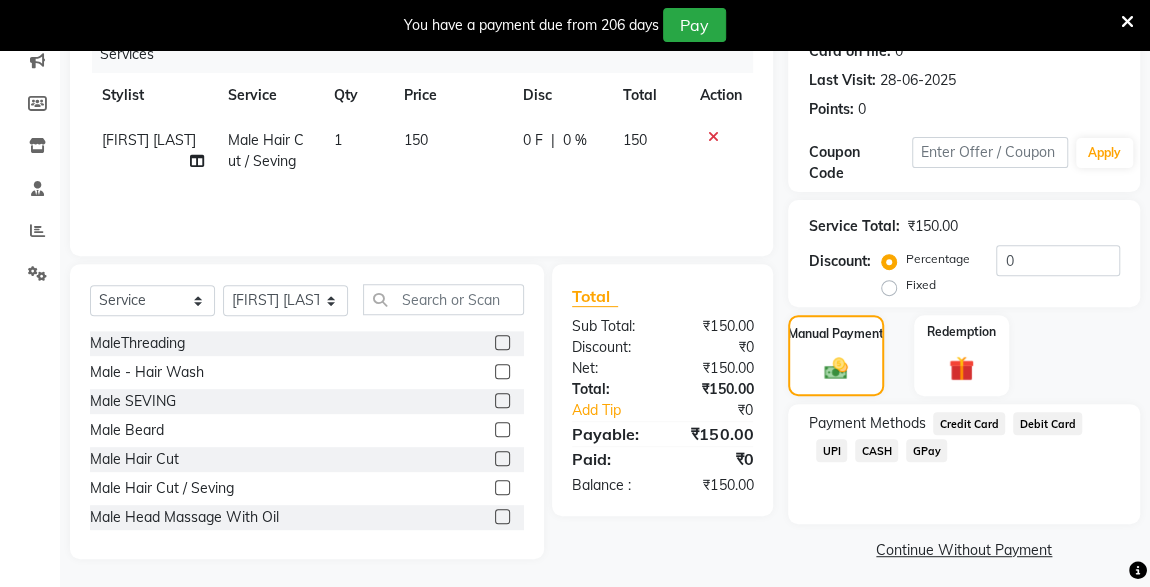 click on "Payment Methods  Credit Card   Debit Card   UPI   CASH   GPay" 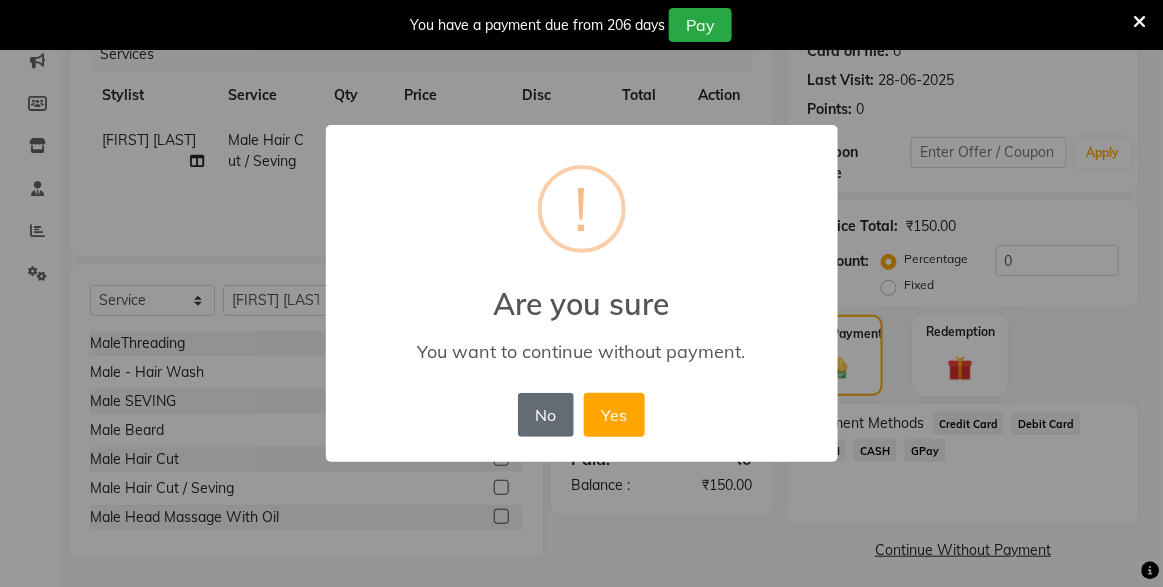 click on "No" at bounding box center [546, 415] 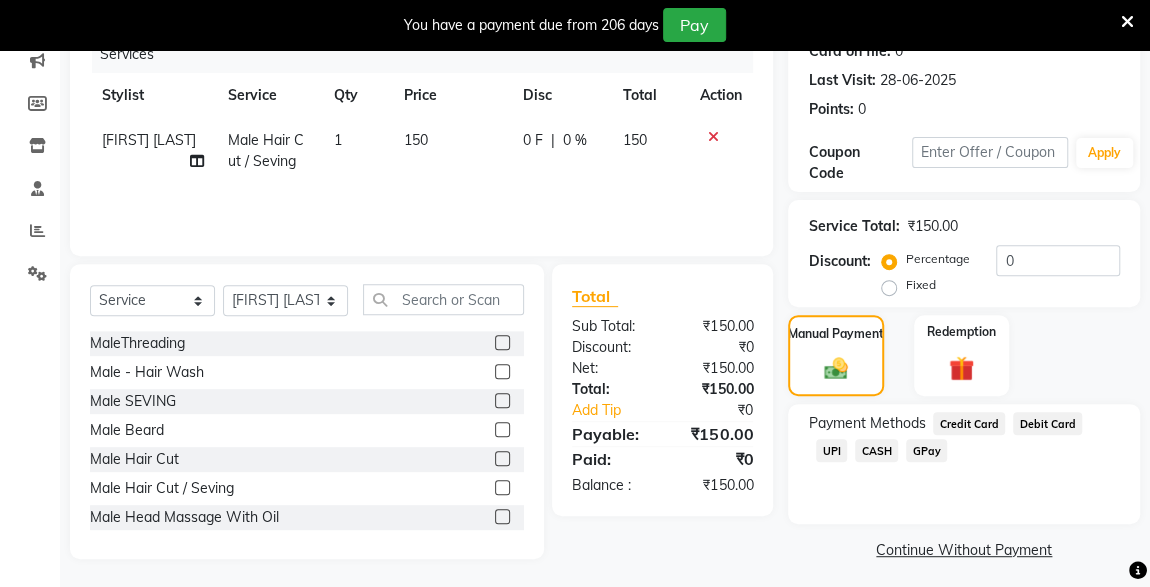 click on "UPI" 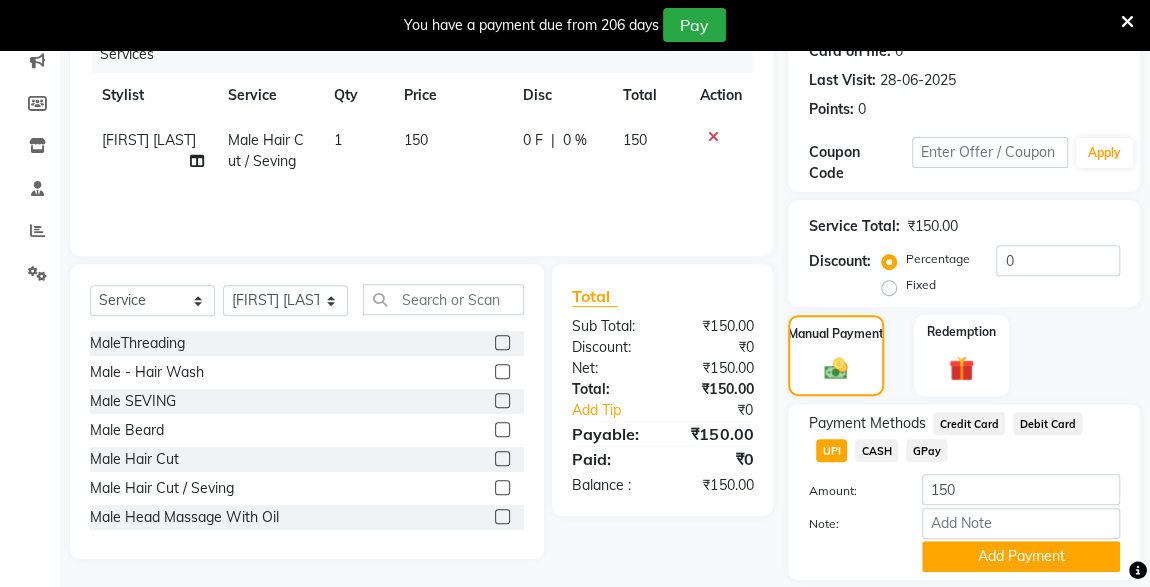 click on "Add Payment" 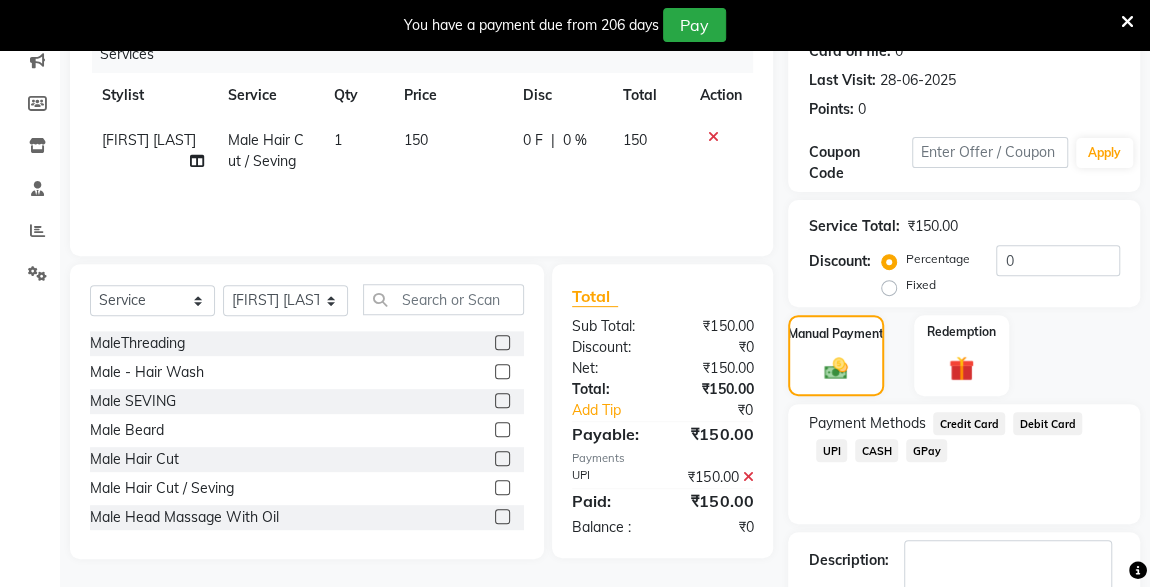 scroll, scrollTop: 379, scrollLeft: 0, axis: vertical 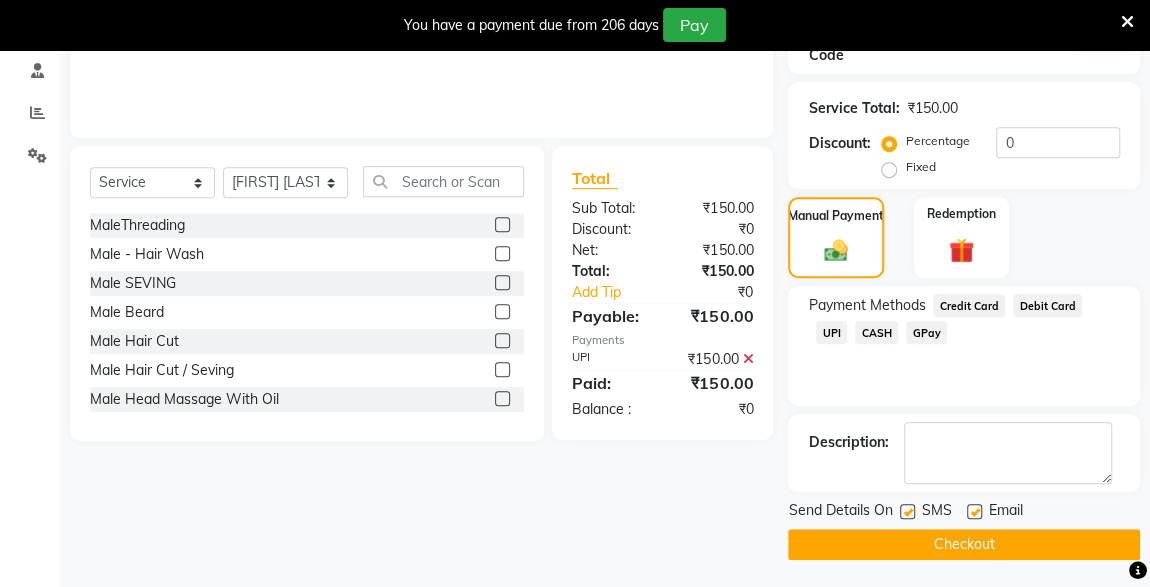 click on "Checkout" 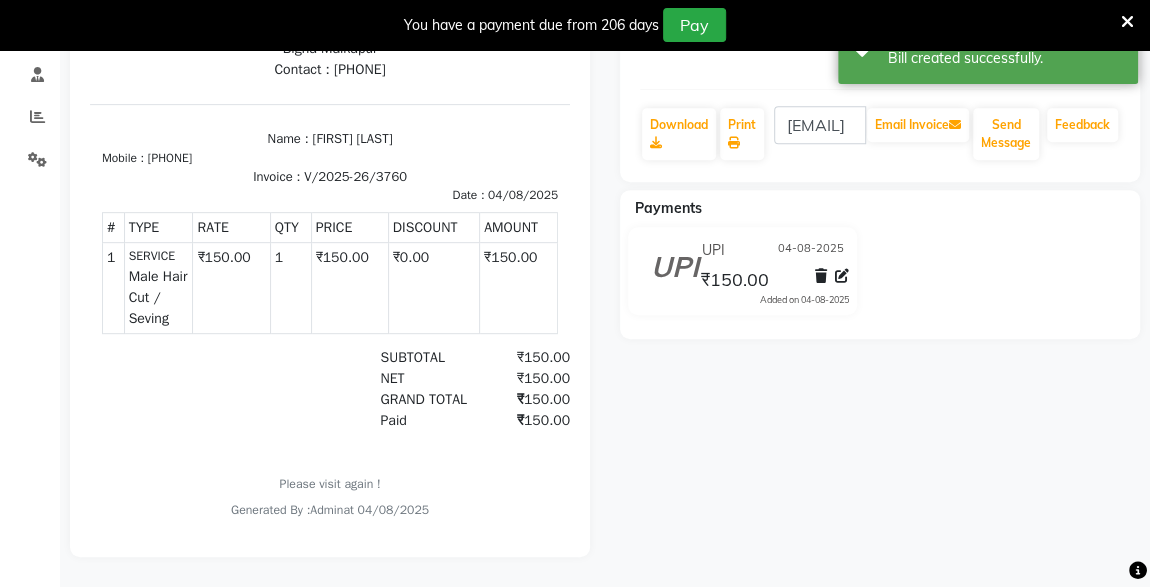 scroll, scrollTop: 0, scrollLeft: 0, axis: both 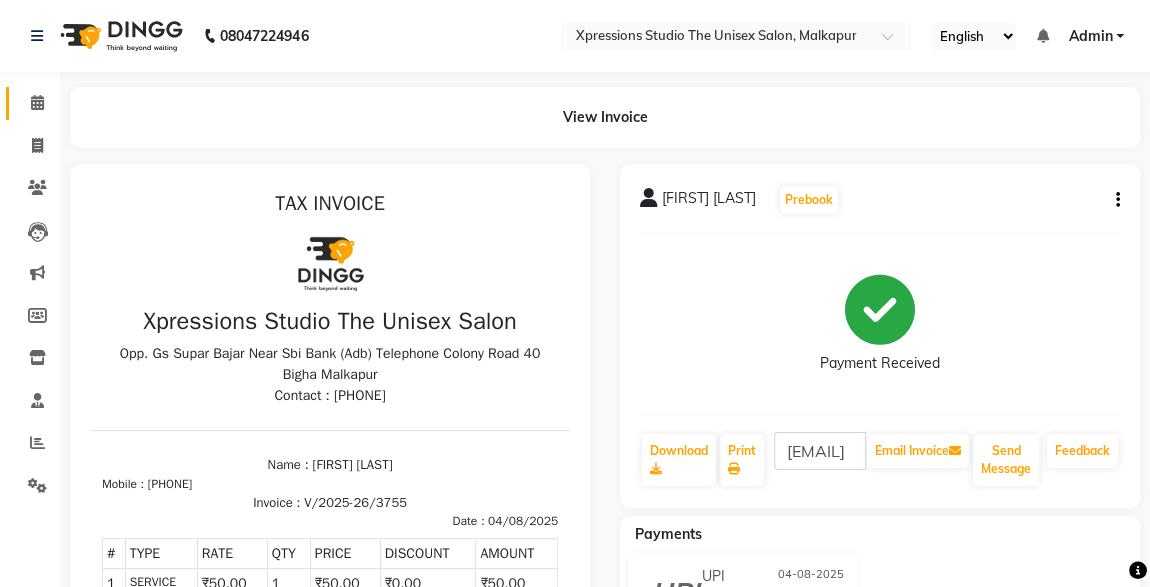 click 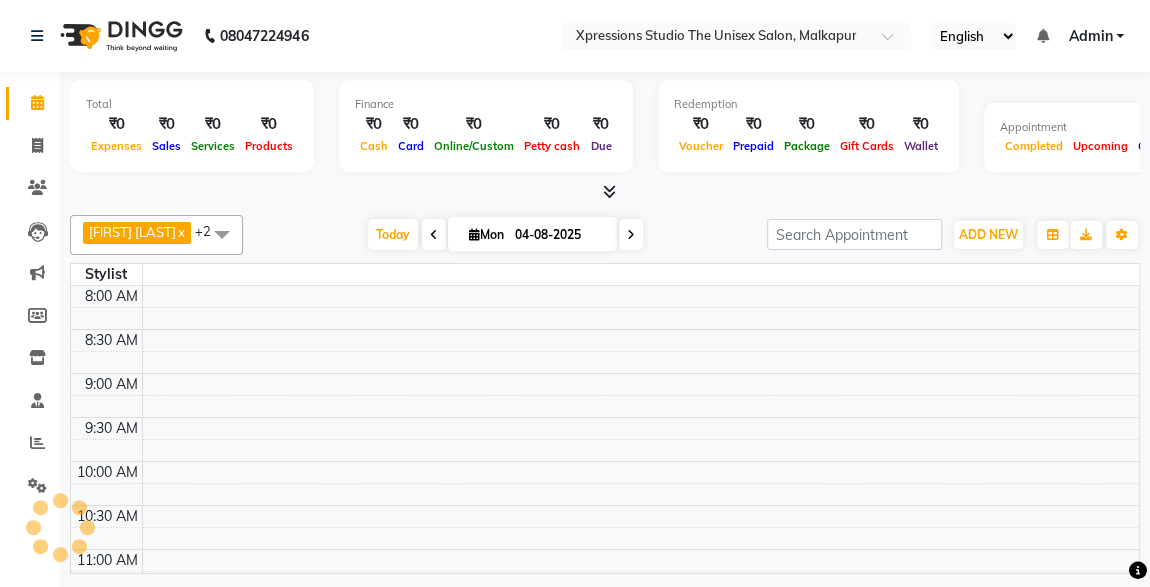 scroll, scrollTop: 0, scrollLeft: 0, axis: both 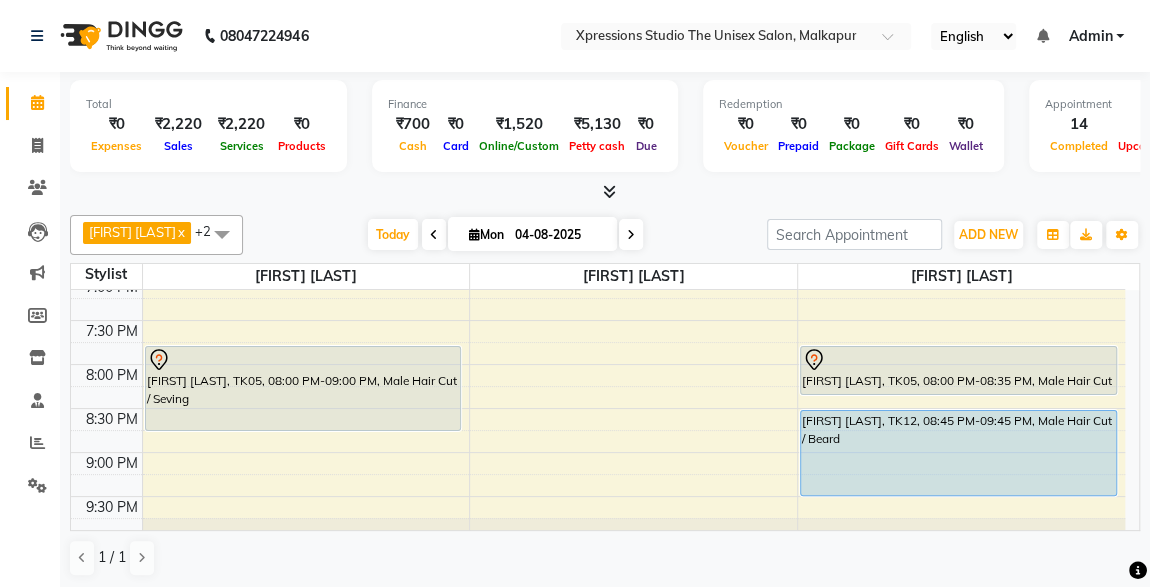 click on "[FIRST] [LAST], TK05, 08:00 PM-09:00 PM, Male Hair Cut / Seving" at bounding box center (303, 388) 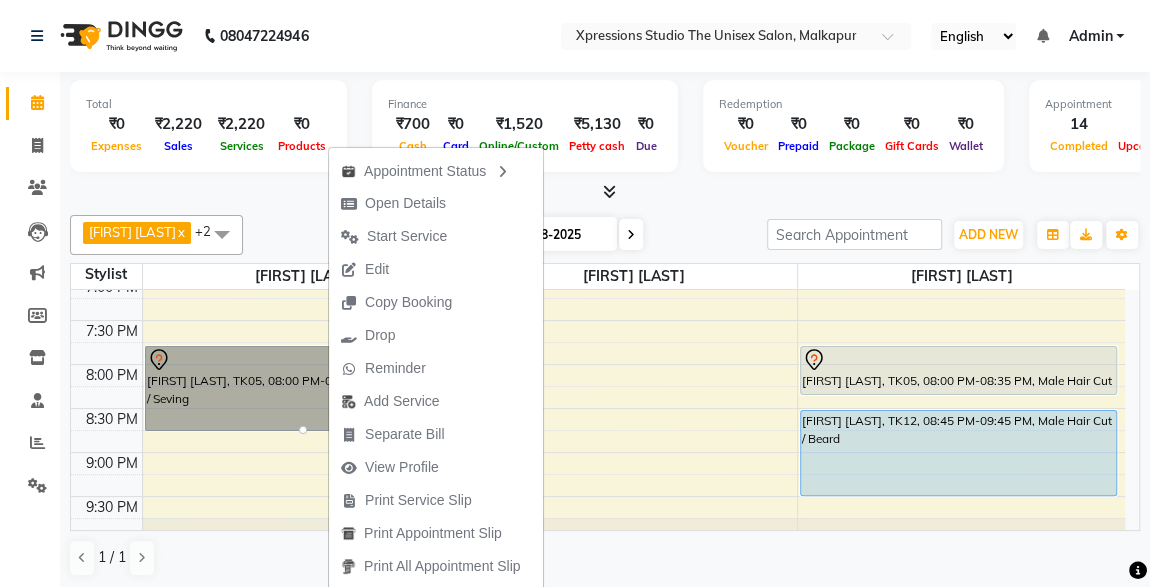 scroll, scrollTop: 0, scrollLeft: 0, axis: both 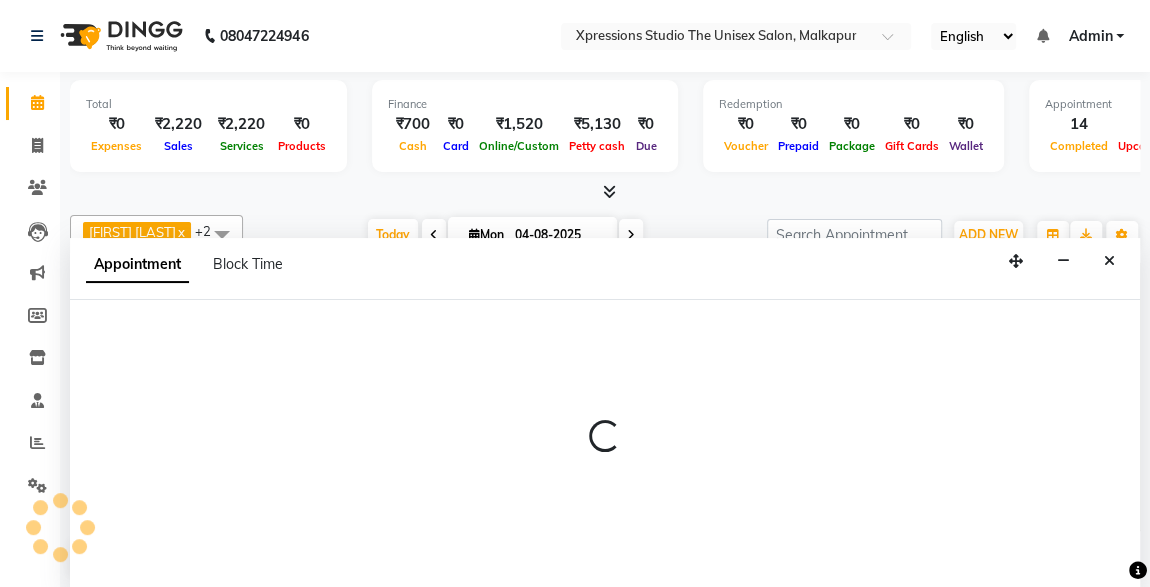 select on "57587" 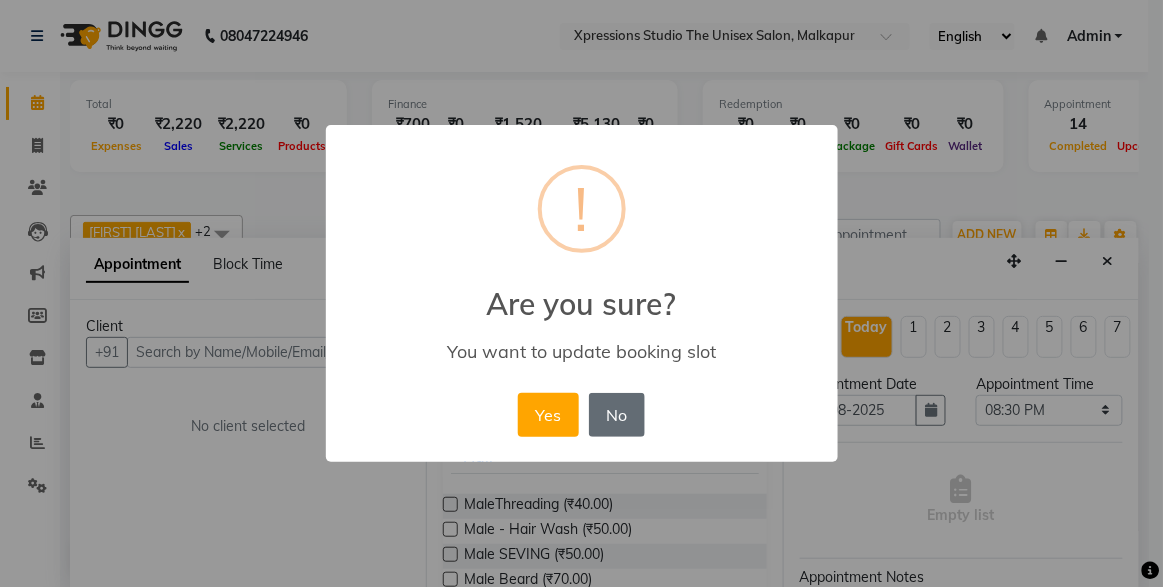 click on "No" at bounding box center [617, 415] 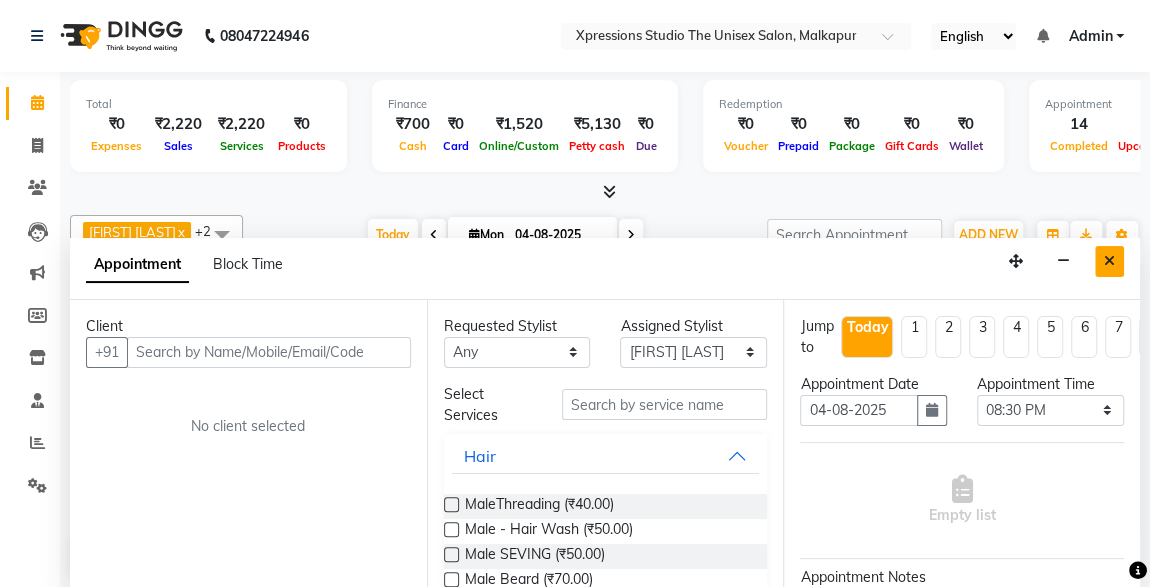 click at bounding box center (1109, 261) 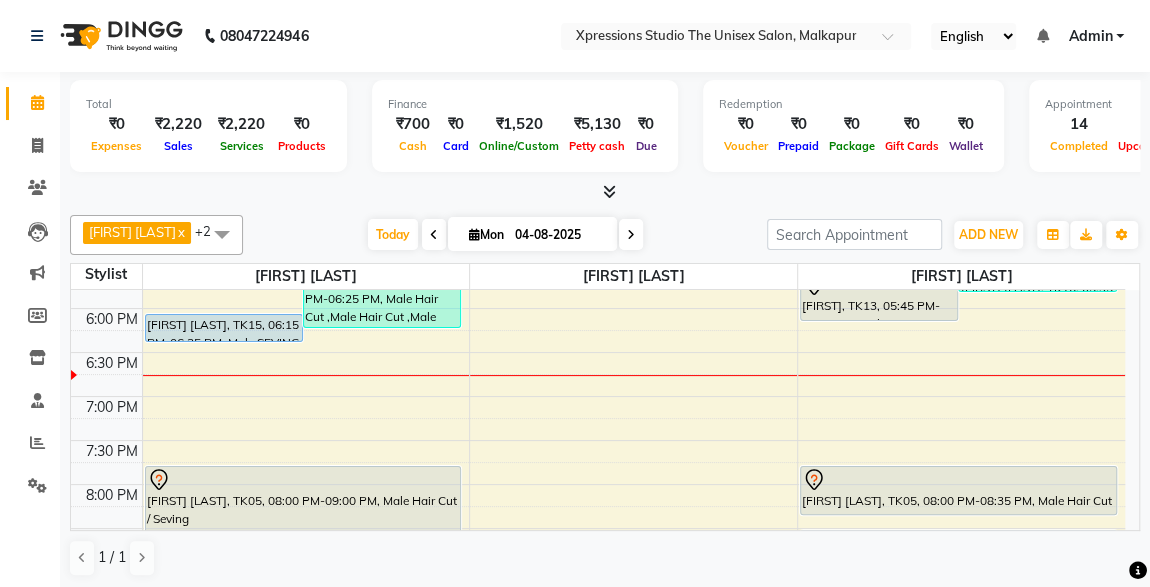 scroll, scrollTop: 865, scrollLeft: 0, axis: vertical 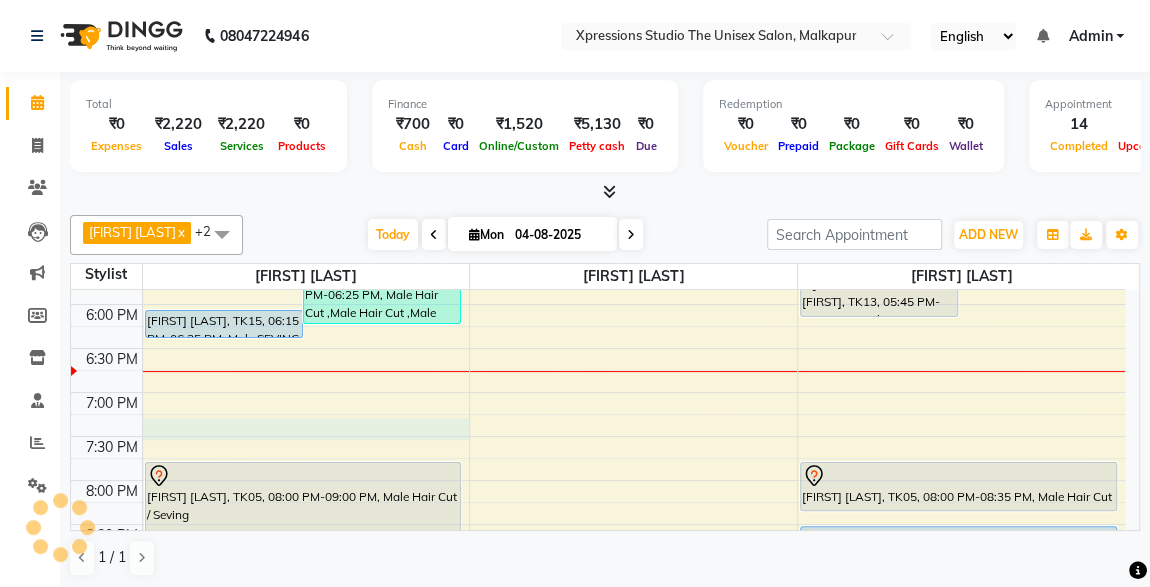 click on "8:00 AM 8:30 AM 9:00 AM 9:30 AM 10:00 AM 10:30 AM 11:00 AM 11:30 AM 12:00 PM 12:30 PM 1:00 PM 1:30 PM 2:00 PM 2:30 PM 3:00 PM 3:30 PM 4:00 PM 4:30 PM 5:00 PM 5:30 PM 6:00 PM 6:30 PM 7:00 PM 7:30 PM 8:00 PM 8:30 PM 9:00 PM 9:30 PM 10:00 PM 10:30 PM     [FIRST] [LAST], TK04, 12:20 PM-01:20 PM, Male Hair Cut / Beard      [FIRST], TK07, 01:00 PM-02:40 PM, Male Hair Cut / Seving,BMIINE PROFESSIONL HAIR COLOUR     [FIRST] [LAST], TK06, 02:30 PM-03:30 PM, Male Hair Cut / Beard      [FIRST] [LAST], TK14, 05:00 PM-05:35 PM, Male Hair Cut      [FIRST] [LAST], TK14, 05:30 PM-06:25 PM, Male Hair Cut ,Male Hair Cut ,Male SEVING     [FIRST] [LAST], TK15, 06:15 PM-06:35 PM, Male SEVING      [FIRST] [LAST], TK02, 10:30 AM-11:55 AM, Male Hair Cut / Beard ,Massage - Charcole Massage             [FIRST] [LAST], TK05, 08:00 PM-09:00 PM, Male Hair Cut / Seving     [FIRST] [LAST], TK01, 09:30 AM-10:05 AM, Male Hair Cut      [FIRST] [LAST], TK01, 10:00 AM-11:00 AM, BMIINE PROFESSIONL HAIR COLOUR,Male Hair Cut ,Male SEVING" at bounding box center [598, 84] 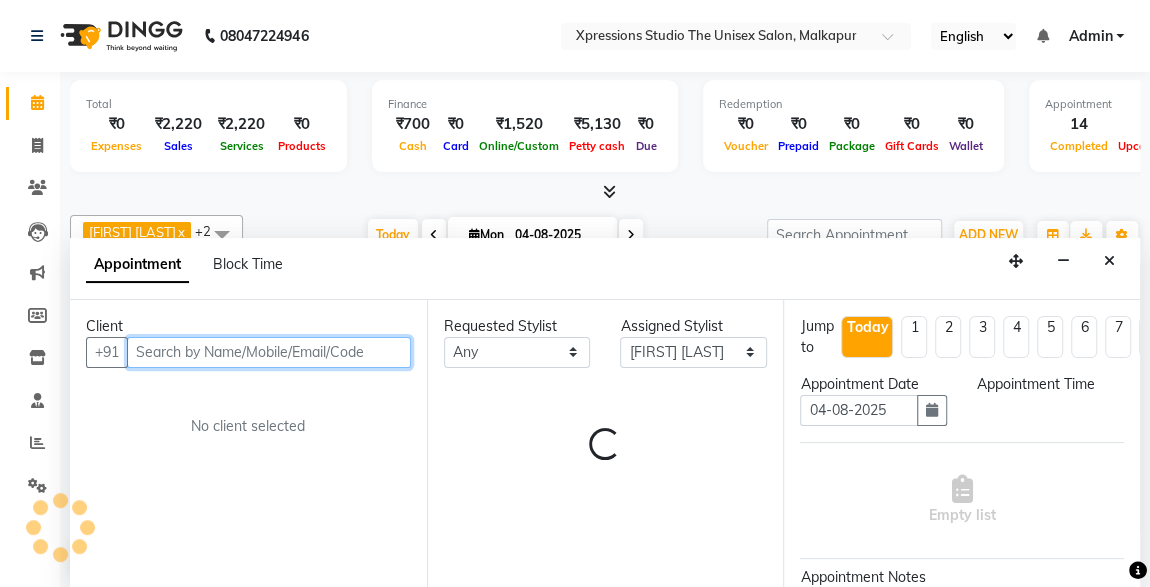 select on "1170" 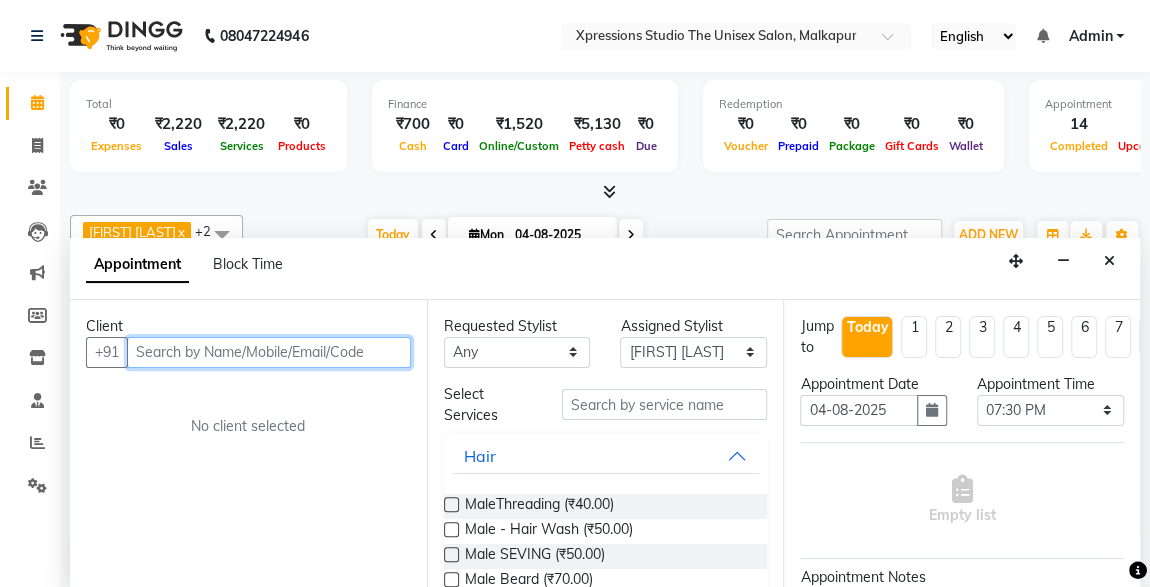 click at bounding box center [269, 352] 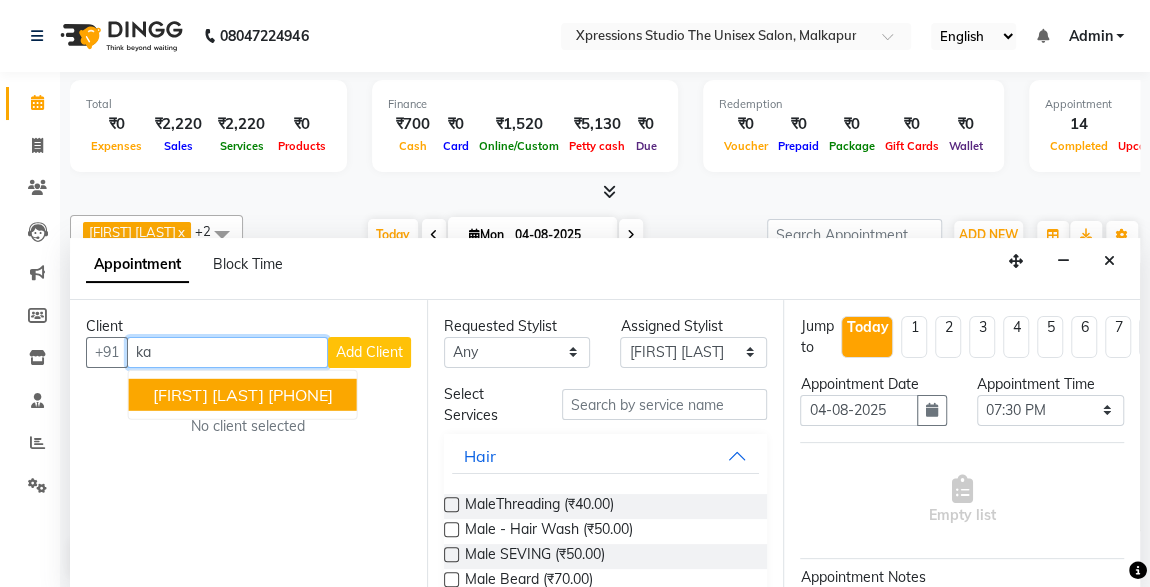 type on "k" 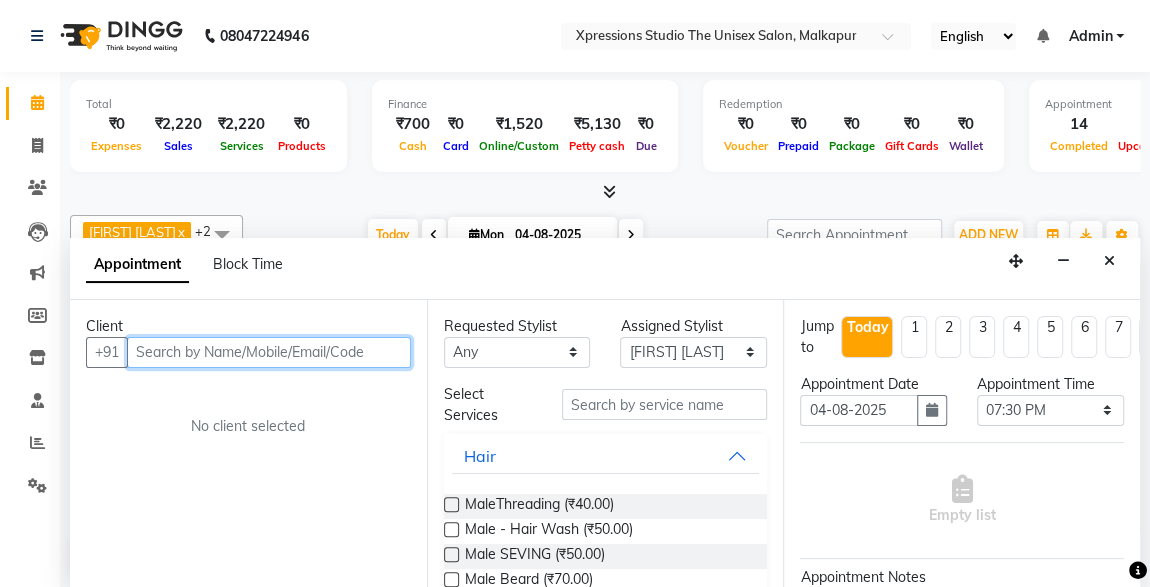click at bounding box center (269, 352) 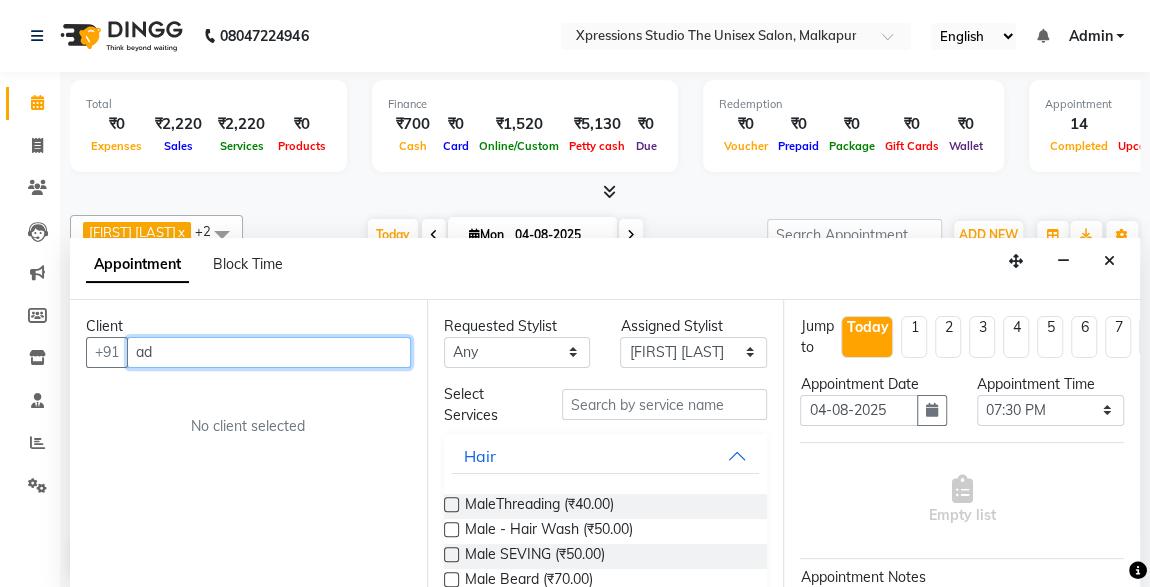 type on "a" 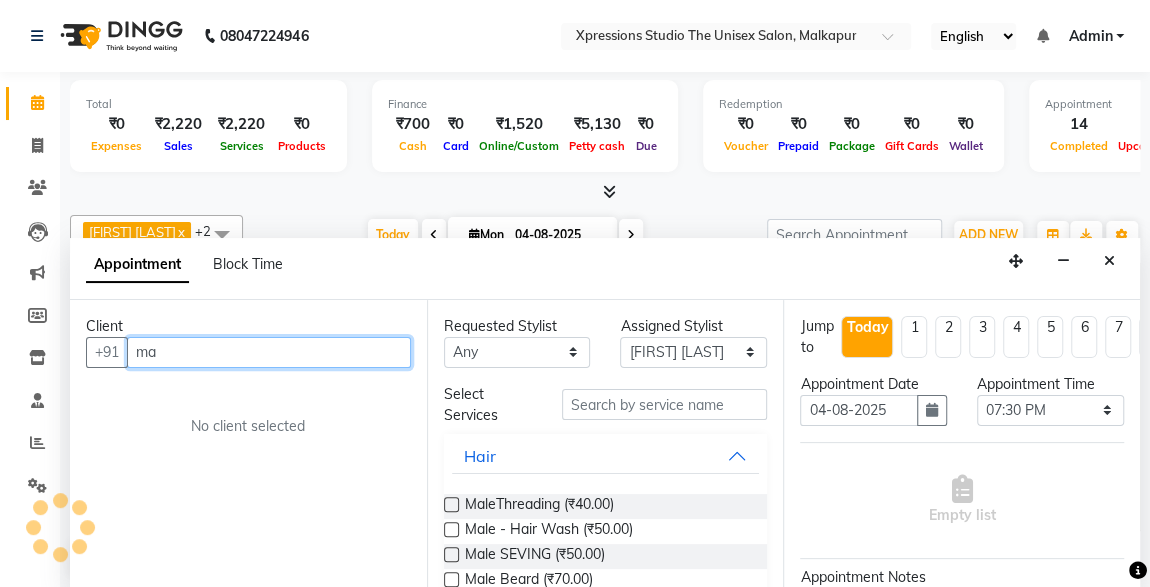 type on "m" 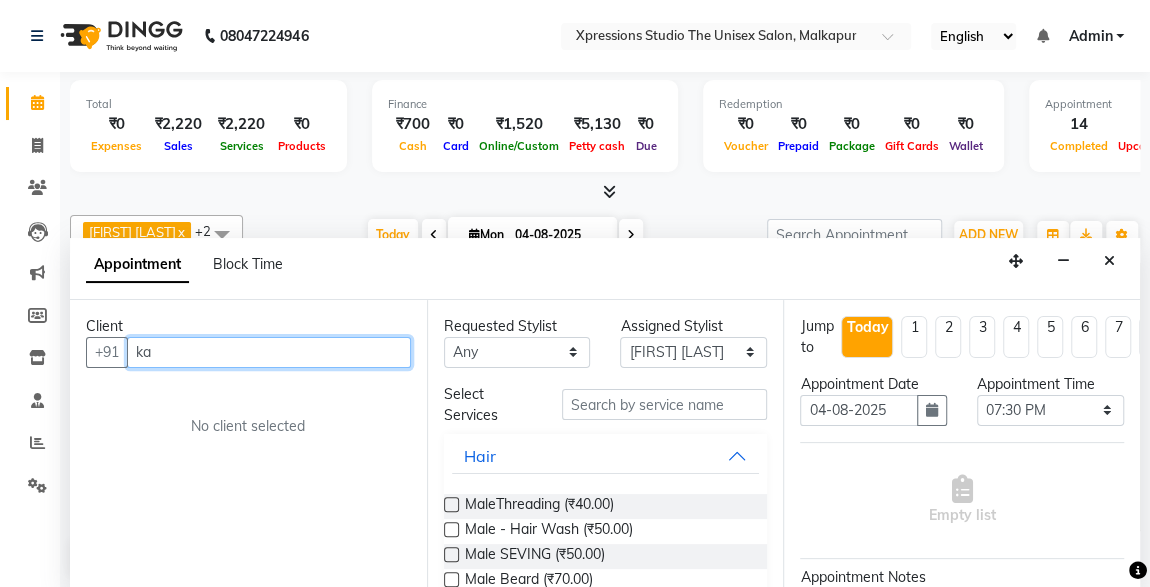 type on "k" 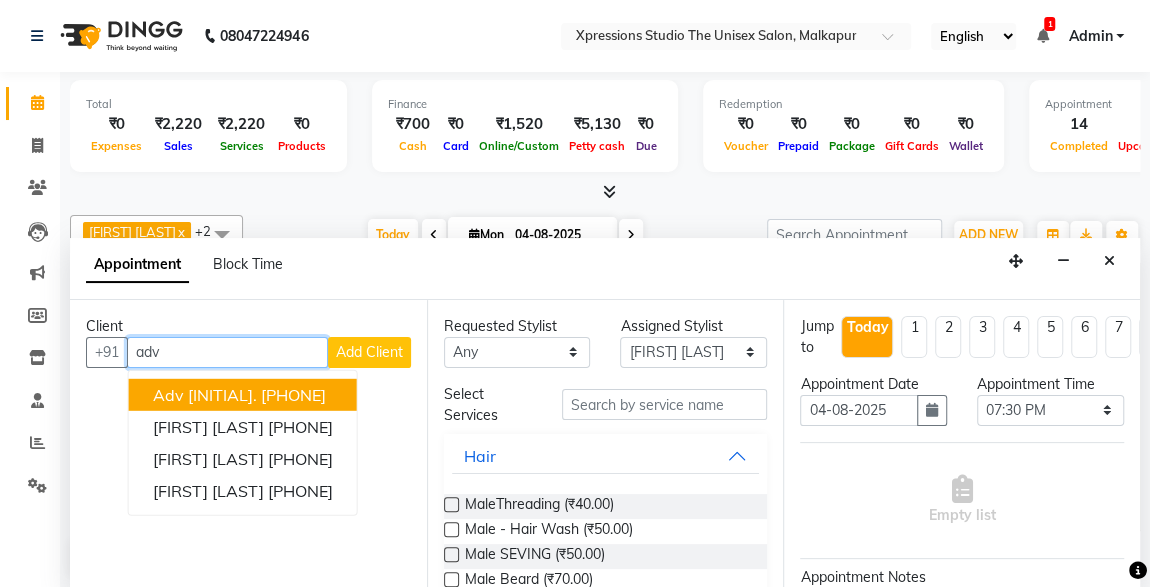 click on "Adv [INITIAL]. [PHONE]" at bounding box center [243, 394] 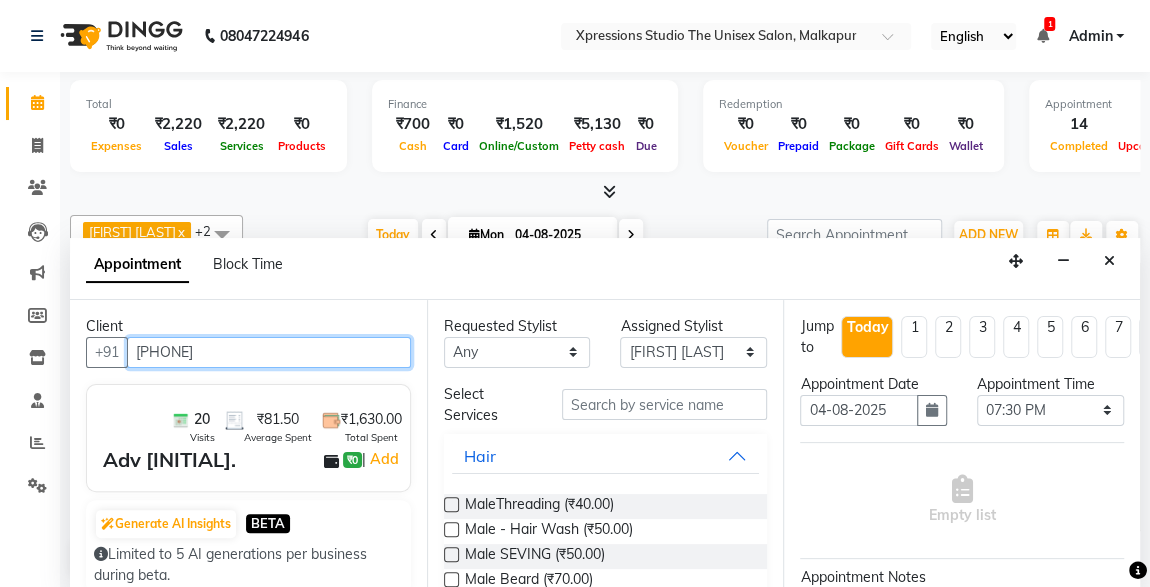 type on "[PHONE]" 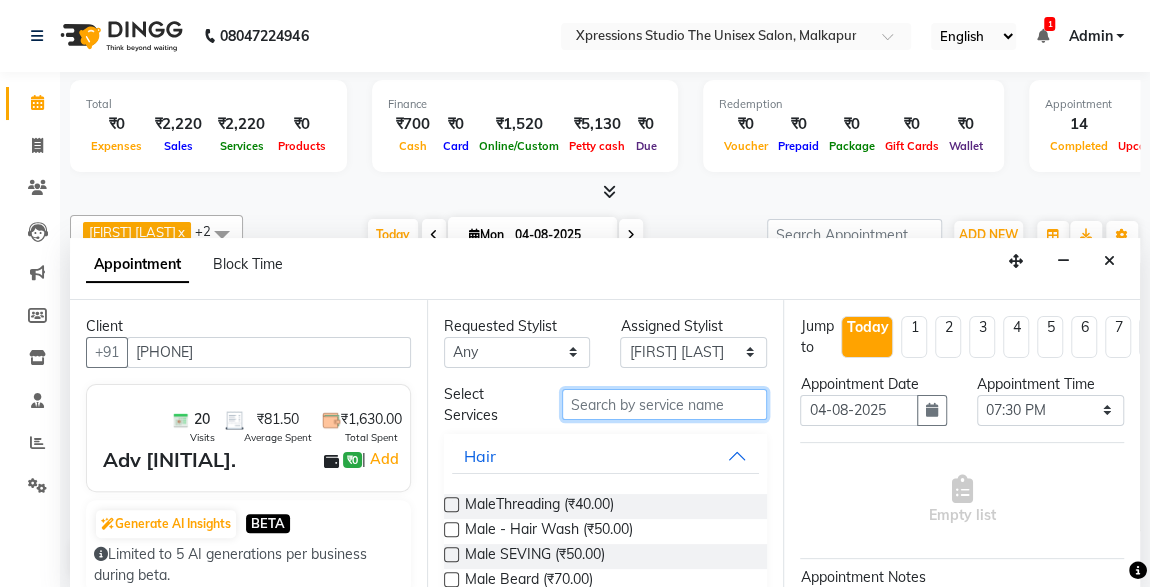 click at bounding box center (665, 404) 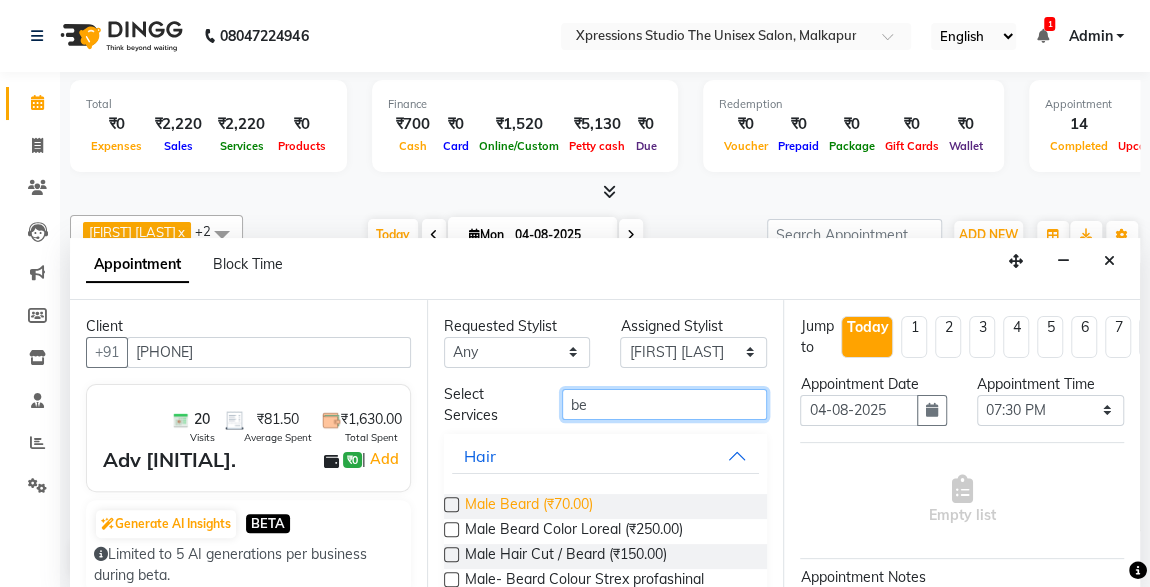 type on "be" 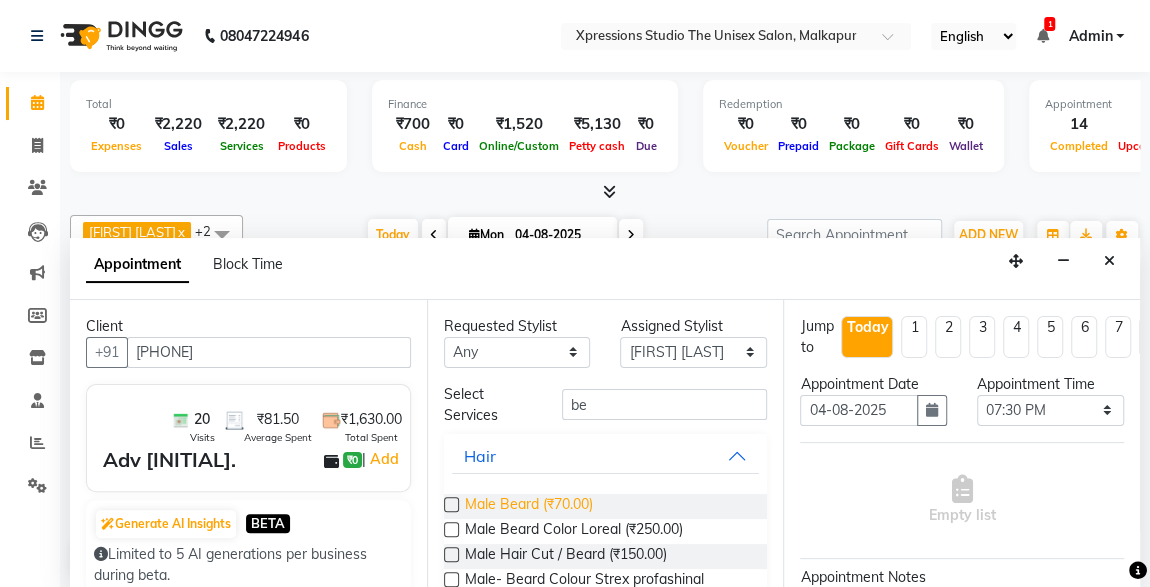 click on "Male  Beard (₹70.00)" at bounding box center (529, 506) 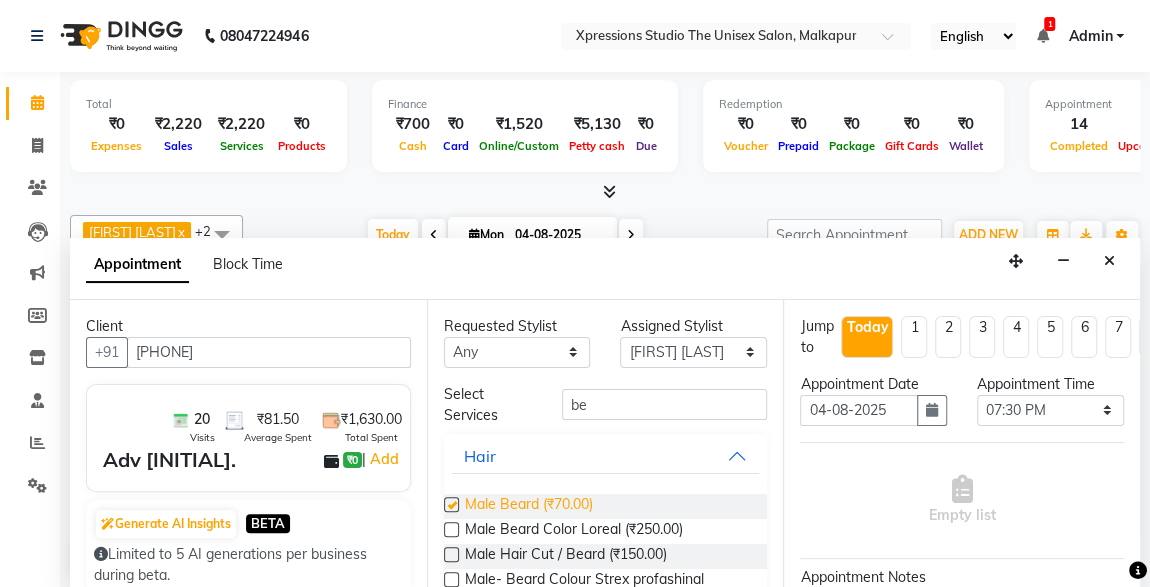 checkbox on "false" 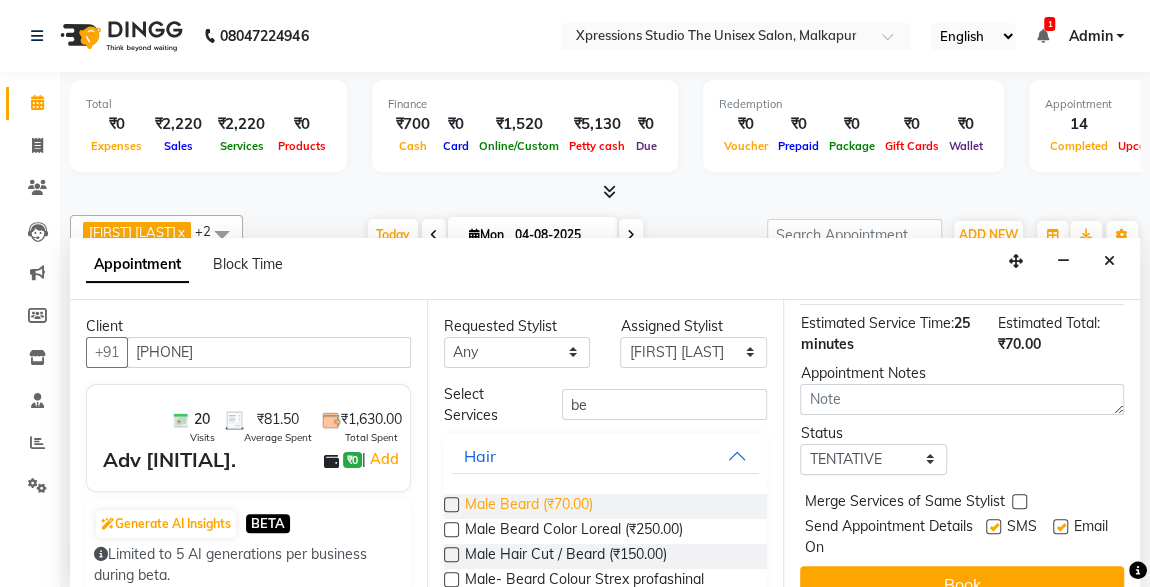 scroll, scrollTop: 289, scrollLeft: 0, axis: vertical 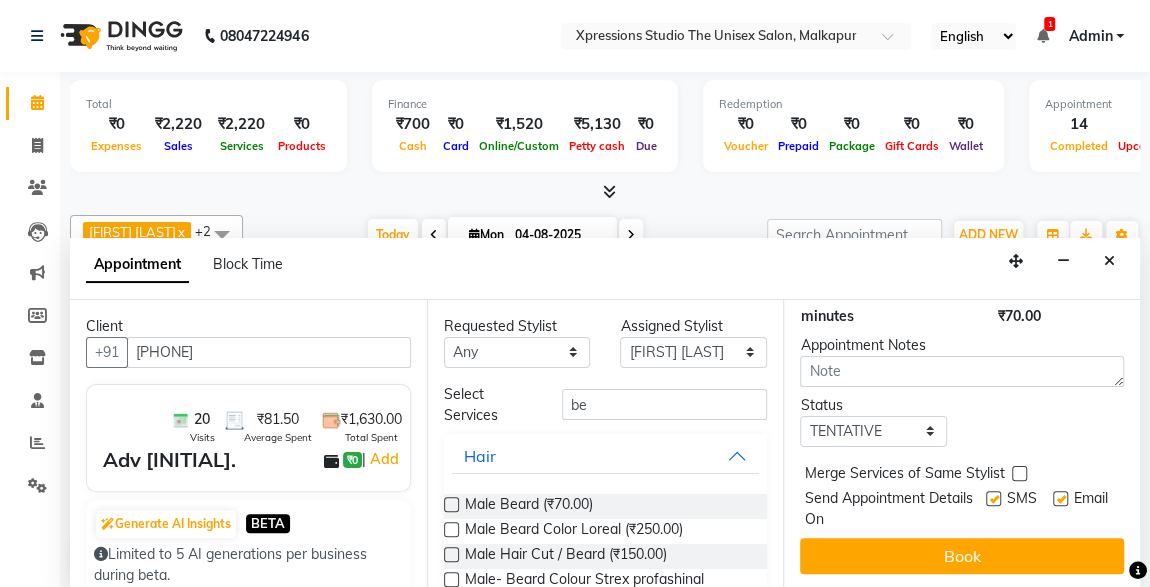 click at bounding box center (993, 498) 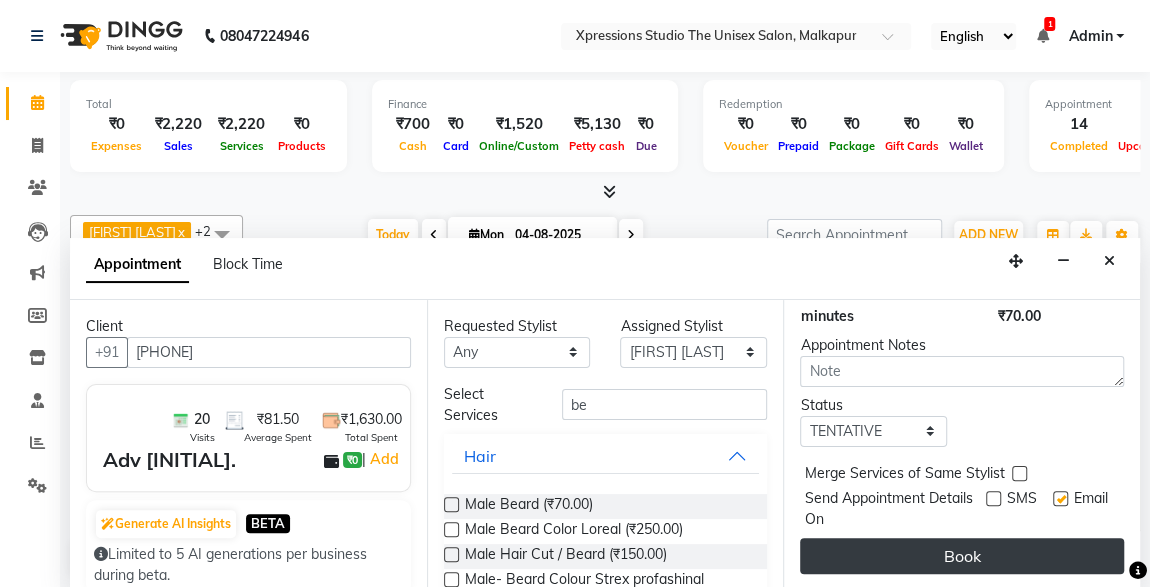 click on "Book" at bounding box center (962, 556) 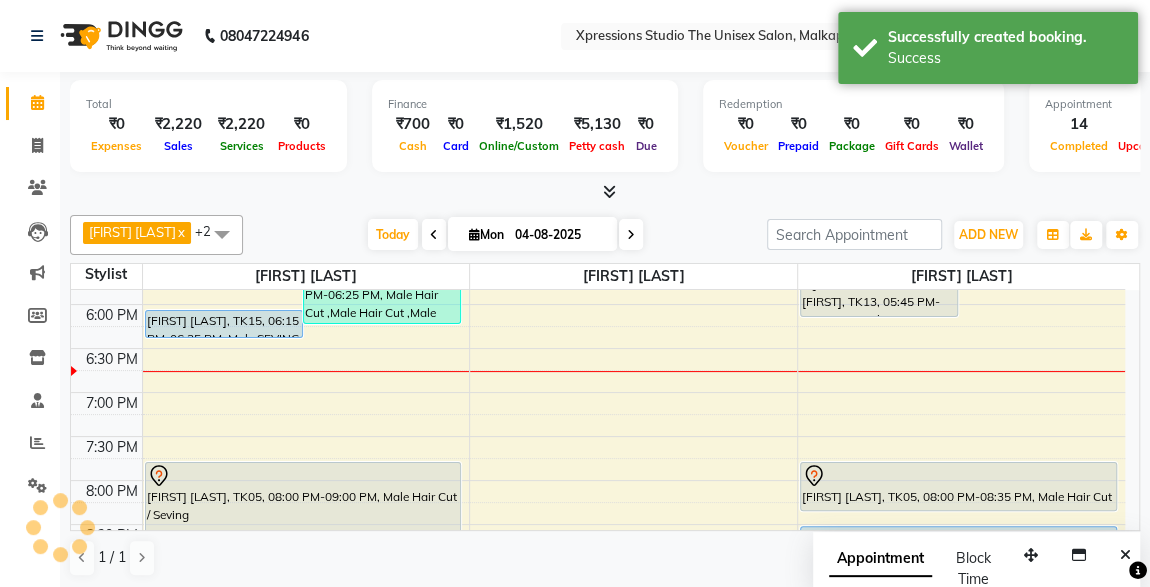 scroll, scrollTop: 0, scrollLeft: 0, axis: both 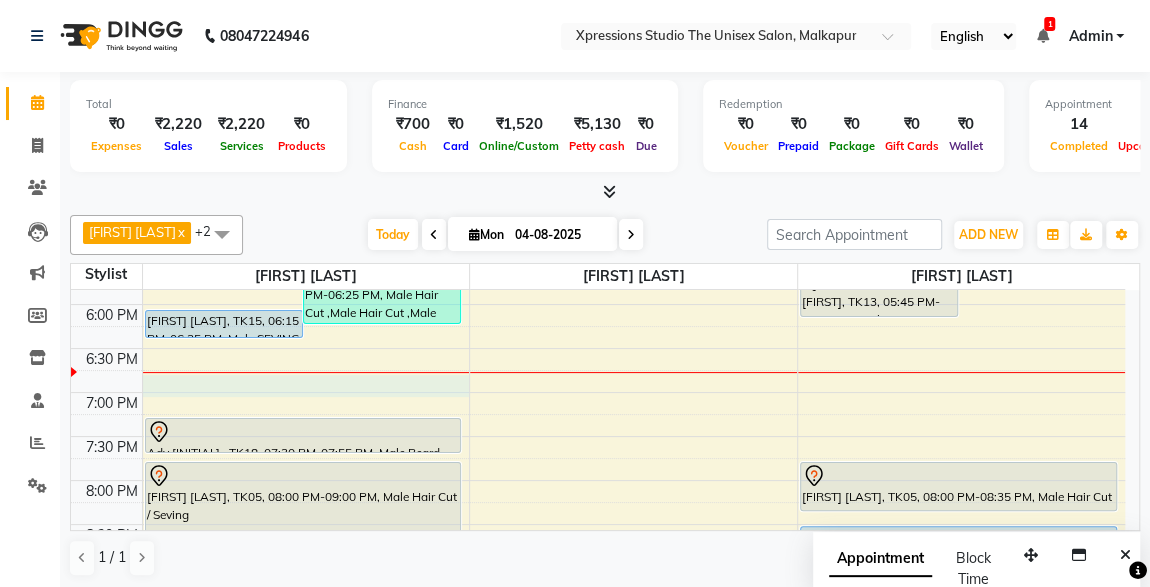 click on "8:00 AM 8:30 AM 9:00 AM 9:30 AM 10:00 AM 10:30 AM 11:00 AM 11:30 AM 12:00 PM 12:30 PM 1:00 PM 1:30 PM 2:00 PM 2:30 PM 3:00 PM 3:30 PM 4:00 PM 4:30 PM 5:00 PM 5:30 PM 6:00 PM 6:30 PM 7:00 PM 7:30 PM 8:00 PM 8:30 PM 9:00 PM 9:30 PM 10:00 PM 10:30 PM     [FIRST] [LAST], TK04, 12:20 PM-01:20 PM, Male Hair Cut / Beard      [FIRST], TK07, 01:00 PM-02:40 PM, Male Hair Cut / Seving,BMIINE PROFESSIONL HAIR COLOUR     [FIRST] [LAST], TK06, 02:30 PM-03:30 PM, Male Hair Cut / Beard      [FIRST] [LAST], TK14, 05:00 PM-05:35 PM, Male Hair Cut      [FIRST] [LAST], TK14, 05:30 PM-06:25 PM, Male Hair Cut ,Male Hair Cut ,Male SEVING     [FIRST] [LAST], TK15, 06:15 PM-06:35 PM, Male SEVING      [FIRST] [LAST], TK02, 10:30 AM-11:55 AM, Male Hair Cut / Beard ,Massage - Charcole Massage             [FIRST] [LAST], TK05, 08:00 PM-09:00 PM, Male Hair Cut / Seving    [FIRST] [LAST], TK17, 09:15 PM-09:50 PM, Male Hair Cut      [FIRST] [LAST], TK01, 09:30 AM-10:05 AM, Male Hair Cut" at bounding box center [598, 84] 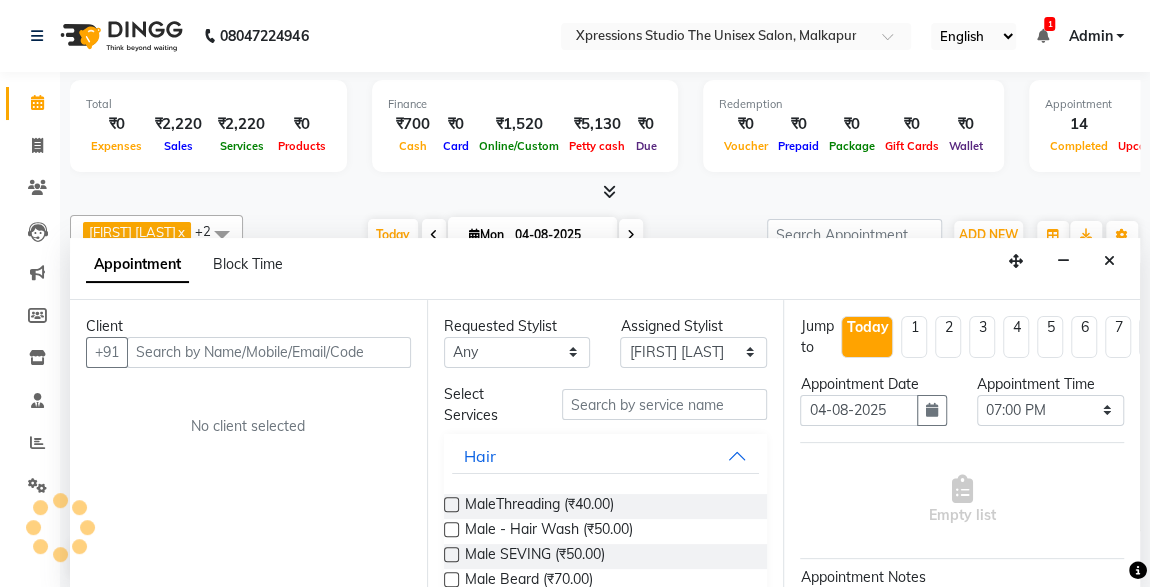 scroll, scrollTop: 0, scrollLeft: 0, axis: both 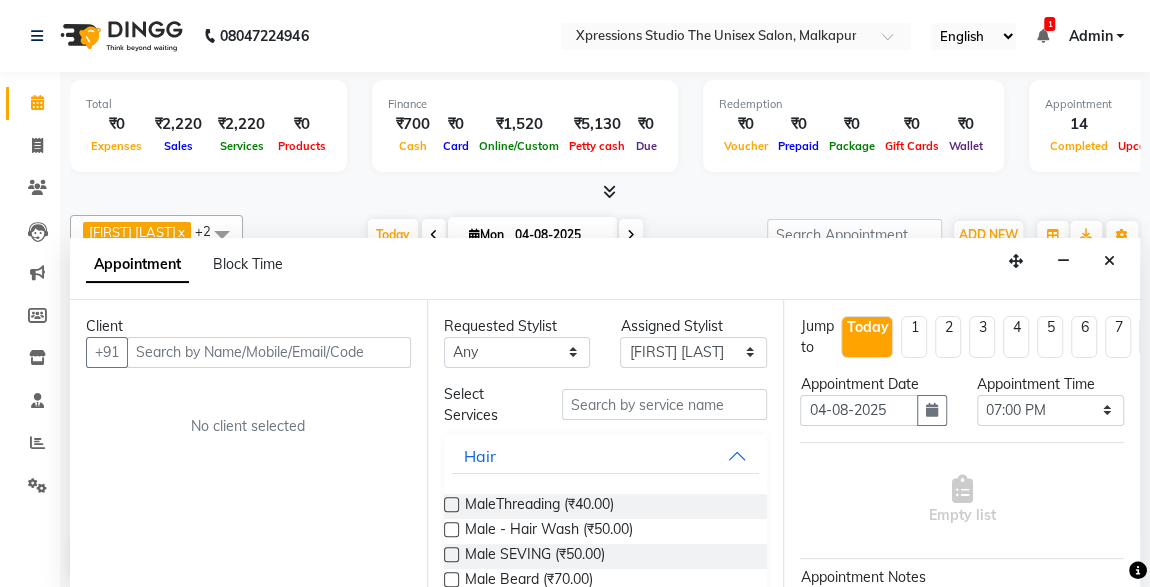click at bounding box center [269, 352] 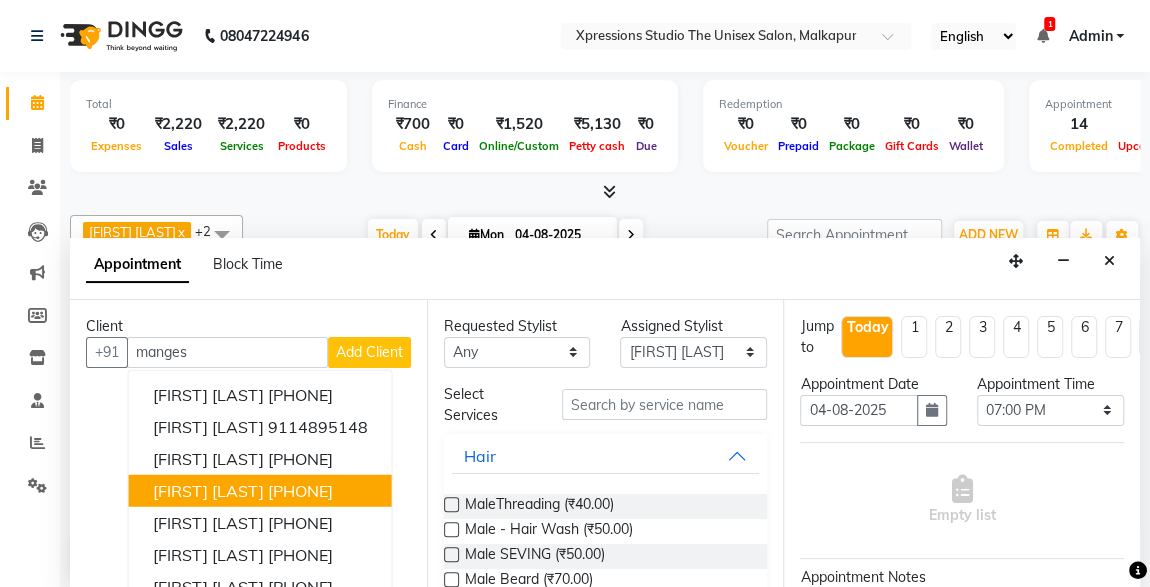 click on "[FIRST] [LAST]" at bounding box center [208, 490] 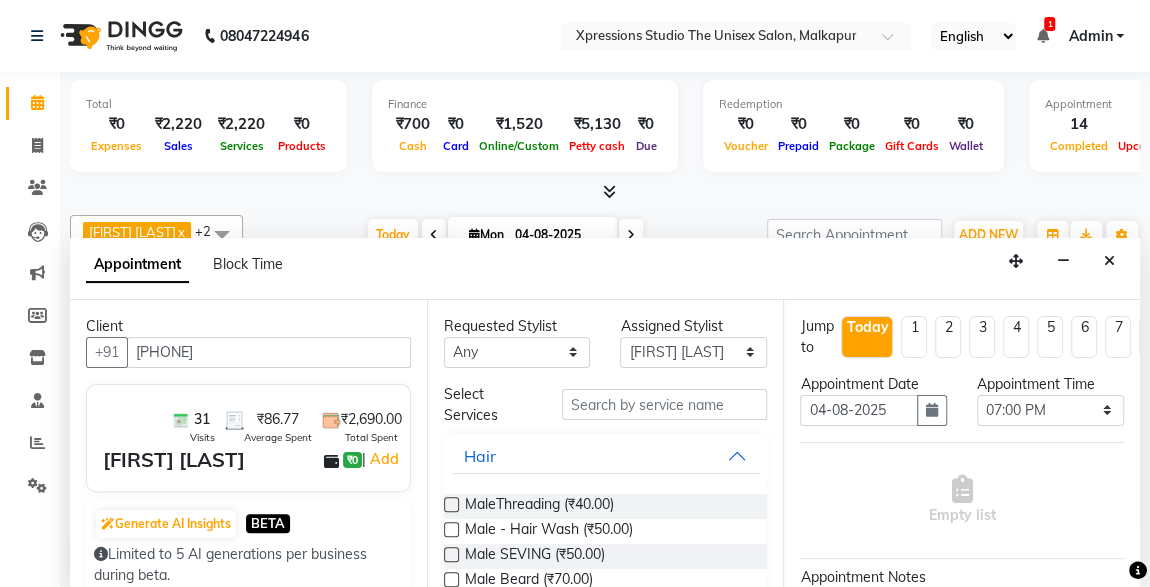 type on "[PHONE]" 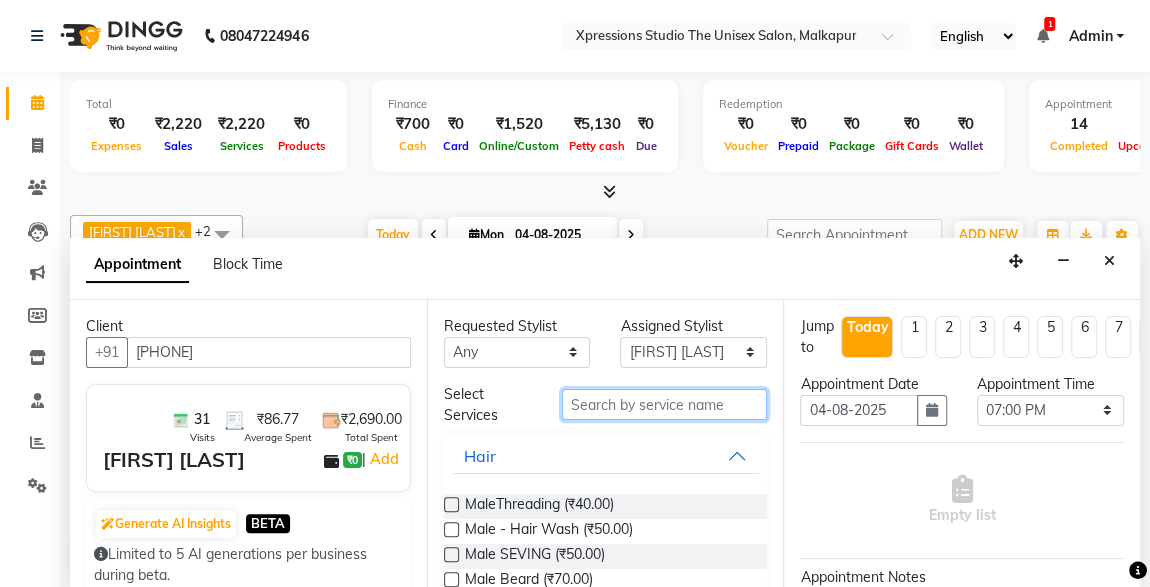 click at bounding box center [665, 404] 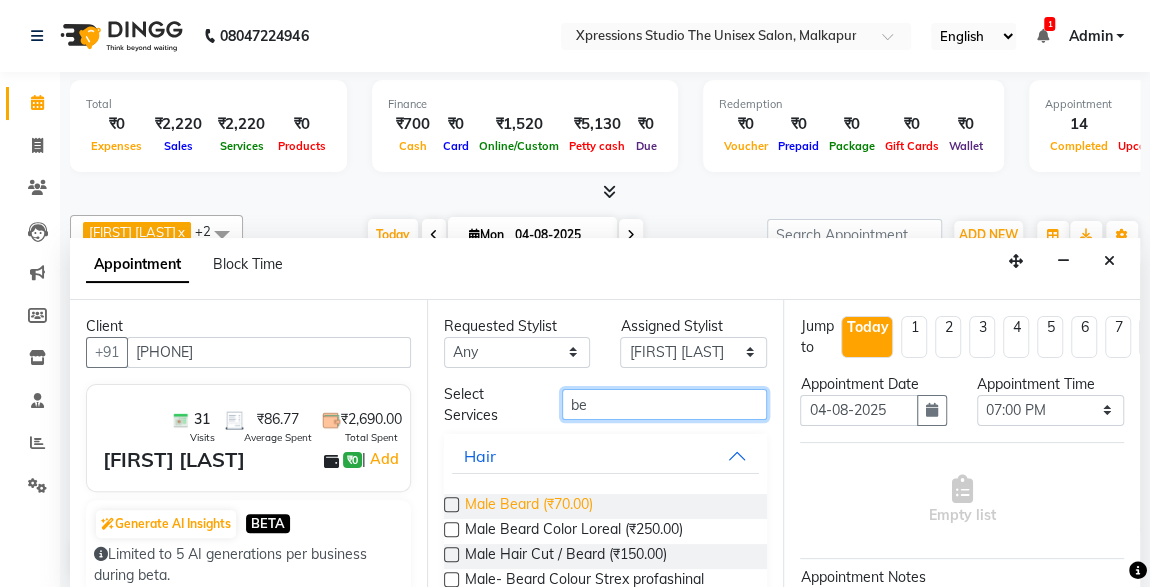 type on "be" 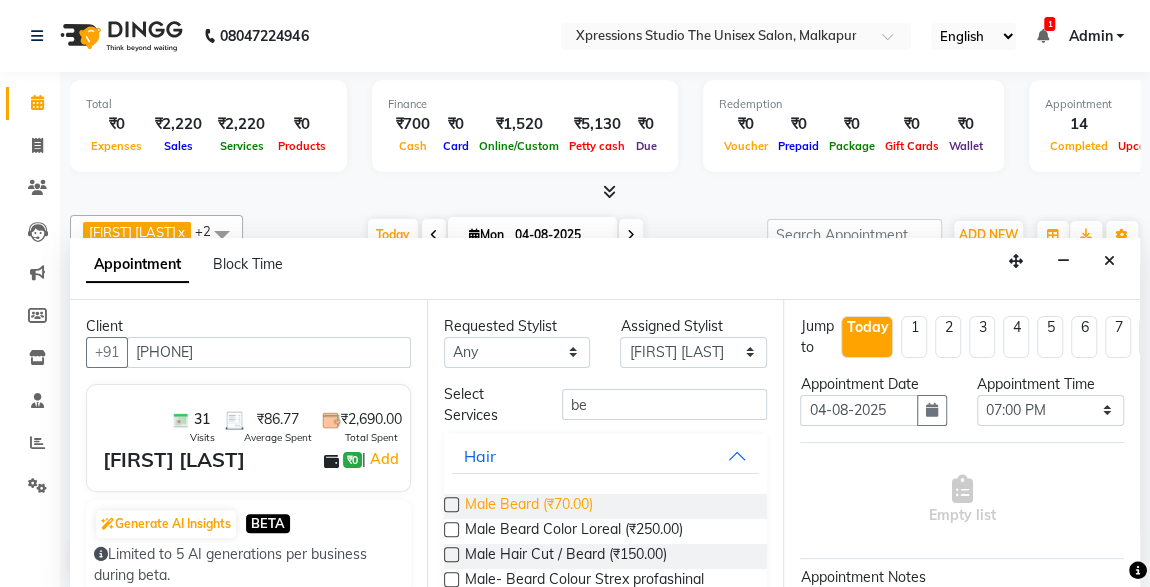 click on "Male  Beard (₹70.00)" at bounding box center [529, 506] 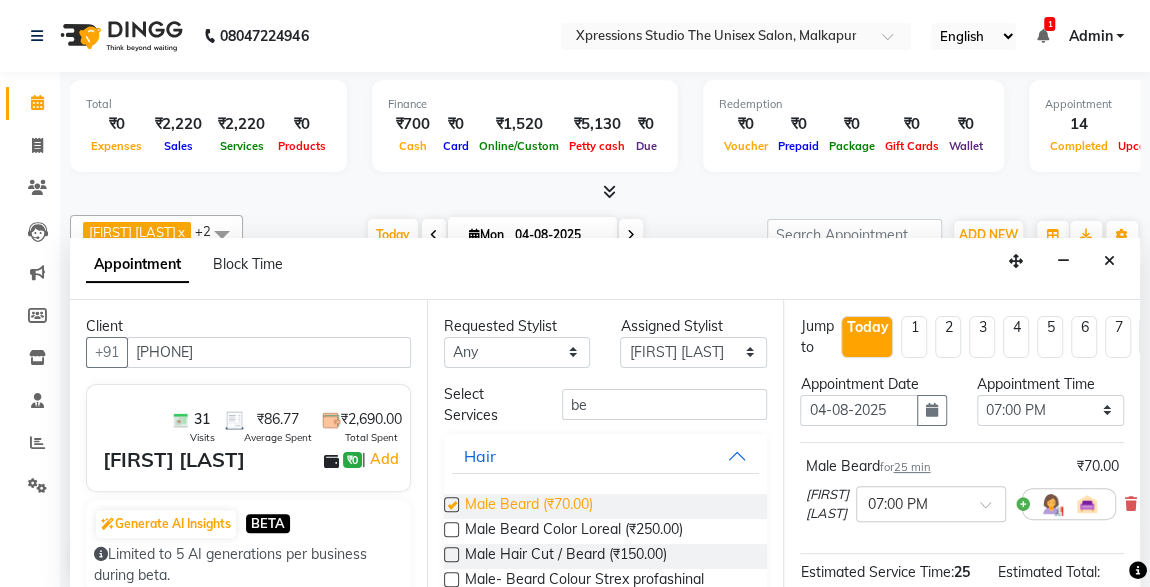 checkbox on "false" 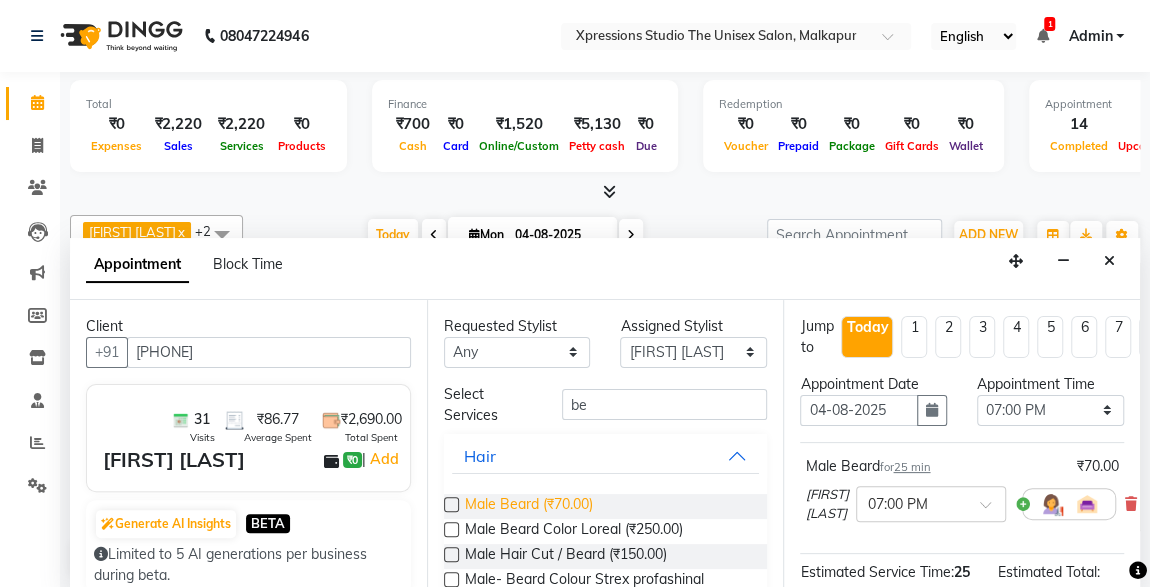 scroll, scrollTop: 289, scrollLeft: 0, axis: vertical 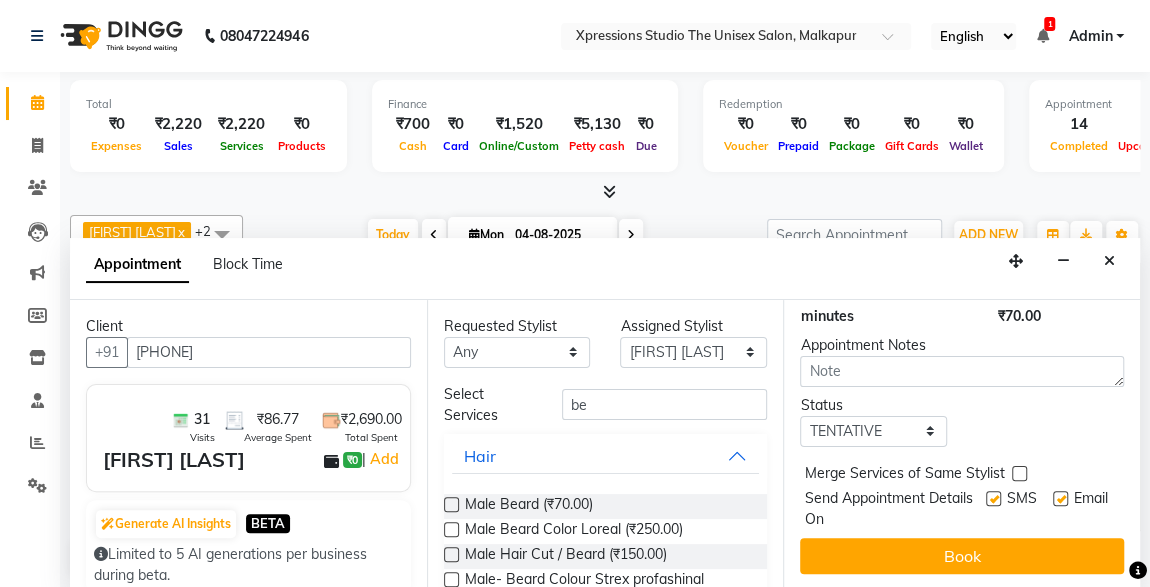 click at bounding box center [993, 498] 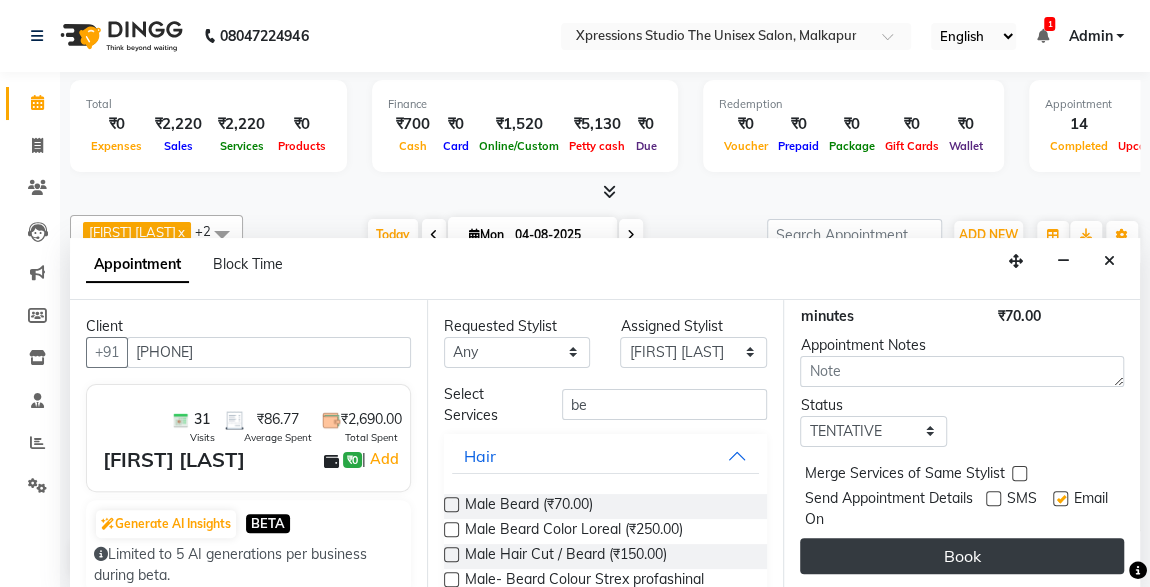 click on "Book" at bounding box center [962, 556] 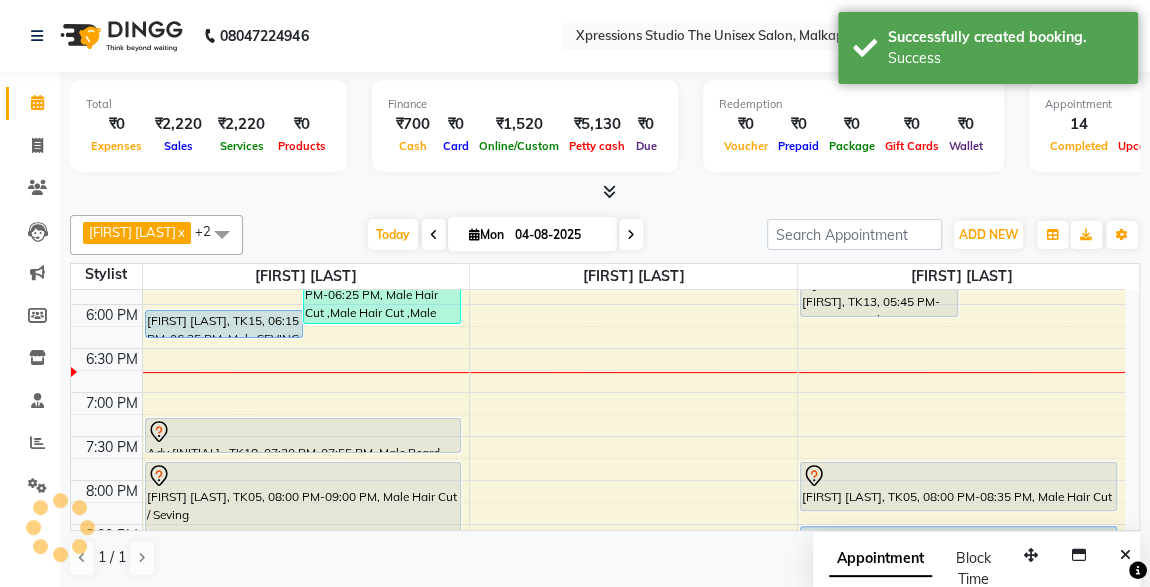 scroll, scrollTop: 0, scrollLeft: 0, axis: both 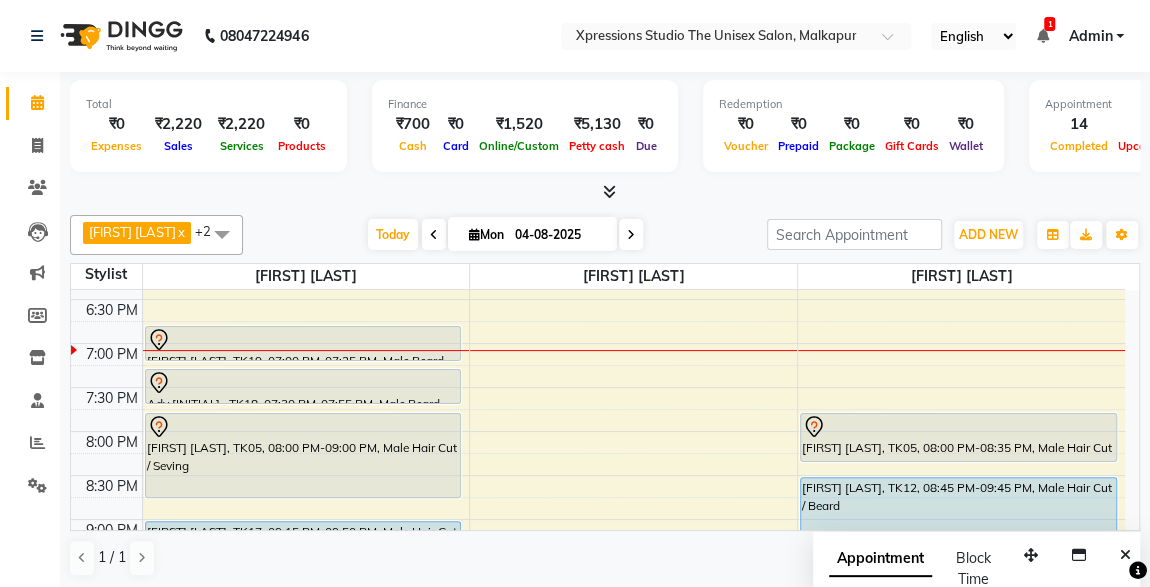 click at bounding box center (958, 427) 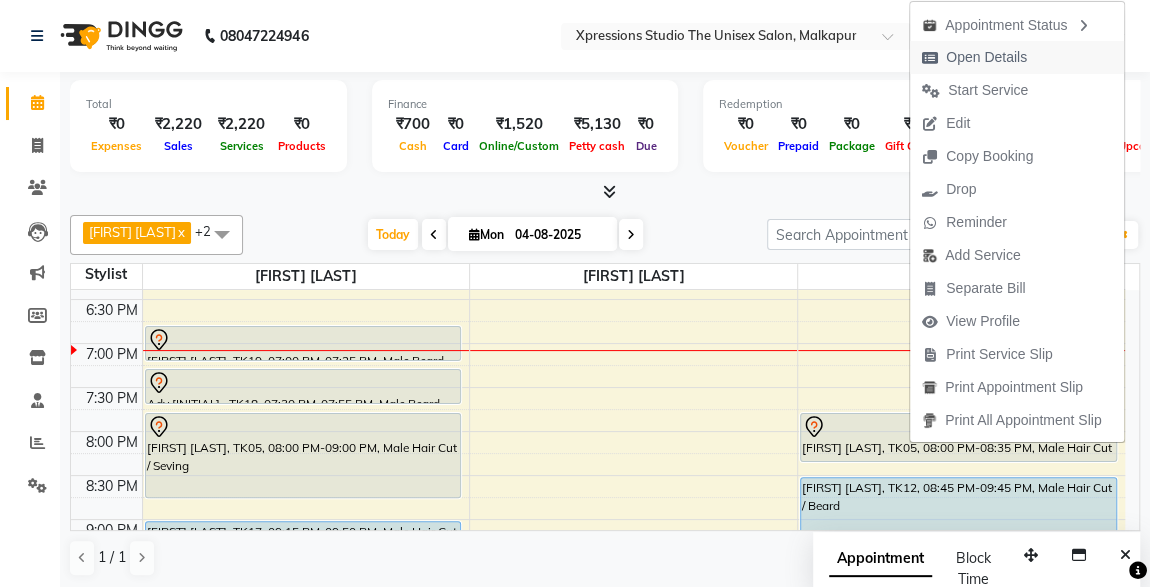 click at bounding box center [930, 58] 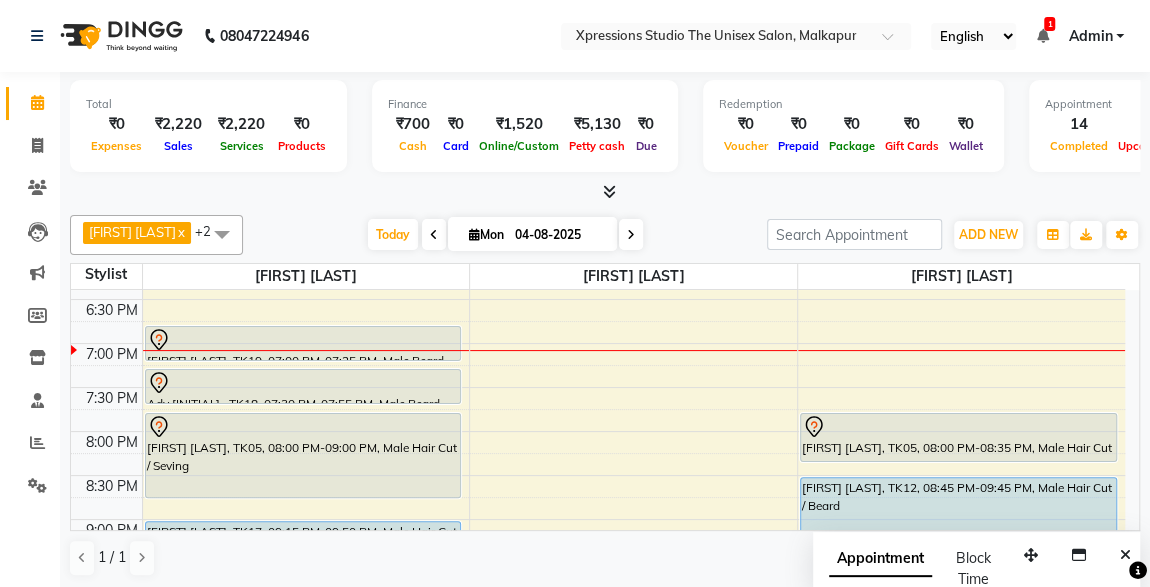 click at bounding box center [958, 427] 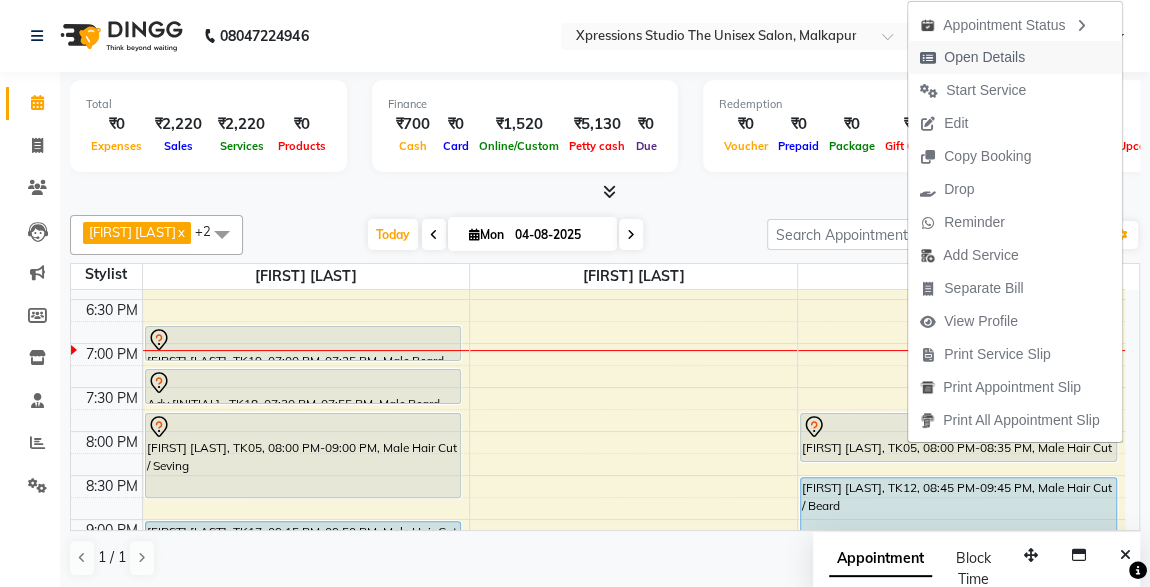 click on "Open Details" at bounding box center [984, 57] 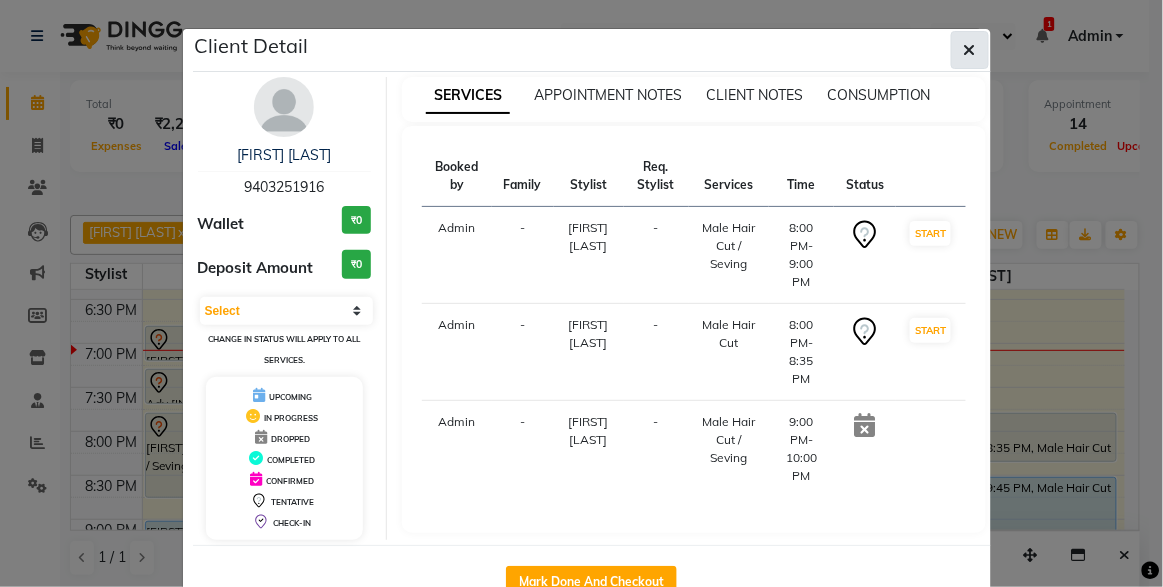 click 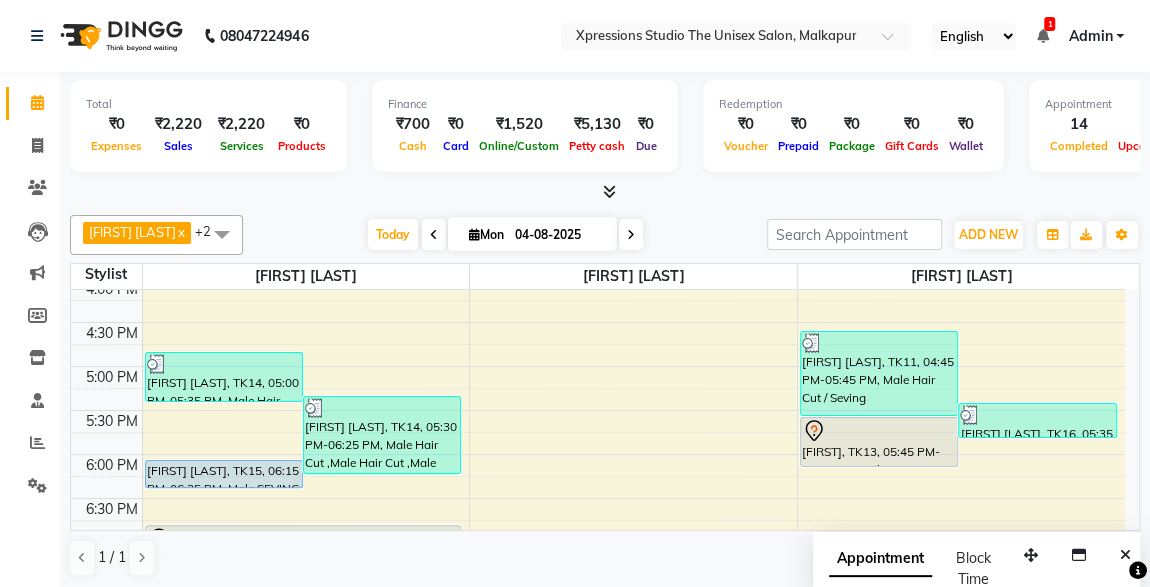 scroll, scrollTop: 707, scrollLeft: 0, axis: vertical 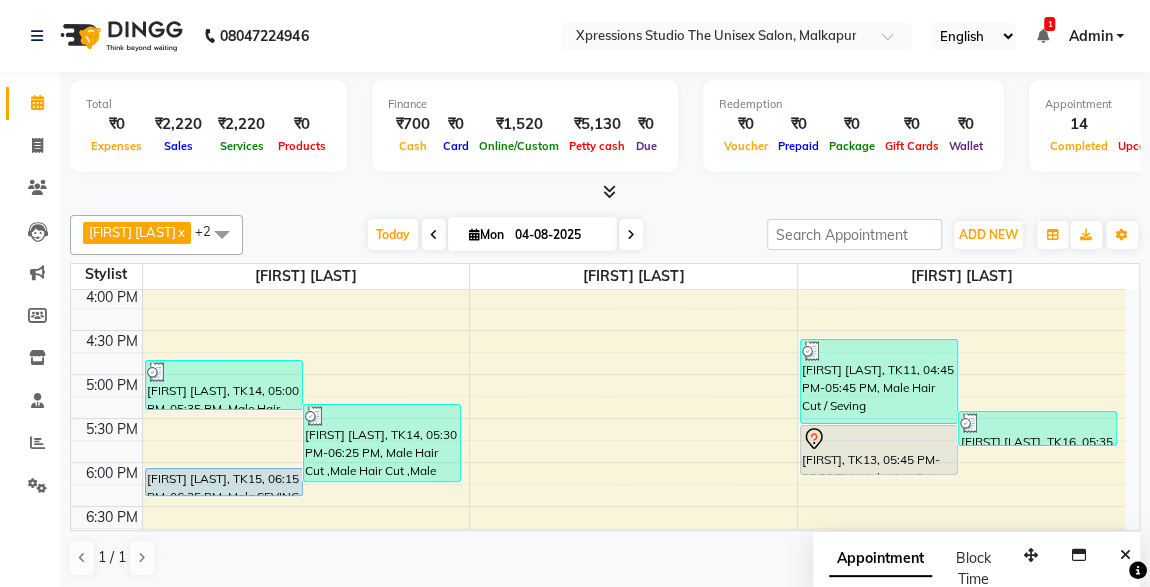 click on "[FIRST], TK13, 05:45 PM-06:20 PM, Male Hair Cut" at bounding box center (879, 450) 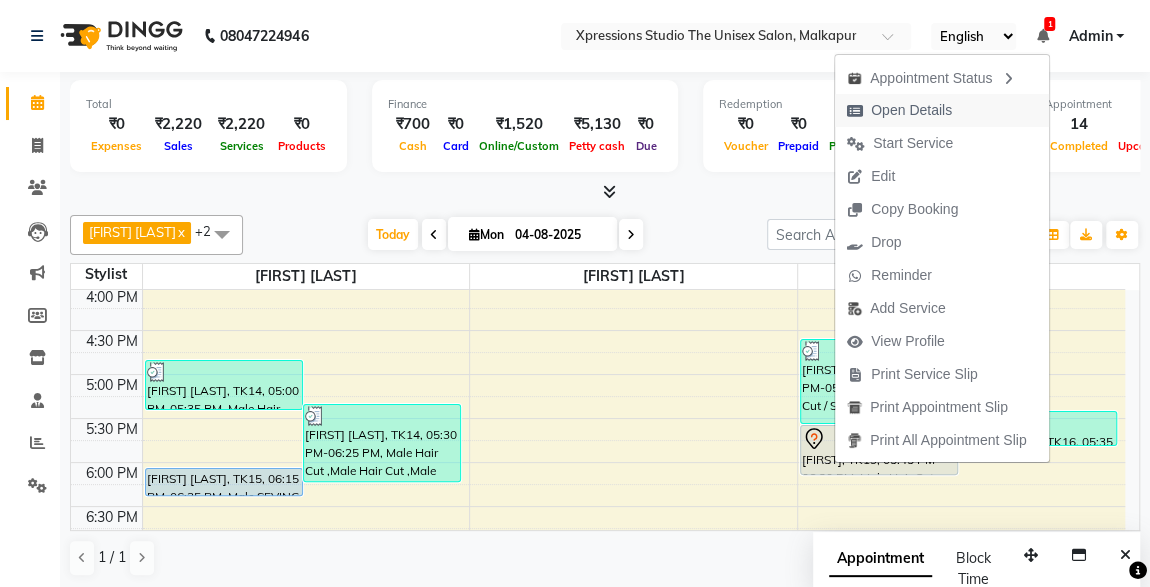 click on "Open Details" at bounding box center (911, 110) 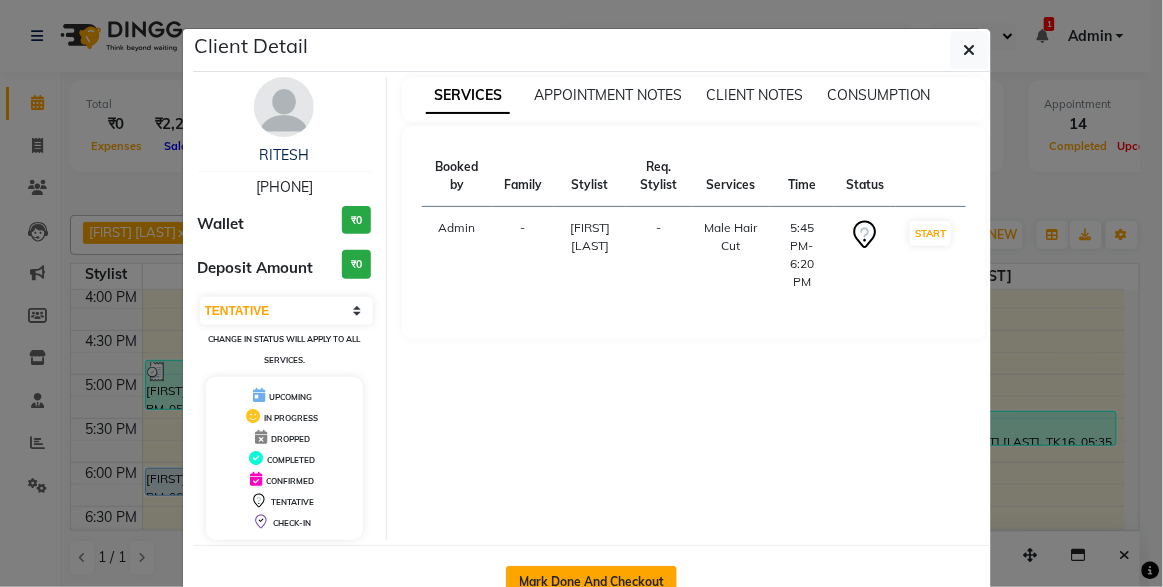 click on "Mark Done And Checkout" 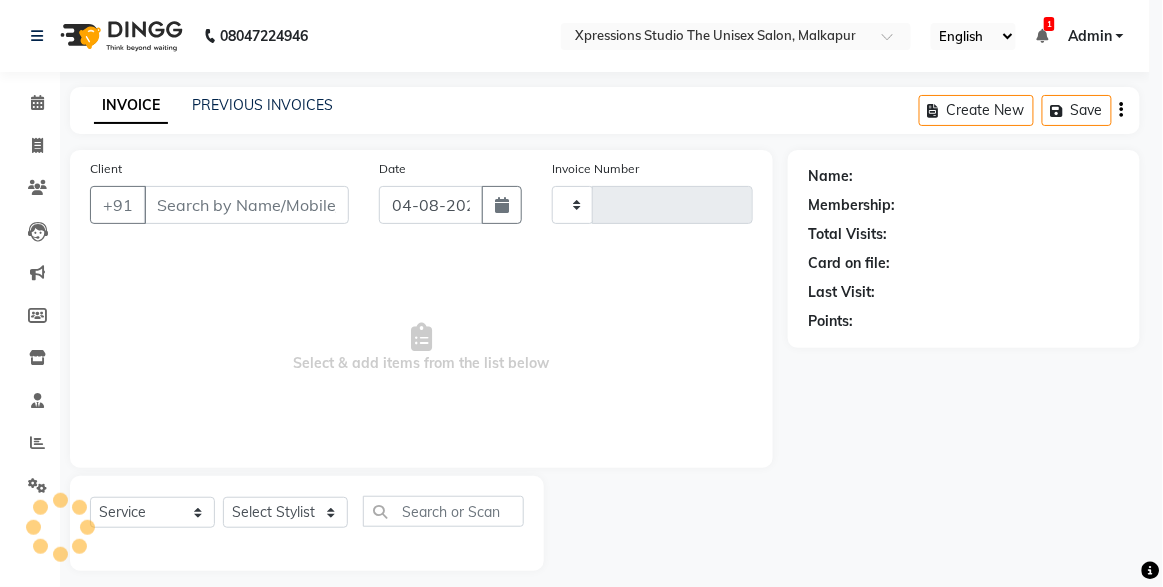 type on "3761" 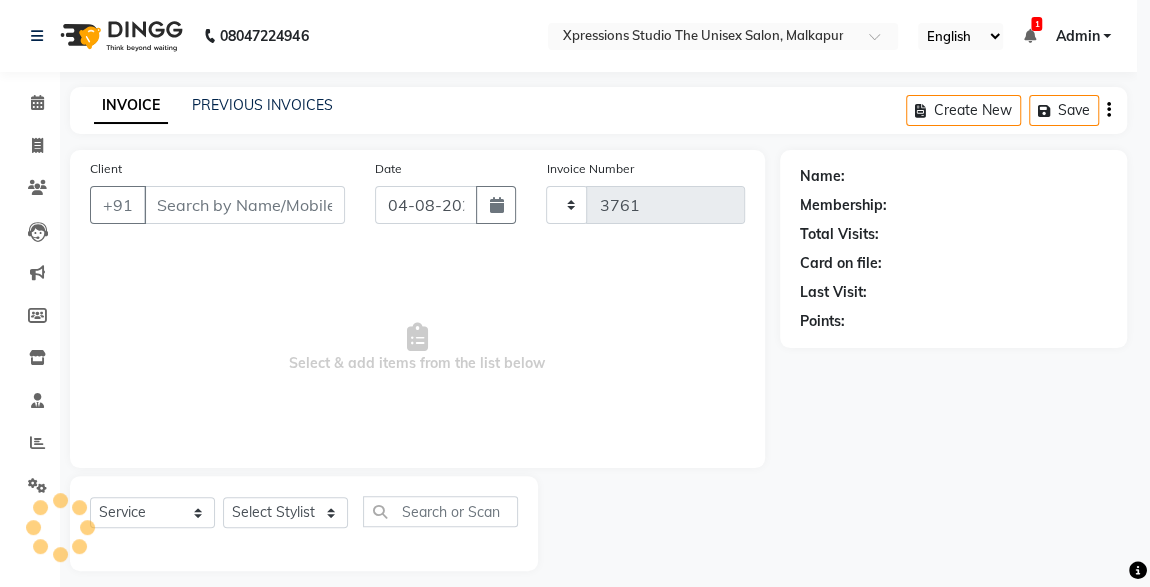 select on "7003" 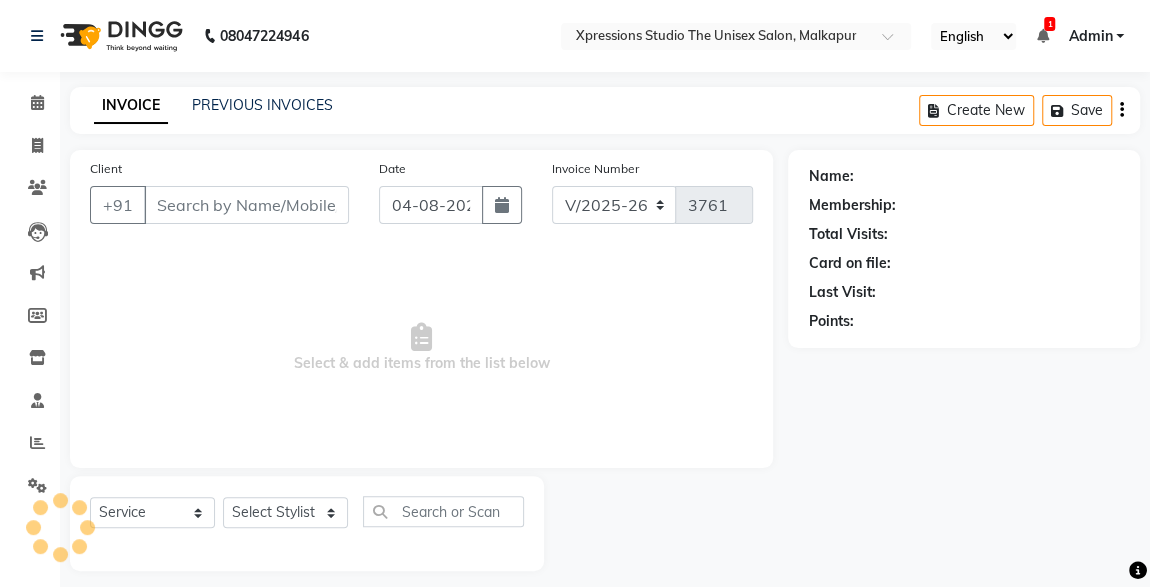 type on "[PHONE]" 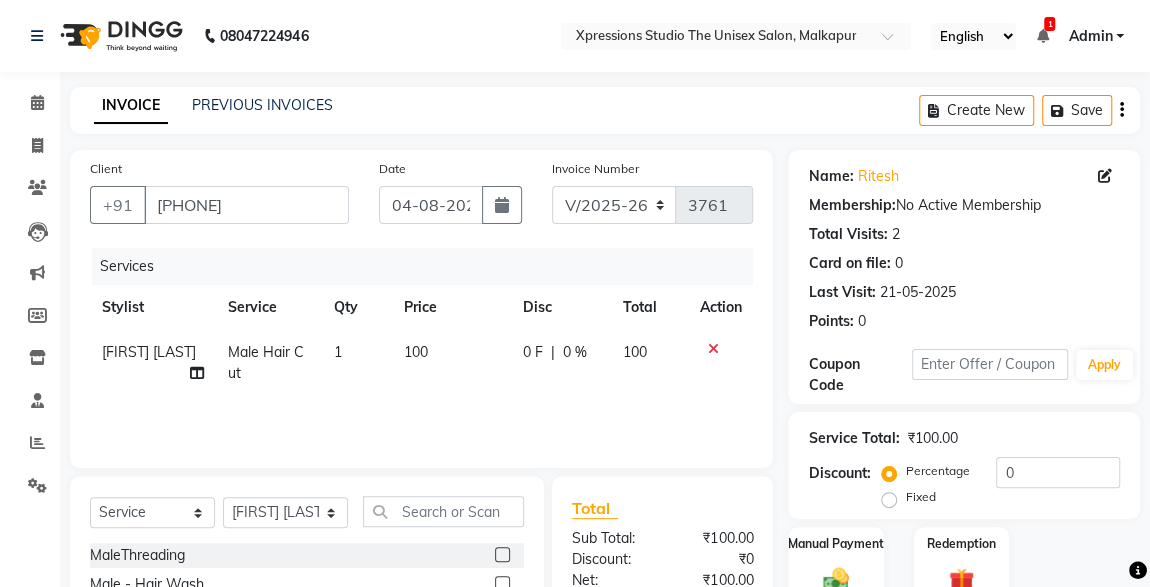 scroll, scrollTop: 212, scrollLeft: 0, axis: vertical 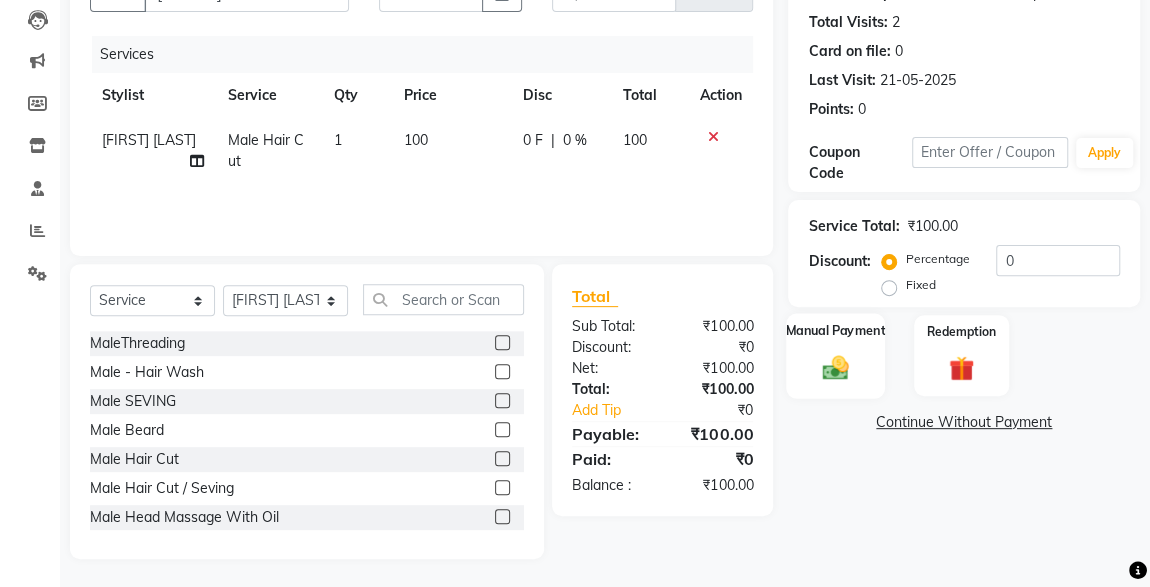 click on "Manual Payment" 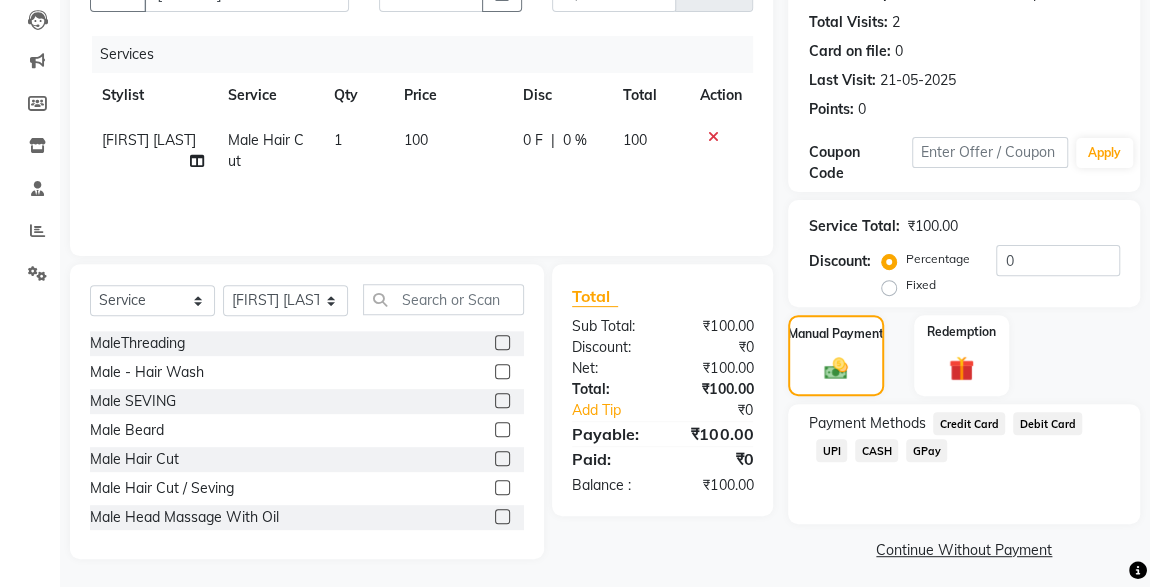 click on "CASH" 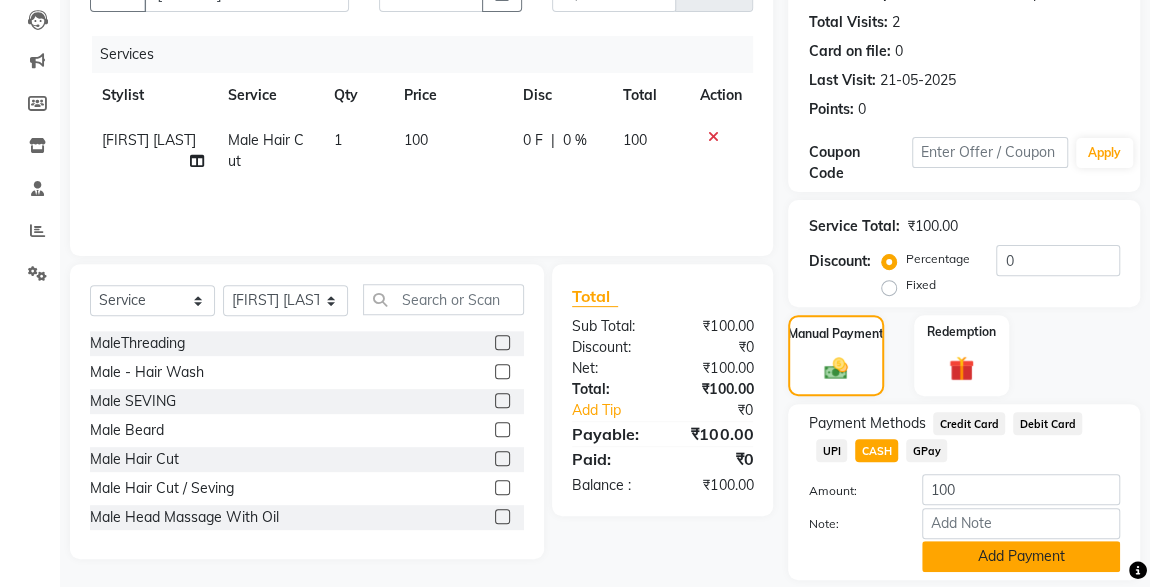 click on "Add Payment" 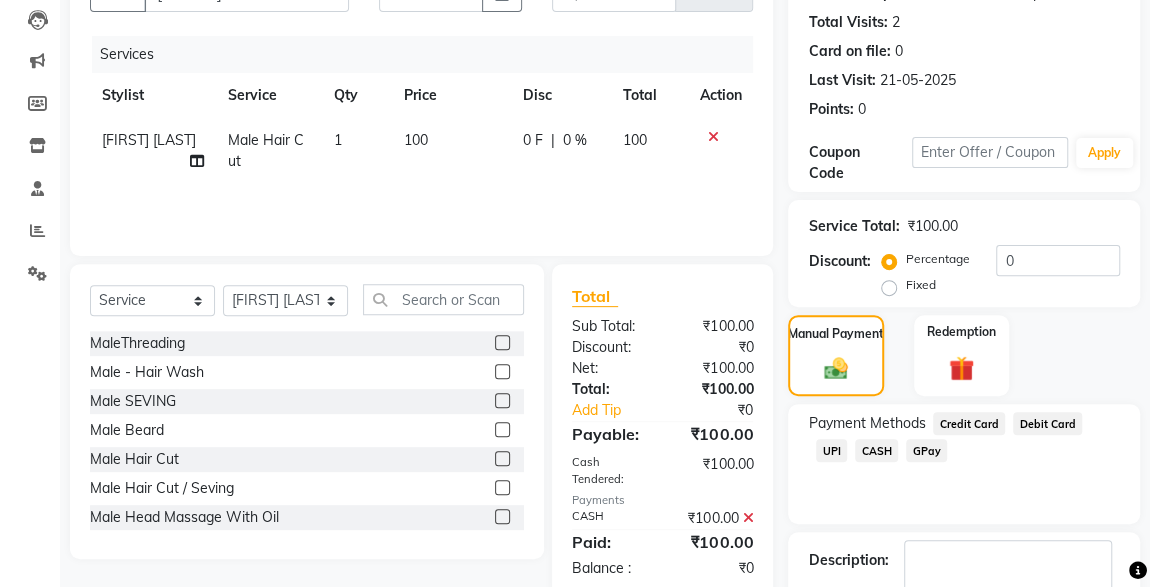 scroll, scrollTop: 330, scrollLeft: 0, axis: vertical 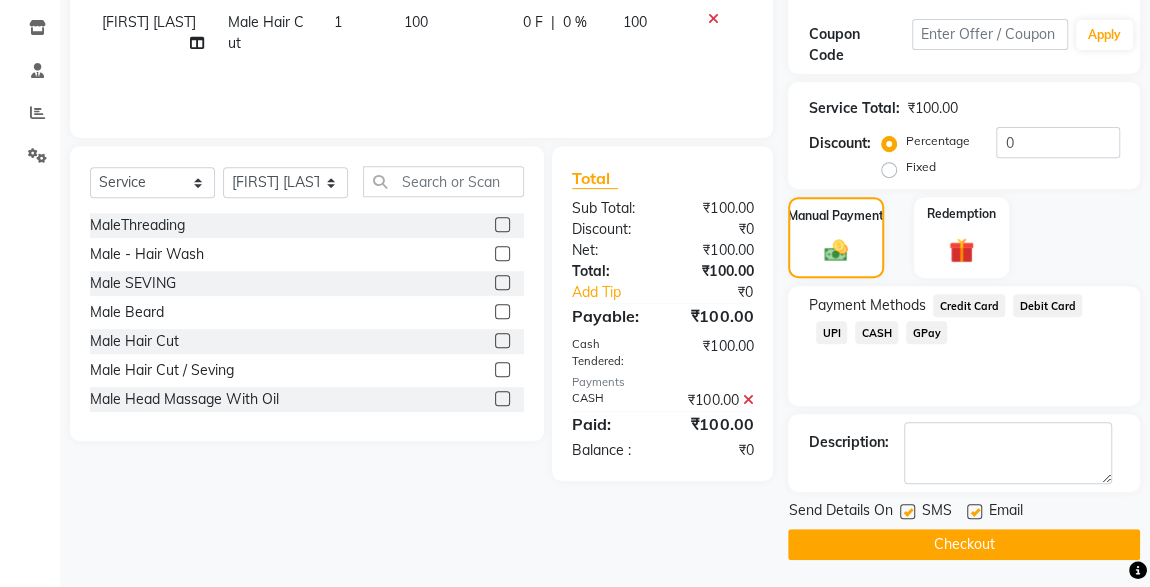 click on "Checkout" 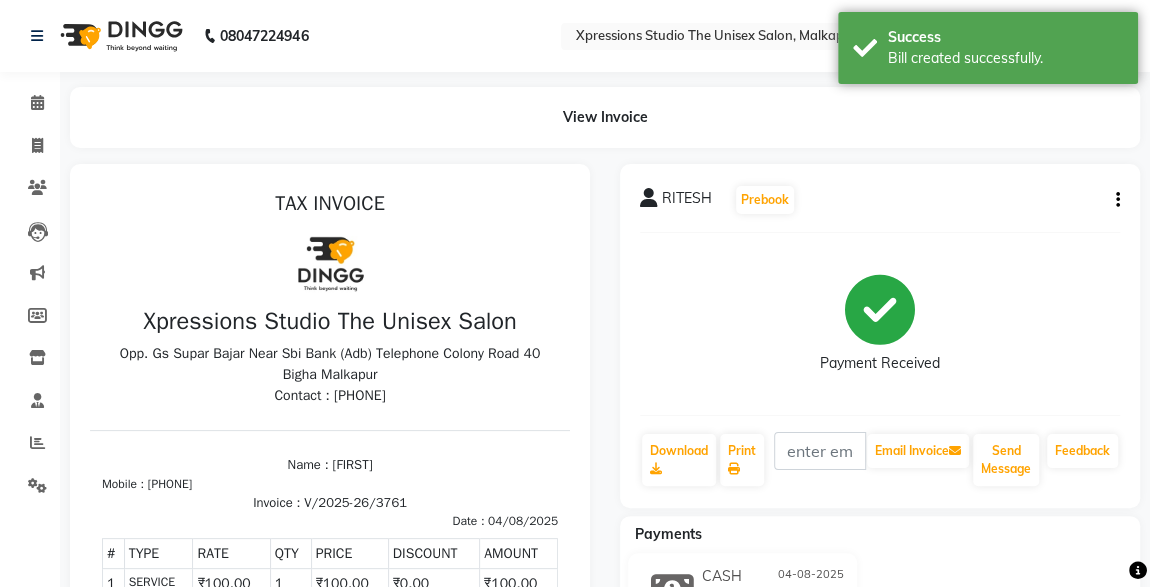 scroll, scrollTop: 0, scrollLeft: 0, axis: both 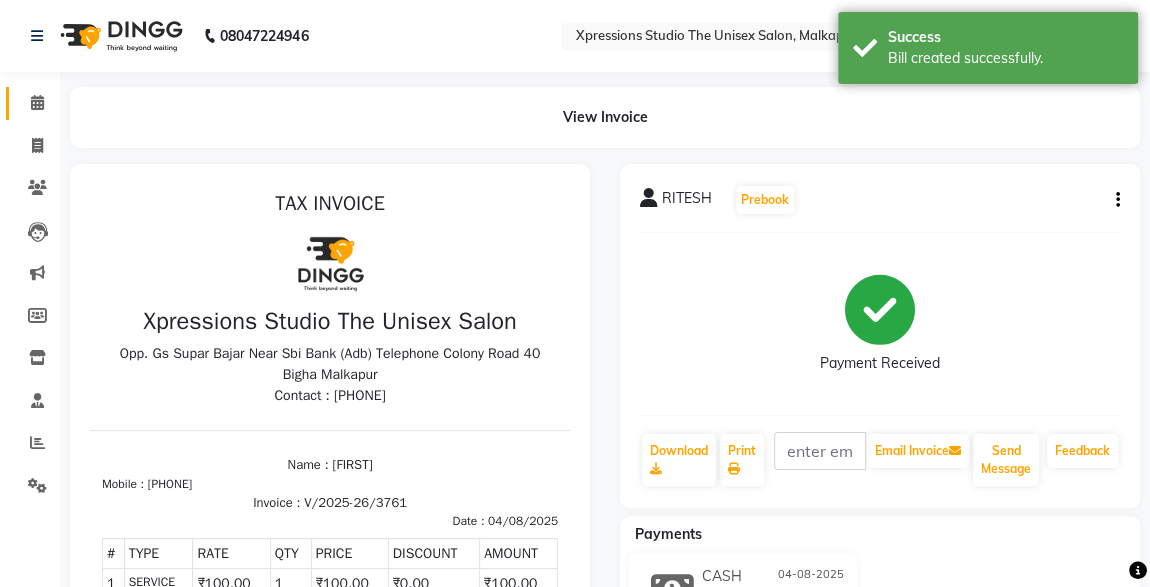 click 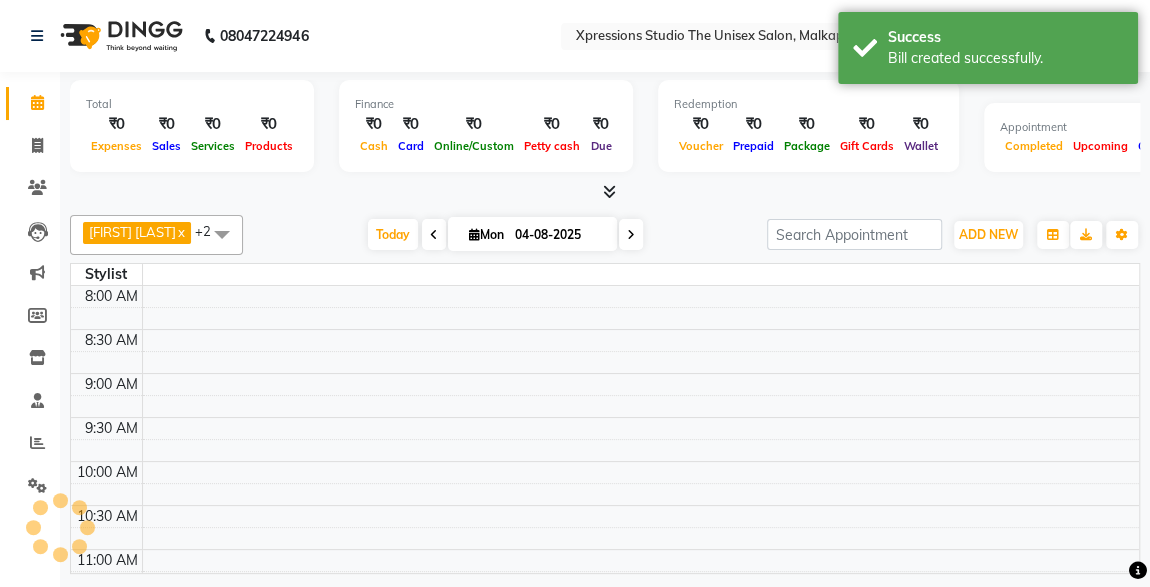scroll, scrollTop: 952, scrollLeft: 0, axis: vertical 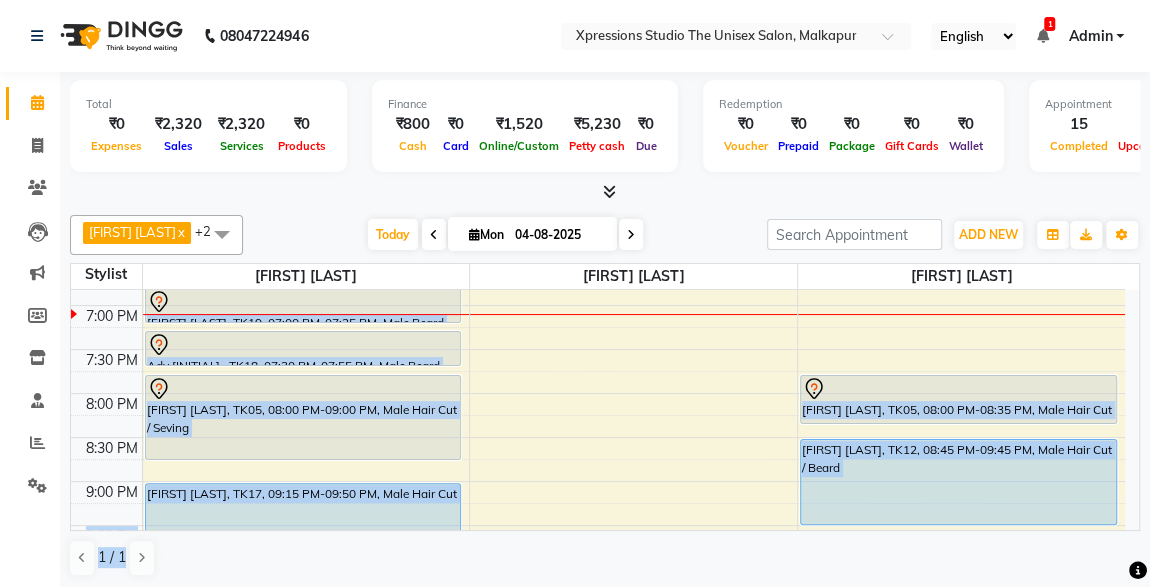 drag, startPoint x: 35, startPoint y: 94, endPoint x: 812, endPoint y: 461, distance: 859.3125 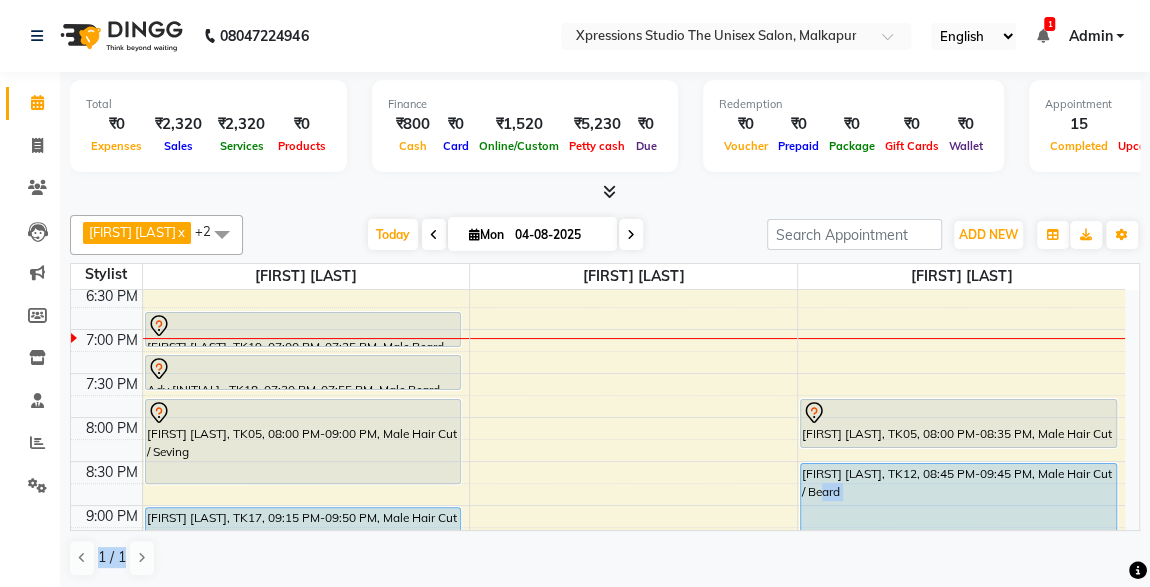 scroll, scrollTop: 952, scrollLeft: 0, axis: vertical 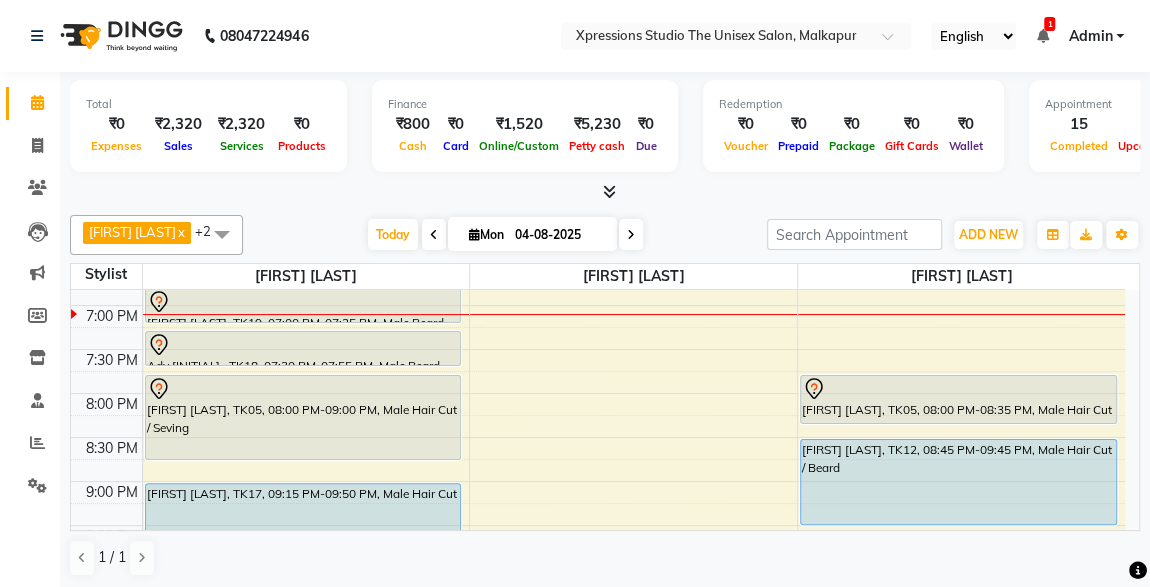 click on "[FIRST] [LAST], TK12, 08:45 PM-09:45 PM, Male Hair Cut / Beard" at bounding box center [958, 482] 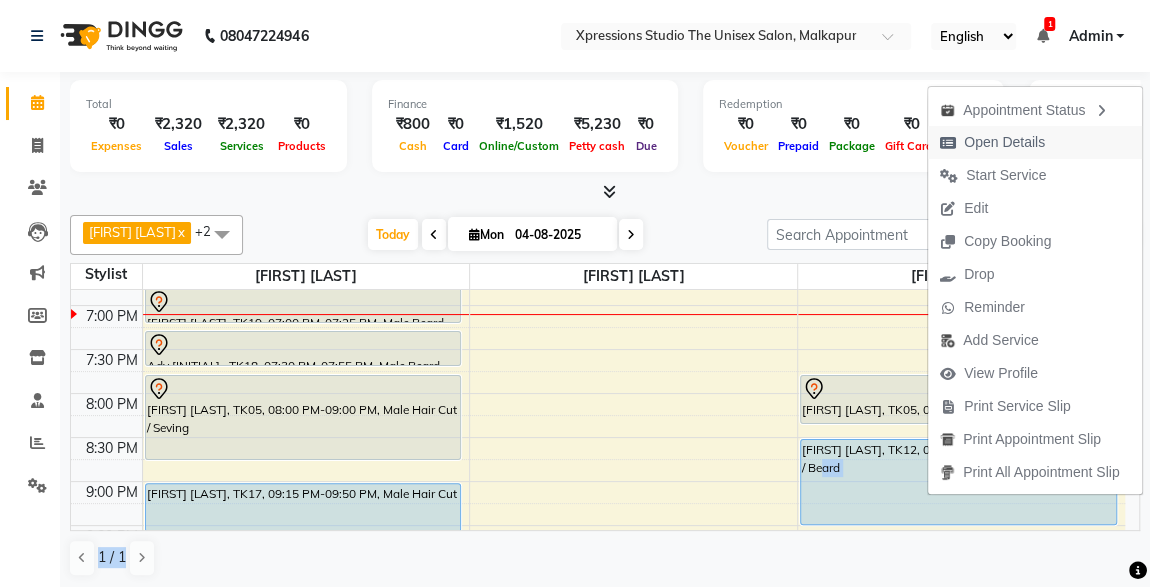 click on "Open Details" at bounding box center (1004, 142) 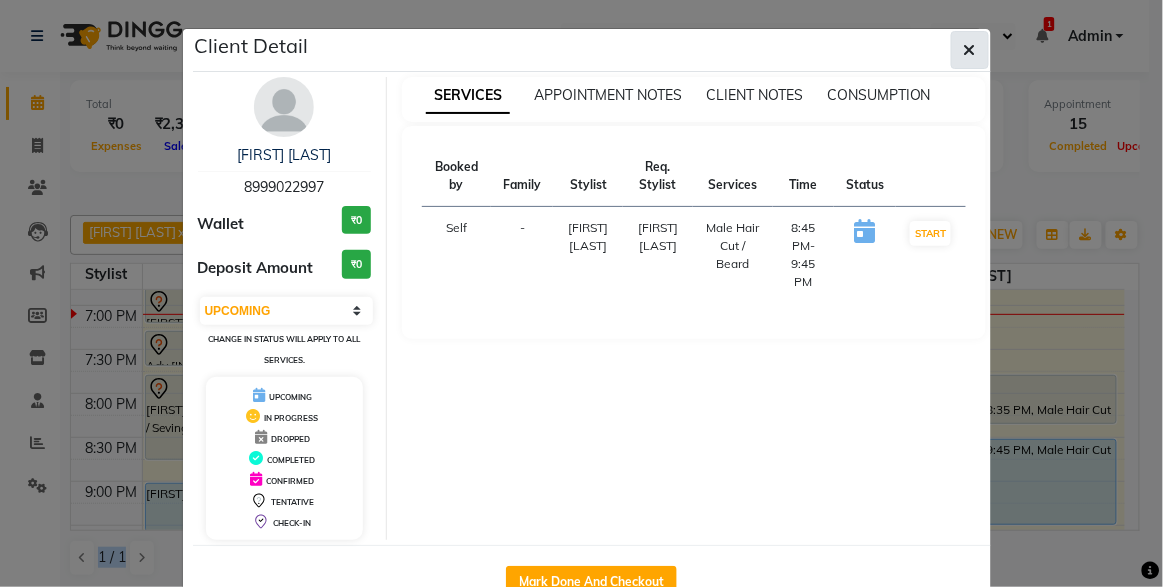 click 